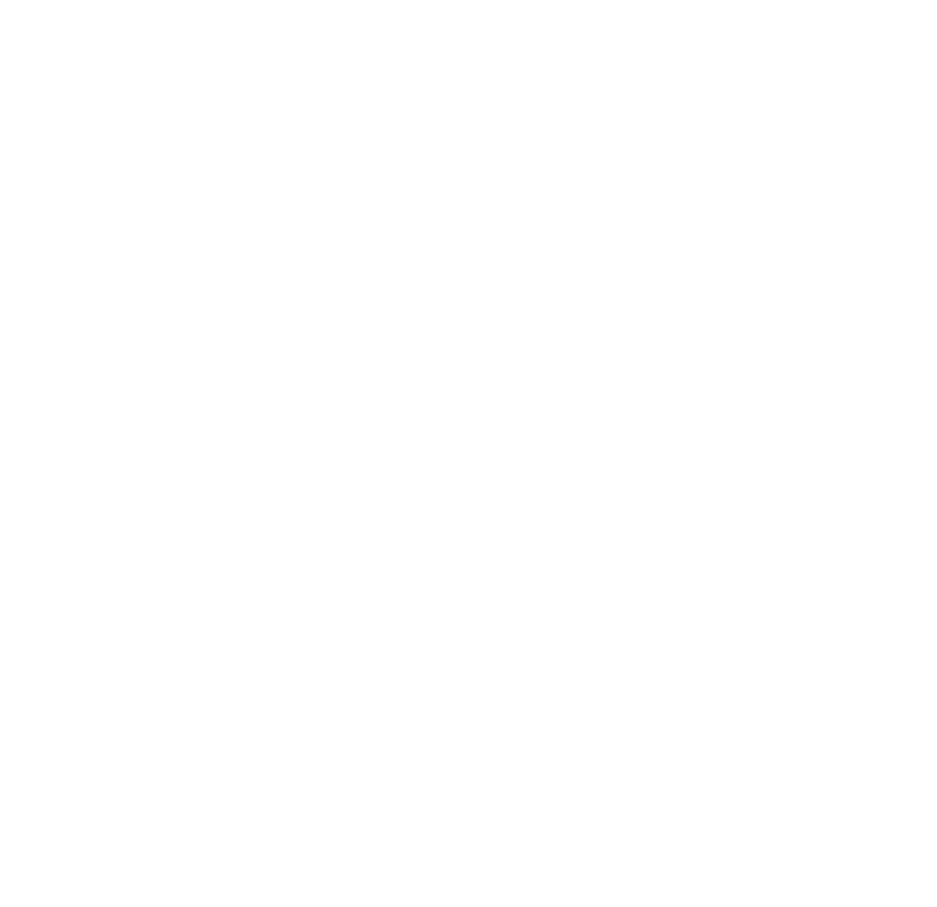 scroll, scrollTop: 0, scrollLeft: 0, axis: both 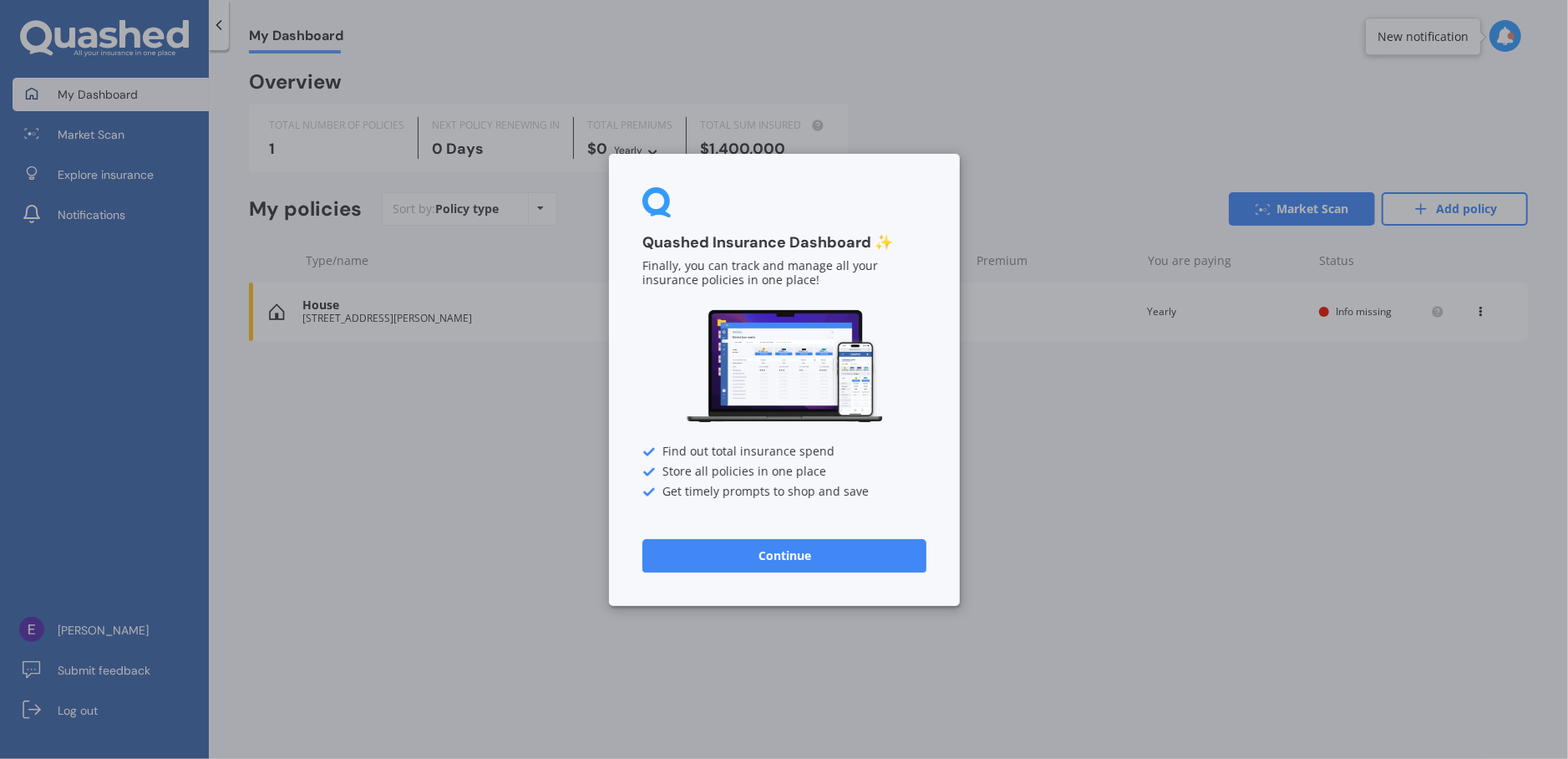 click on "Continue" at bounding box center [784, 555] 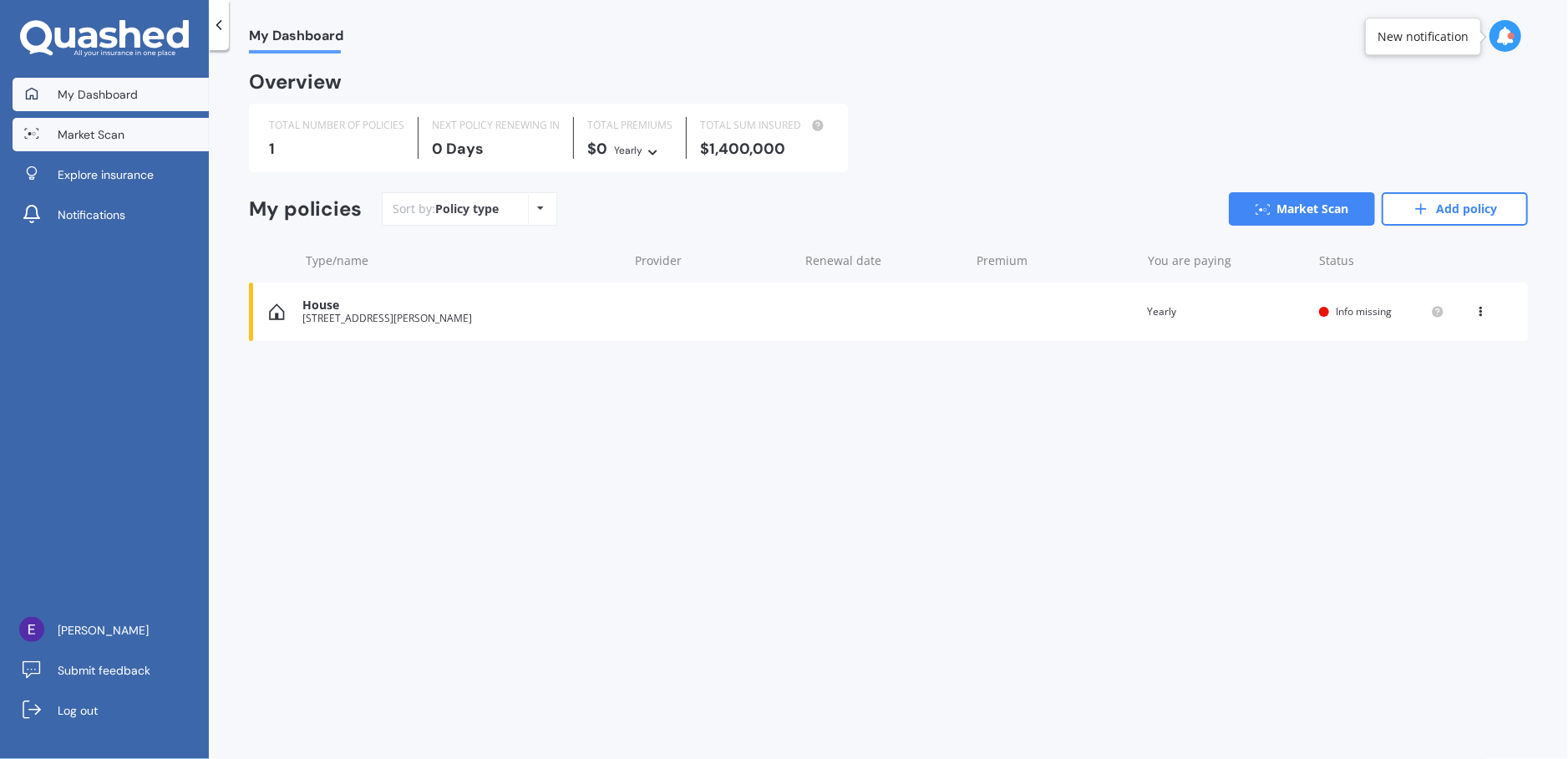 click on "Market Scan" at bounding box center [91, 135] 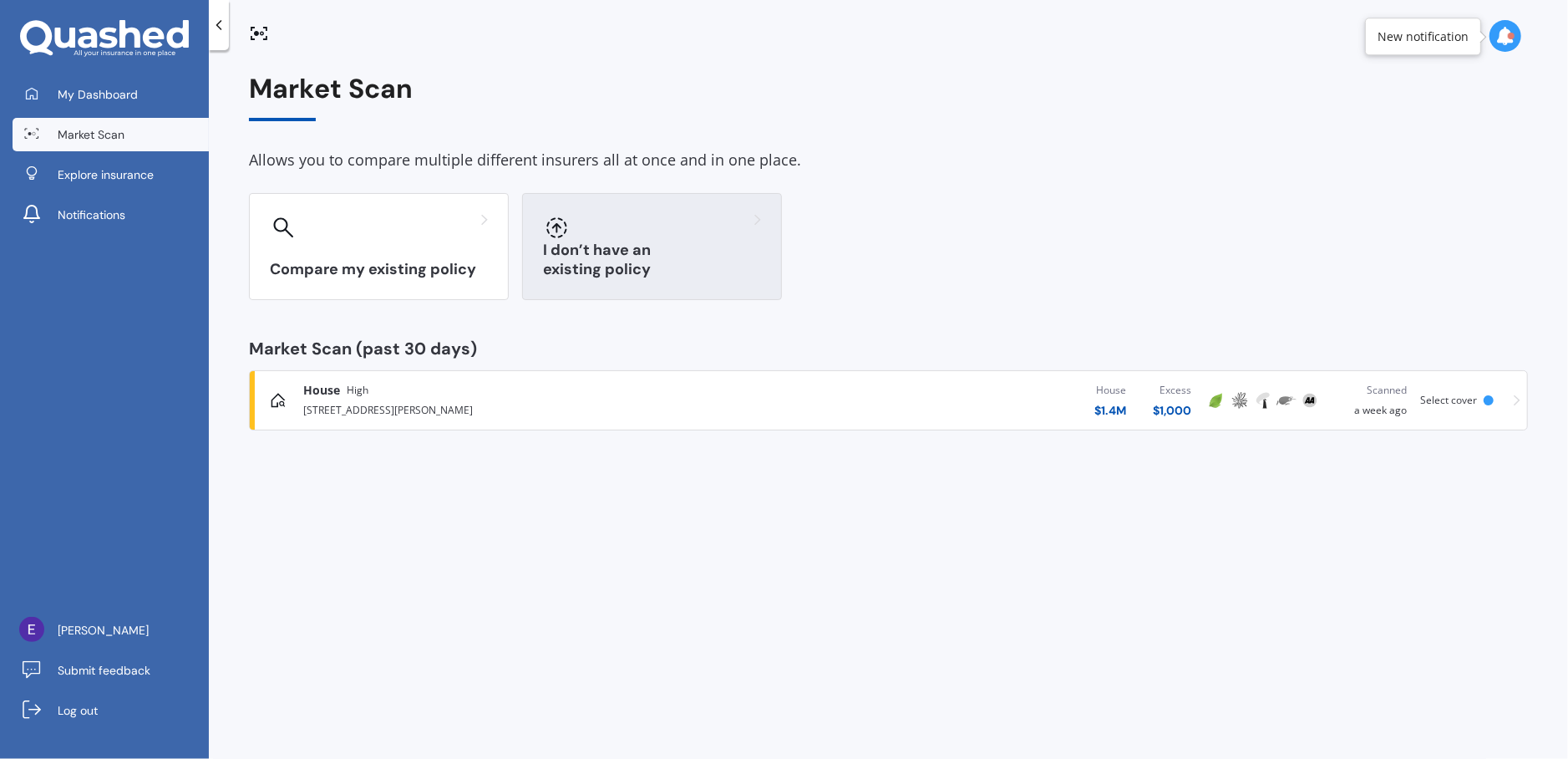 click on "I don’t have an existing policy" at bounding box center [652, 260] 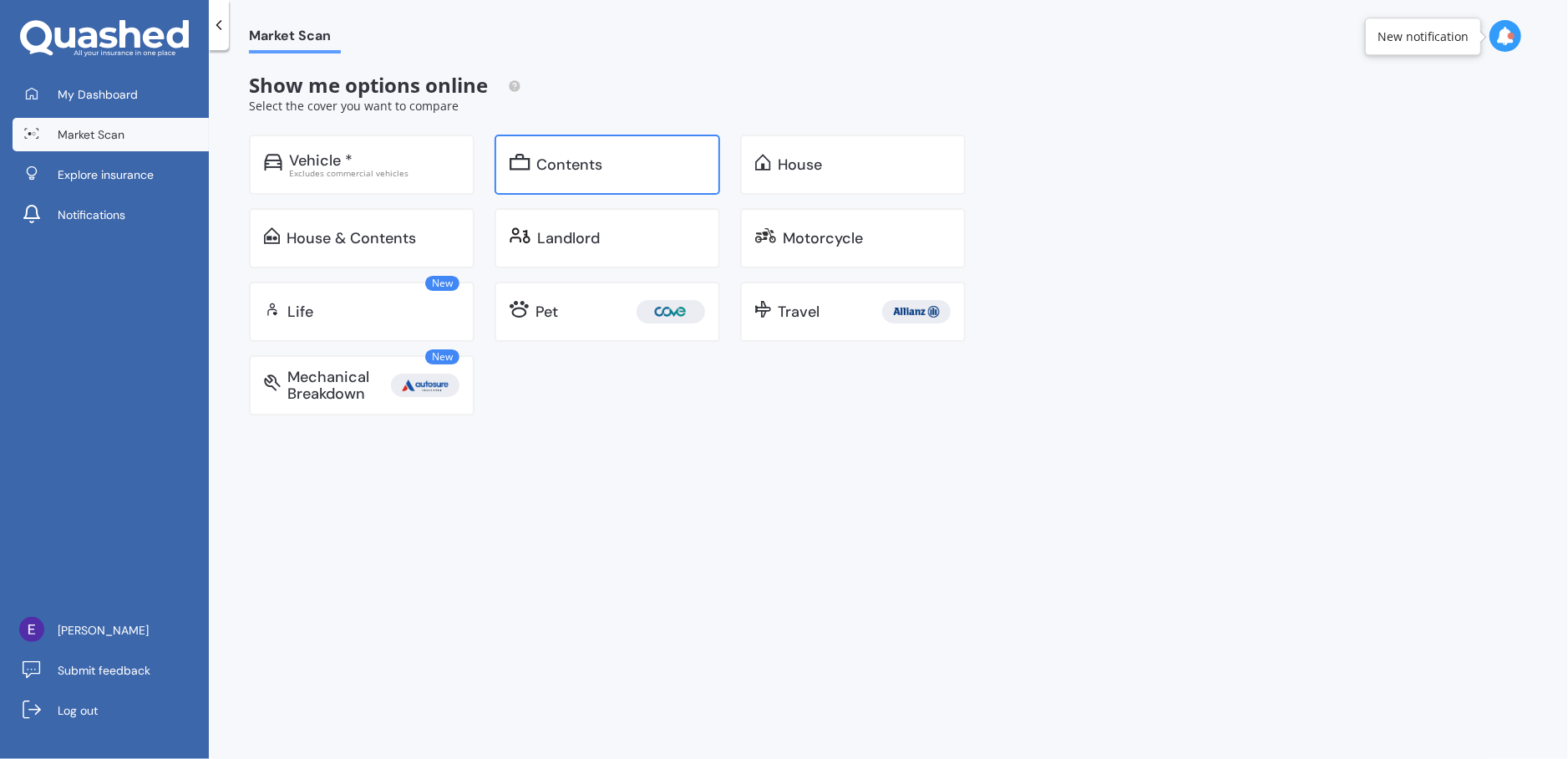 click on "Contents" at bounding box center (607, 165) 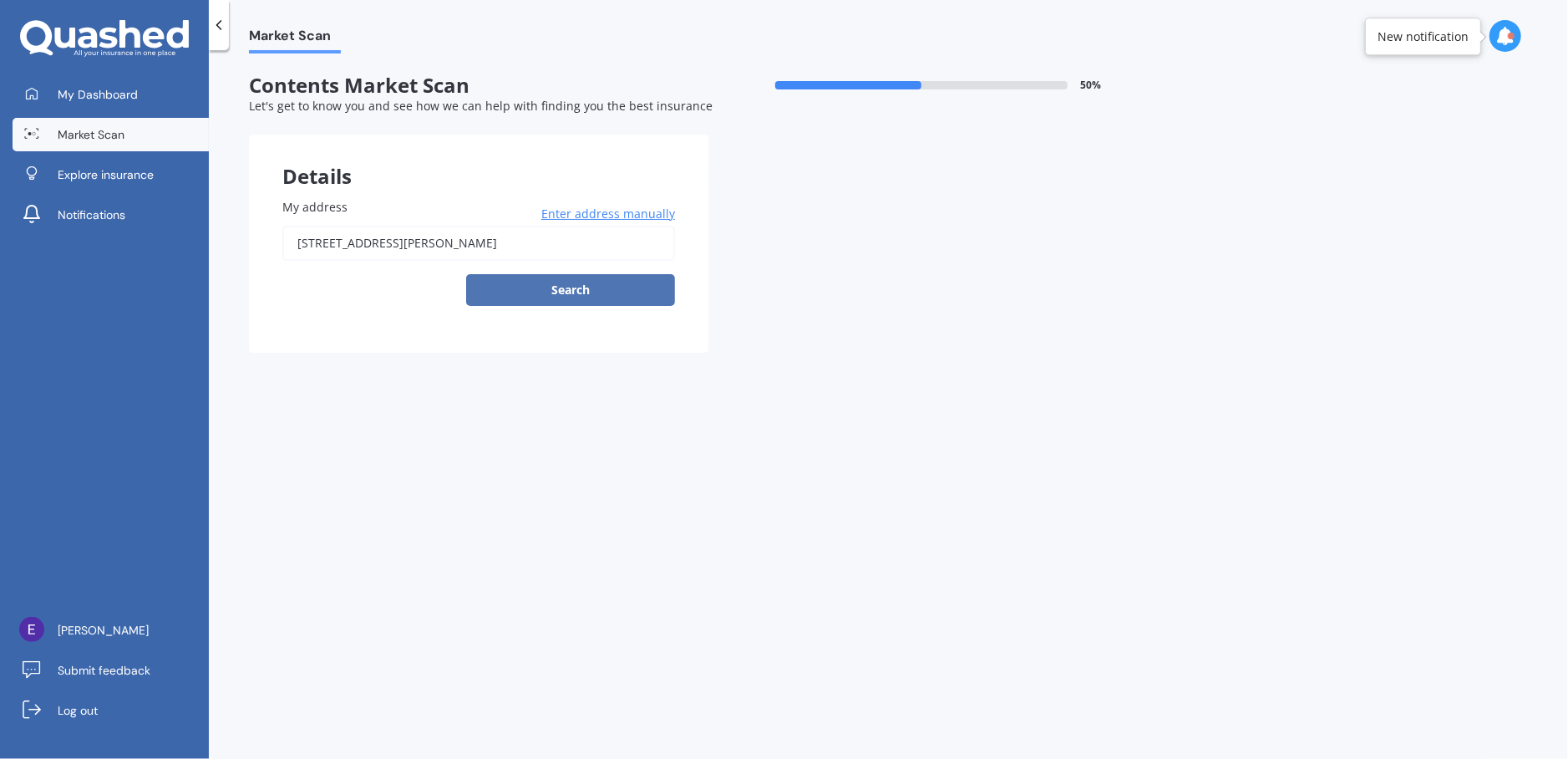 click on "Search" at bounding box center [571, 290] 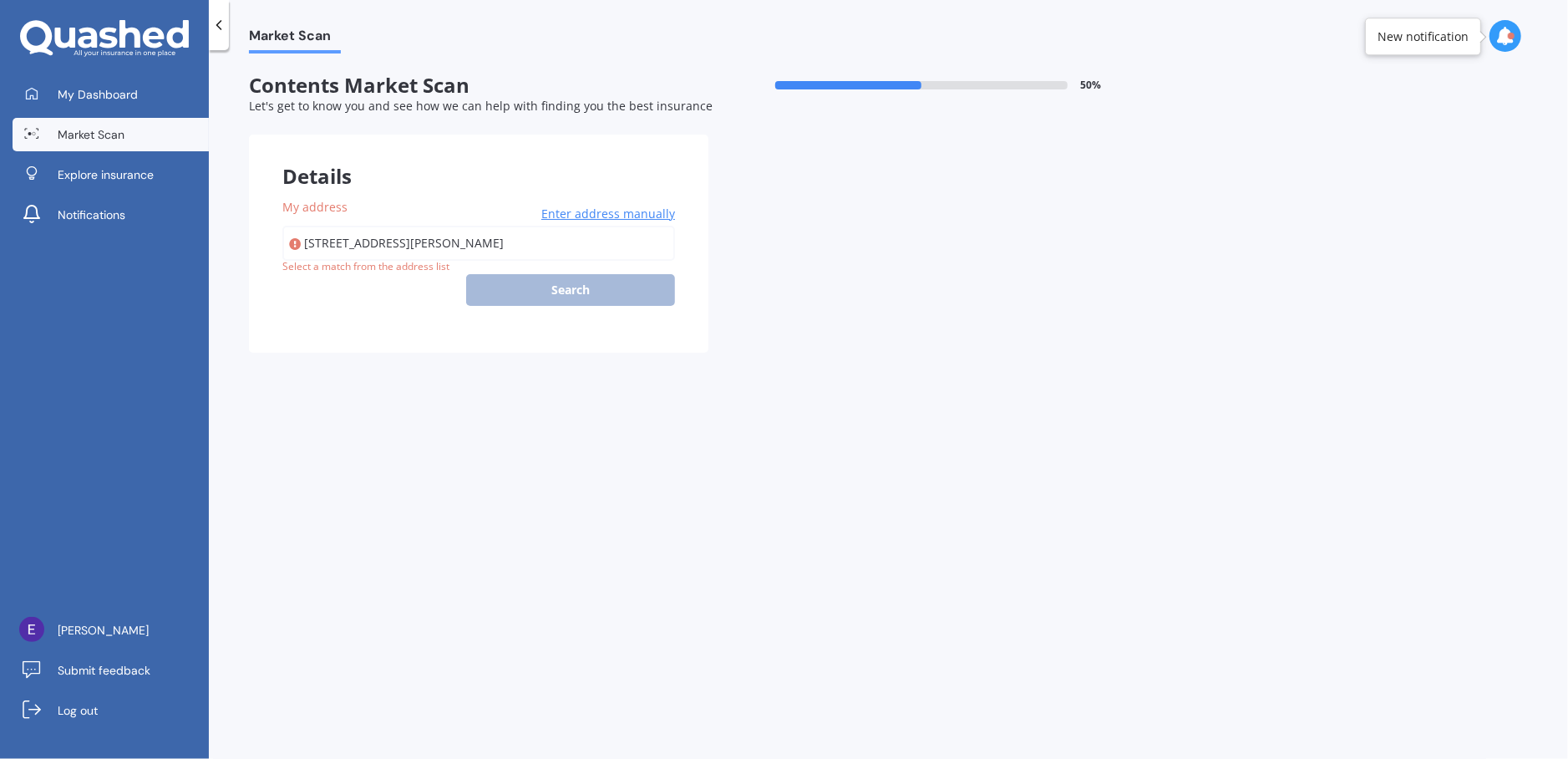 type on "[STREET_ADDRESS][PERSON_NAME]" 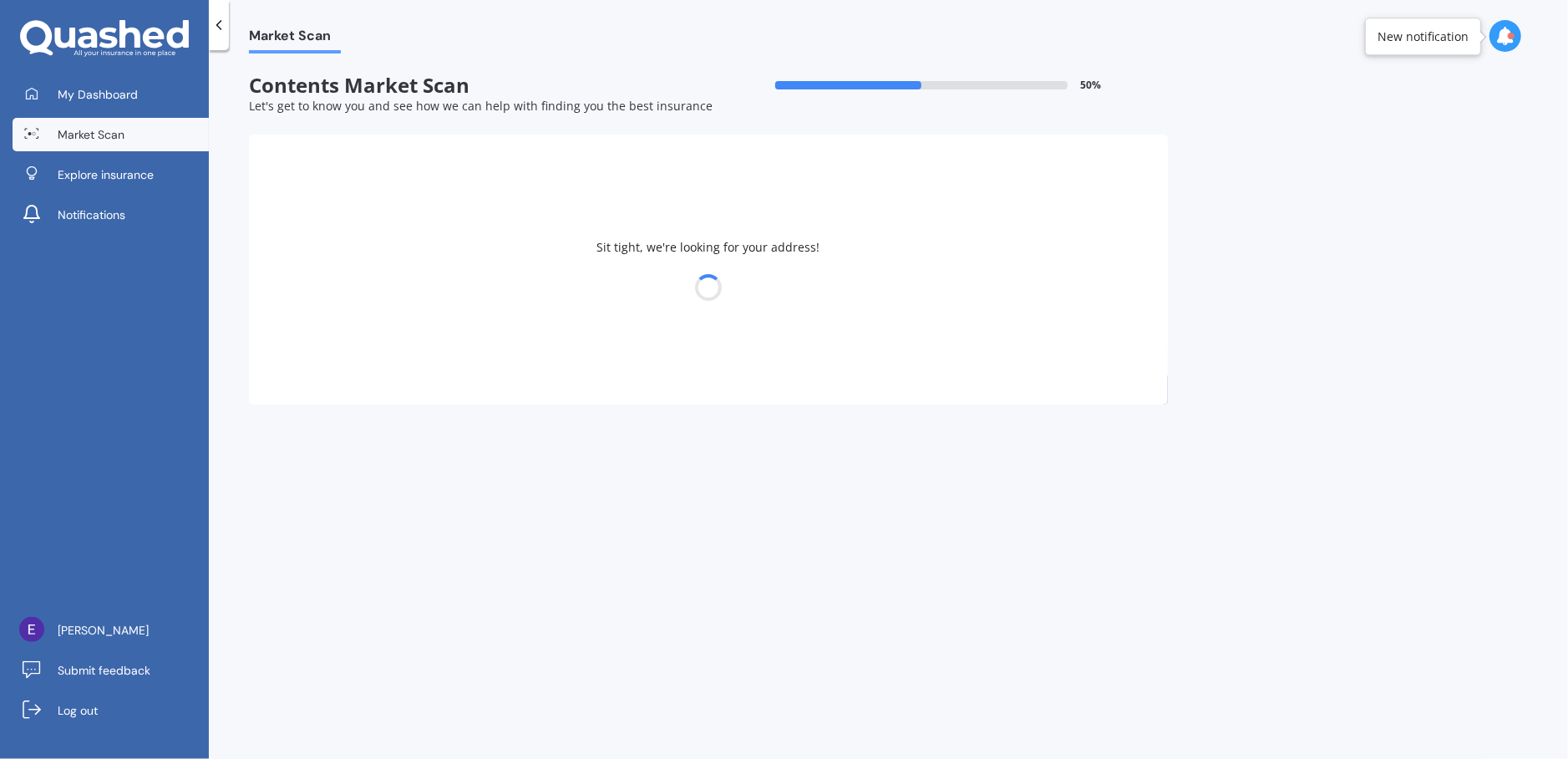 select on "06" 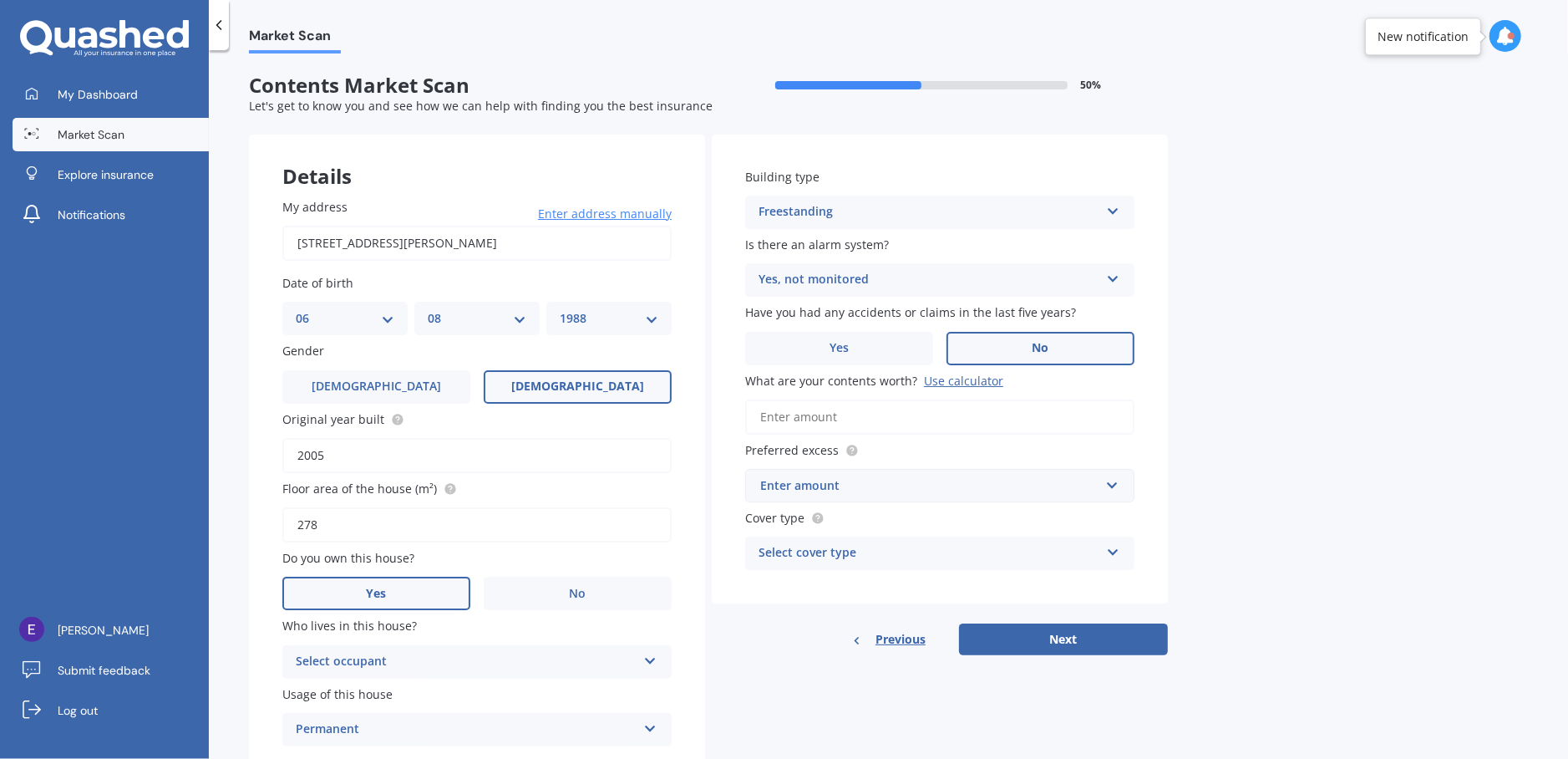 scroll, scrollTop: 63, scrollLeft: 0, axis: vertical 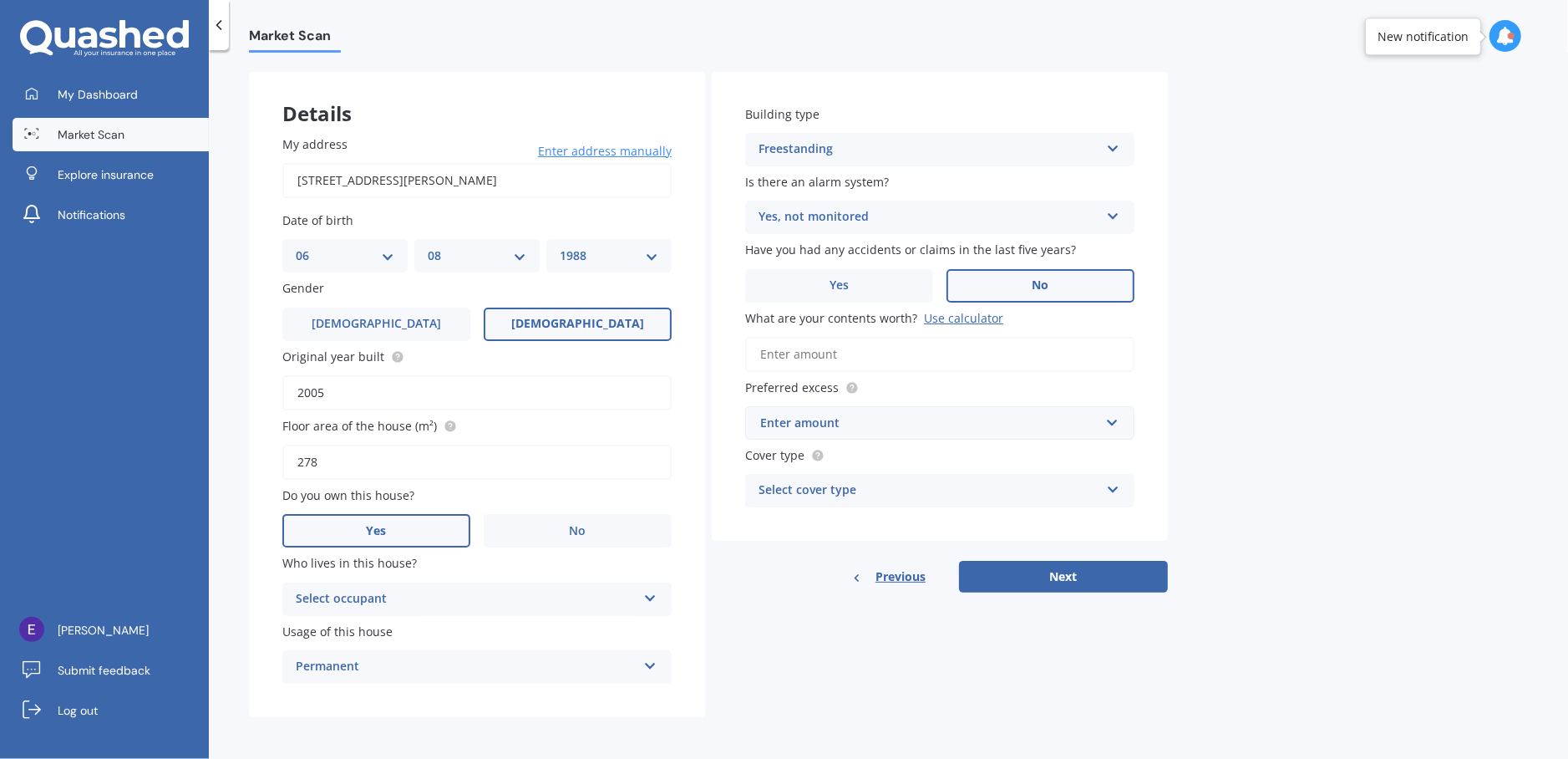 drag, startPoint x: 349, startPoint y: 397, endPoint x: 317, endPoint y: 398, distance: 32.015621 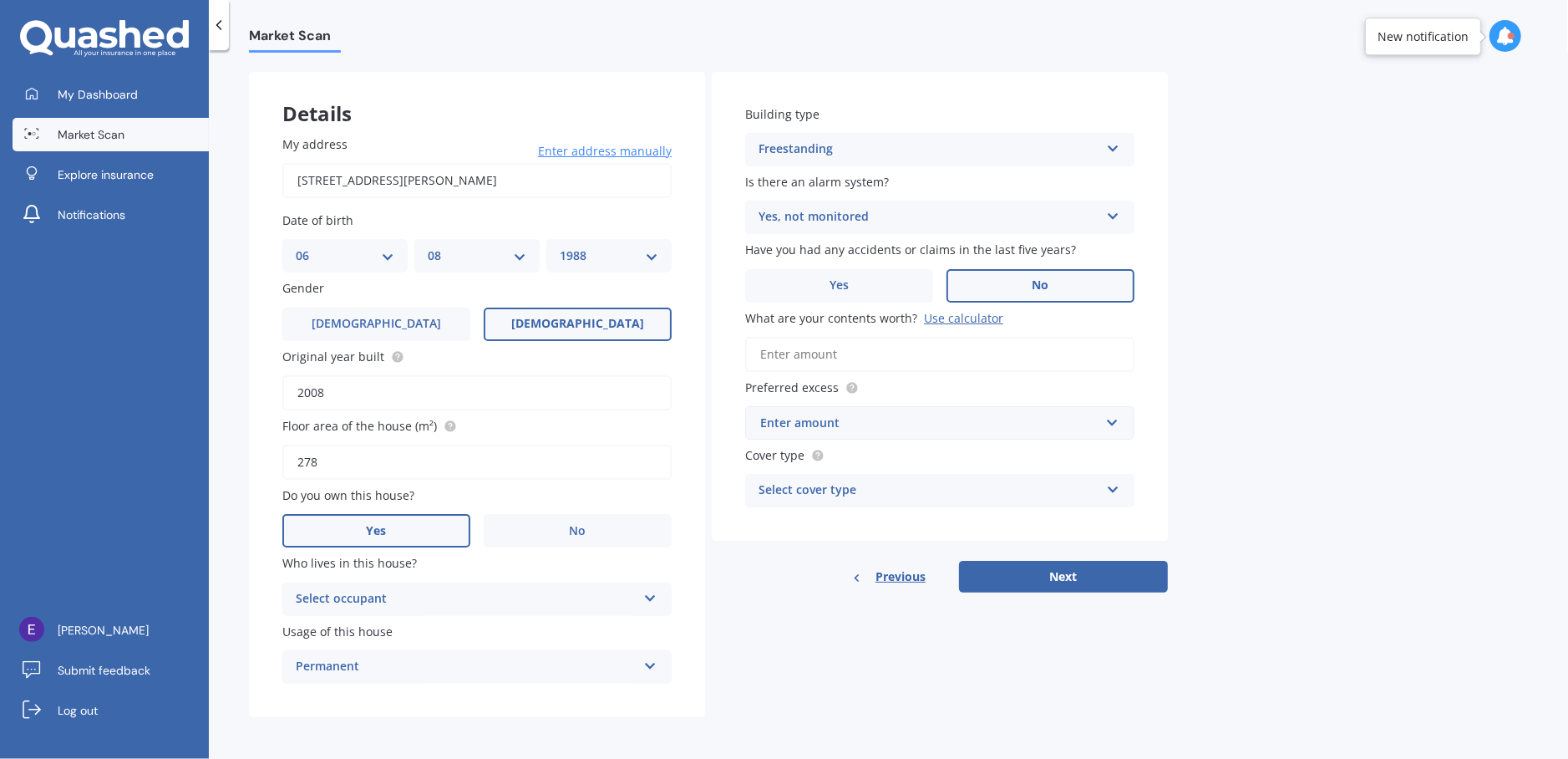 type on "2008" 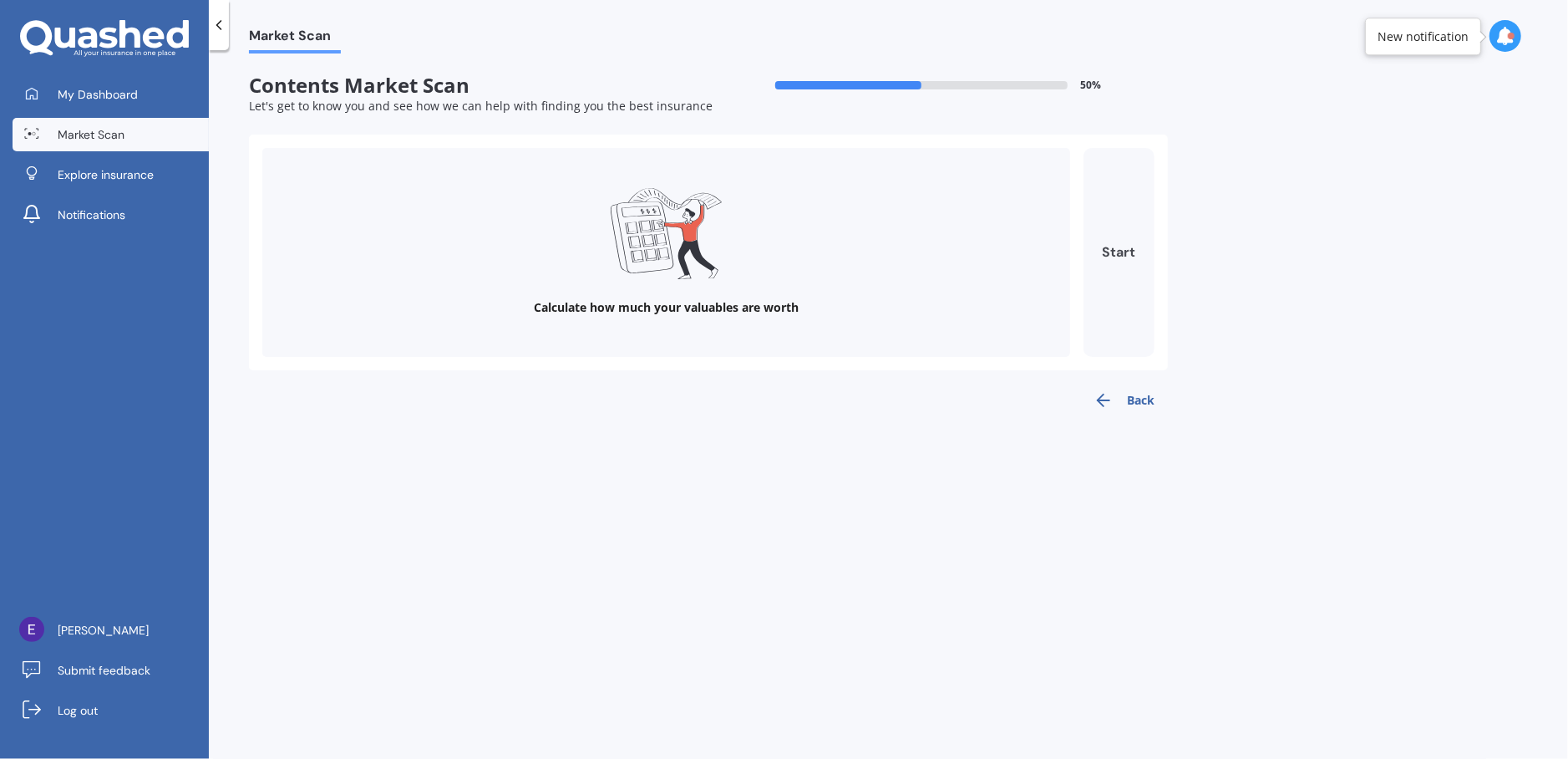click on "Start" at bounding box center [1119, 252] 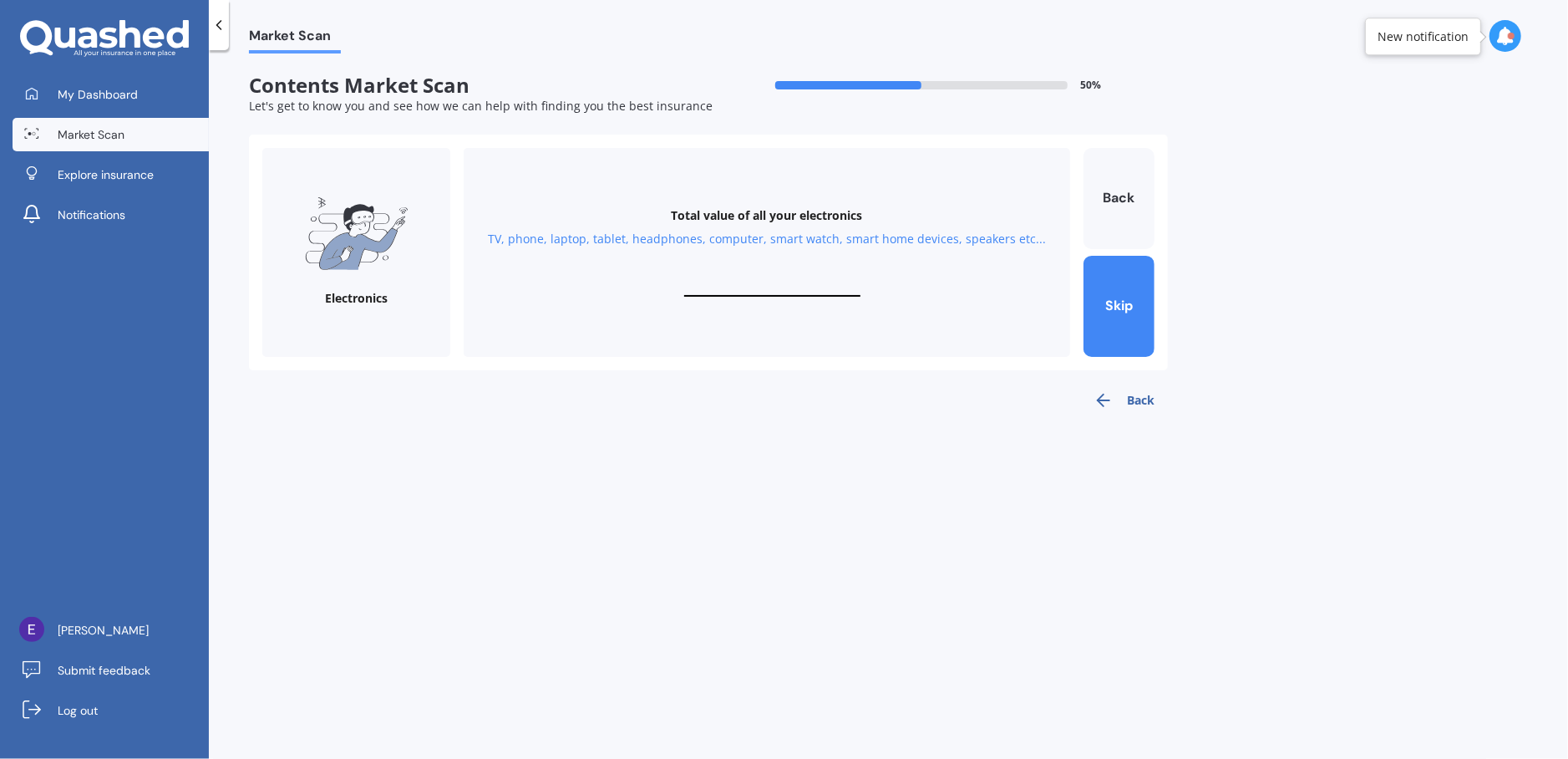 click at bounding box center [772, 288] 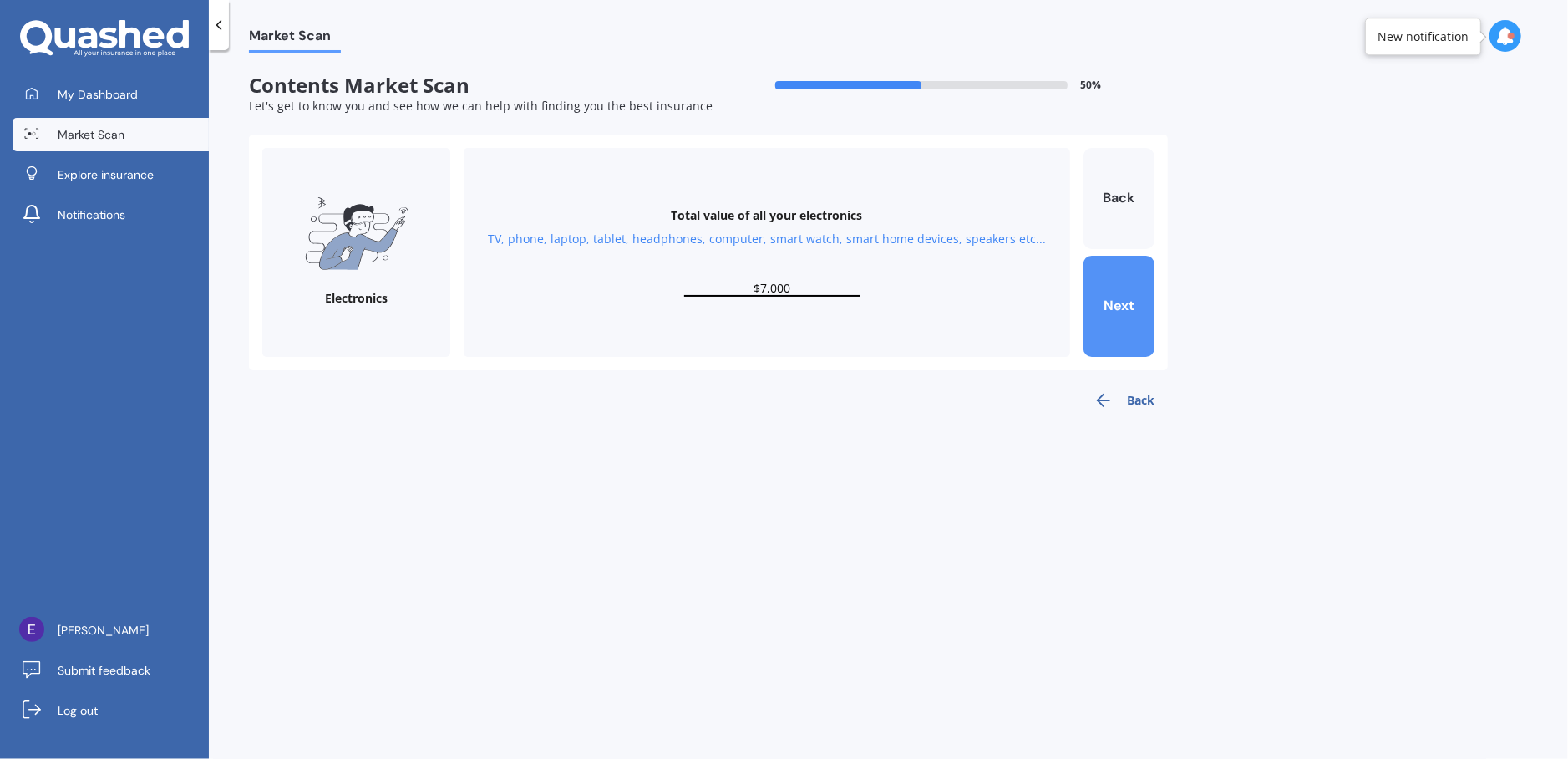 type on "$7,000" 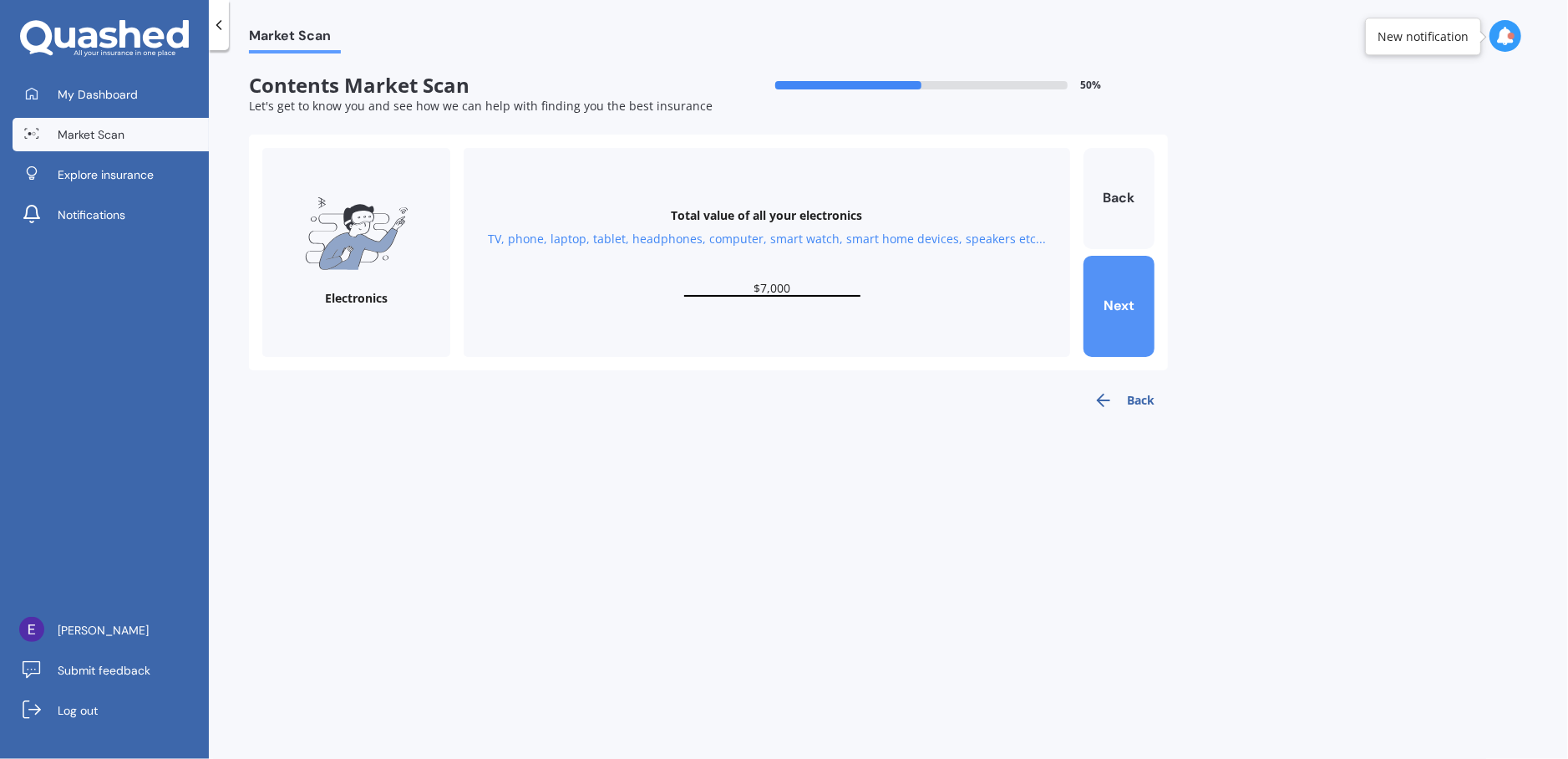 click on "Next" at bounding box center [1119, 306] 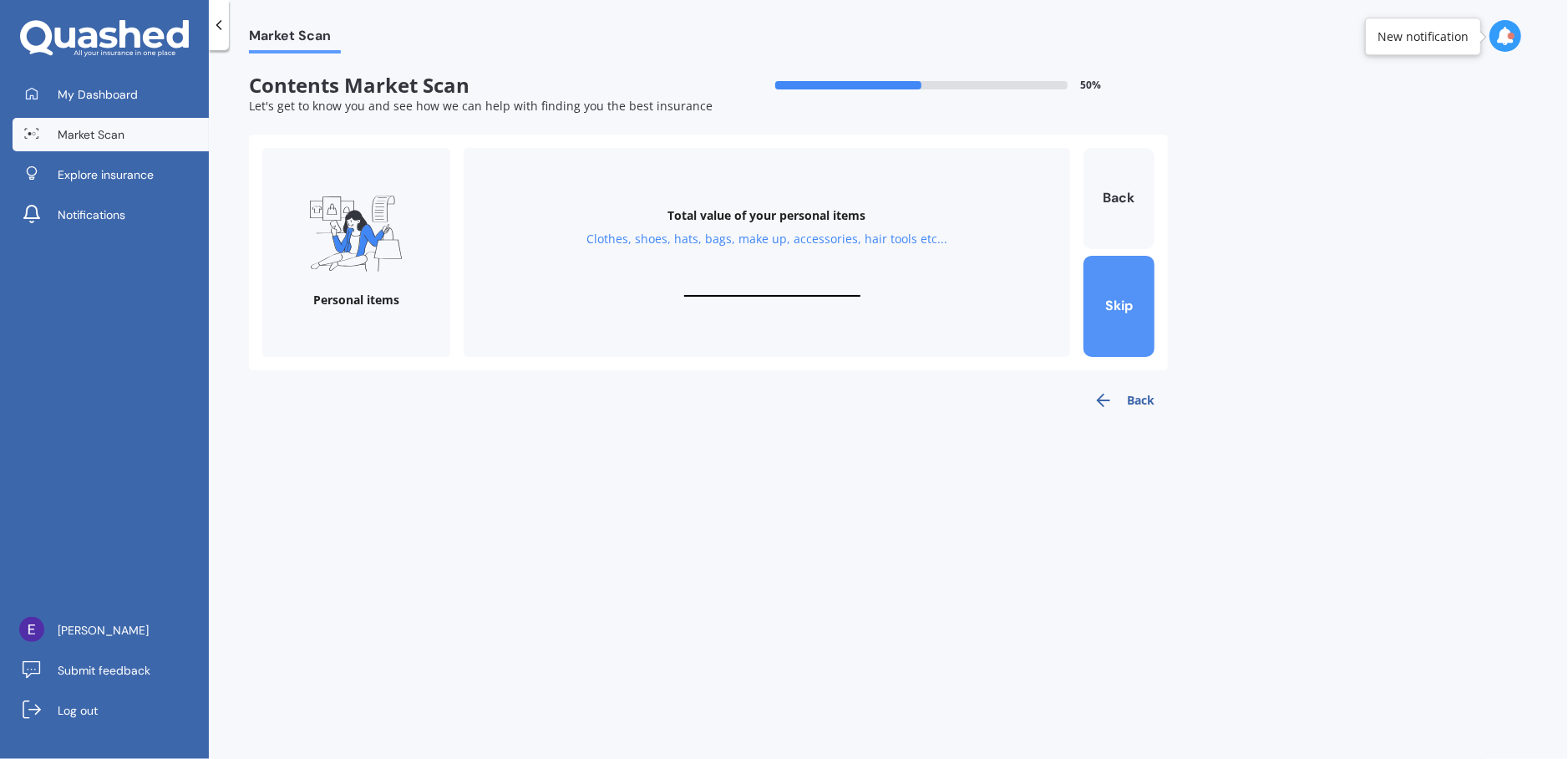 click on "Skip" at bounding box center [1119, 306] 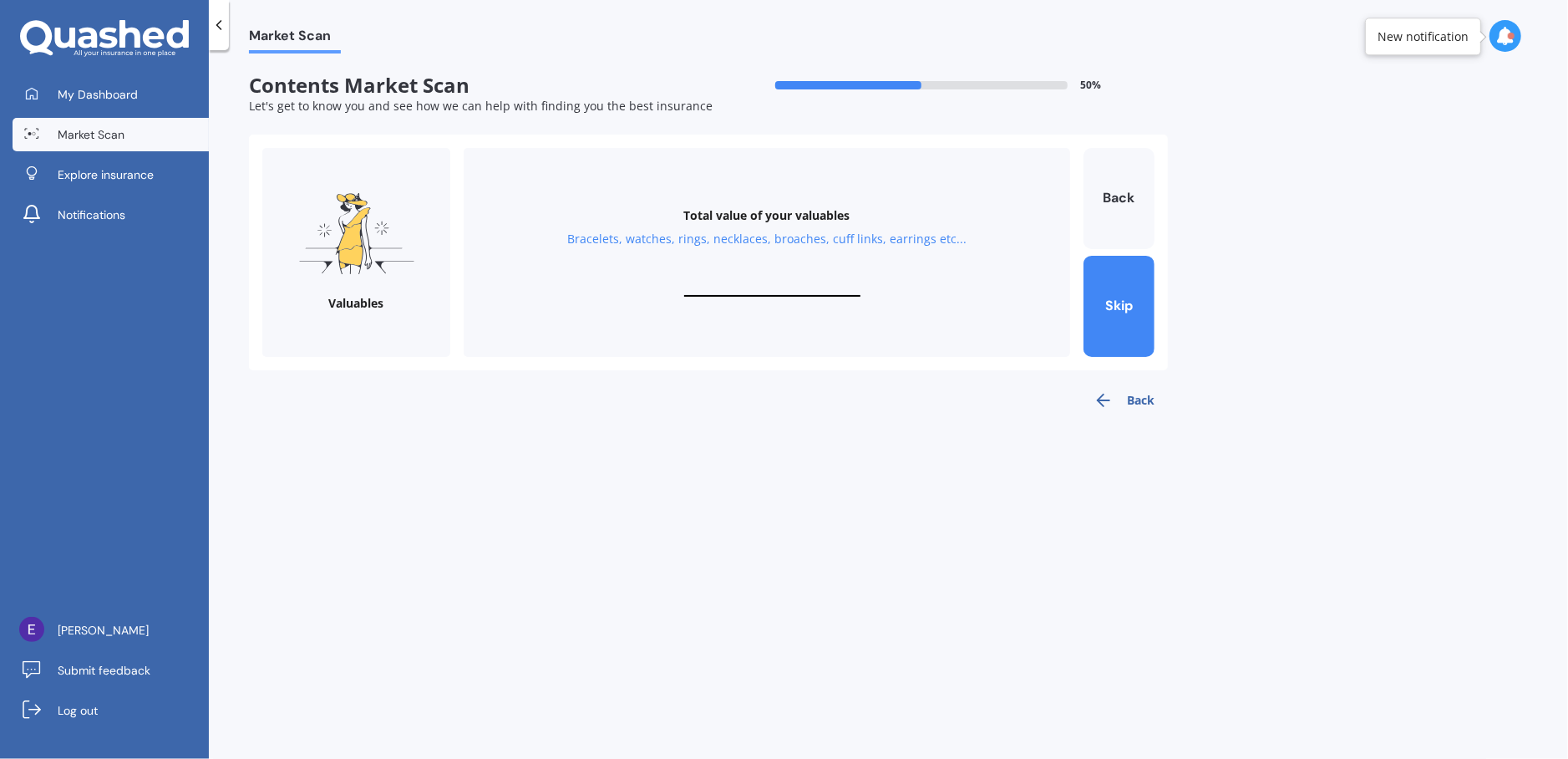 click at bounding box center (772, 288) 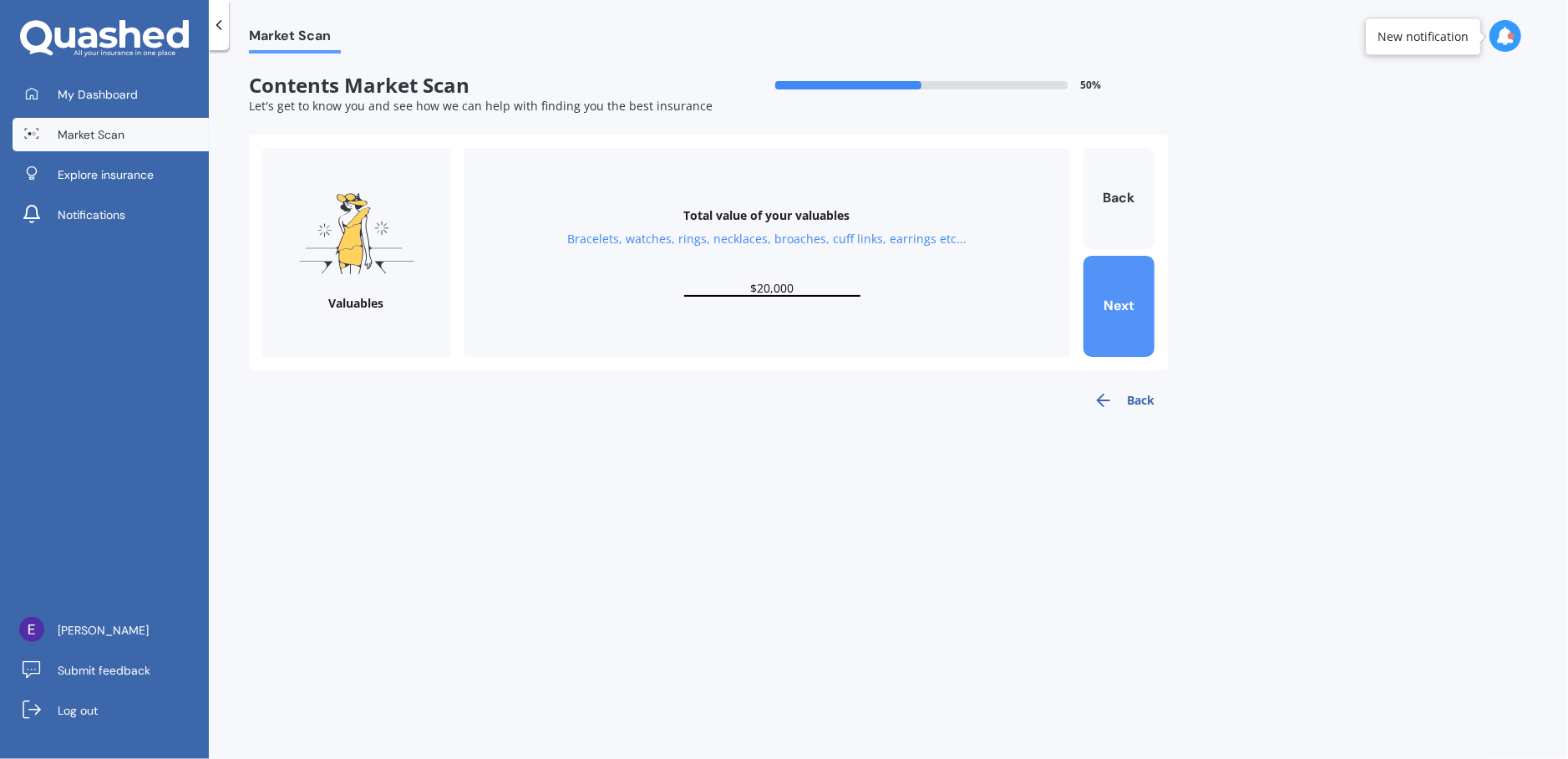 type on "$20,000" 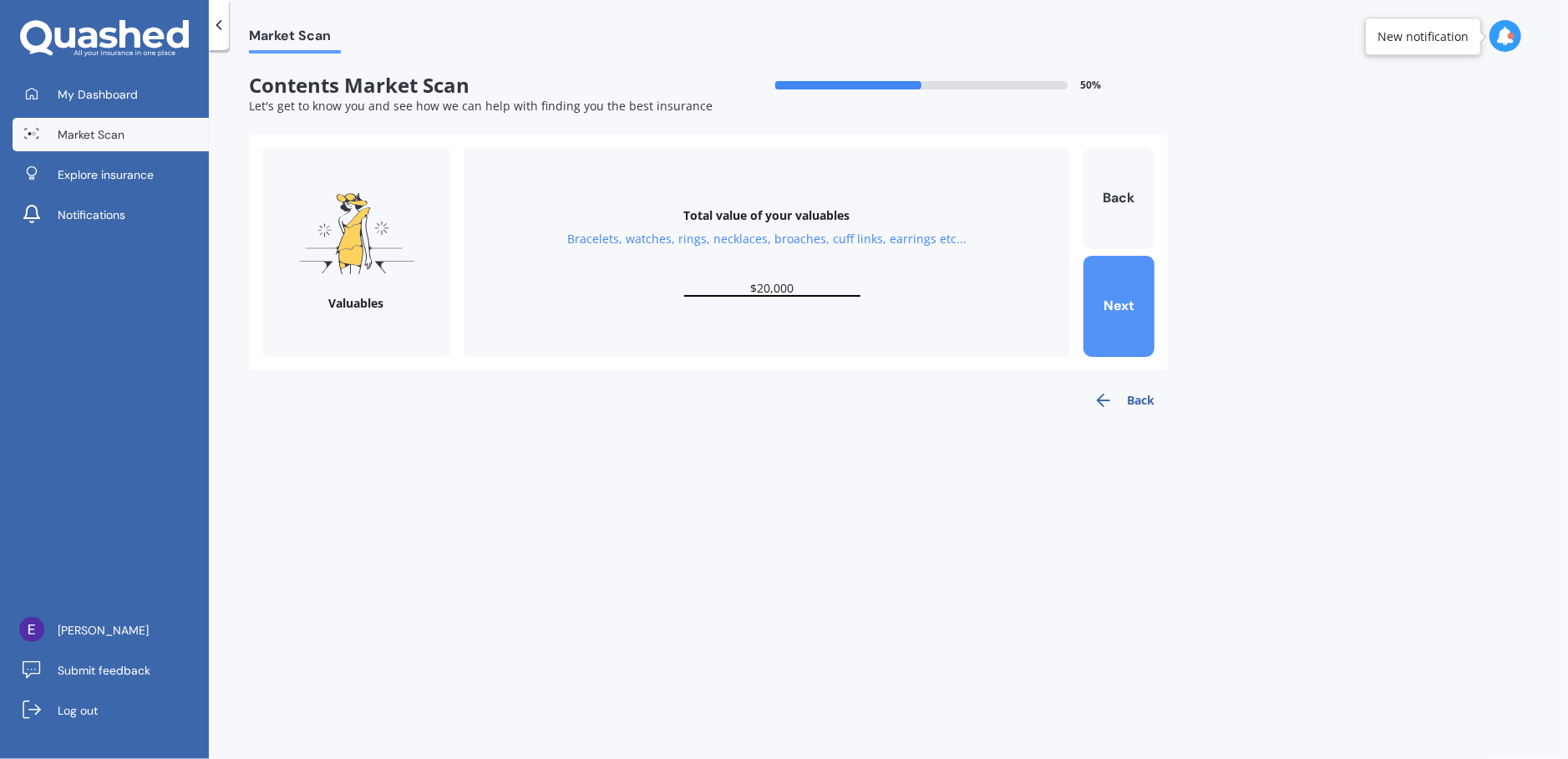 click on "Next" at bounding box center [1119, 306] 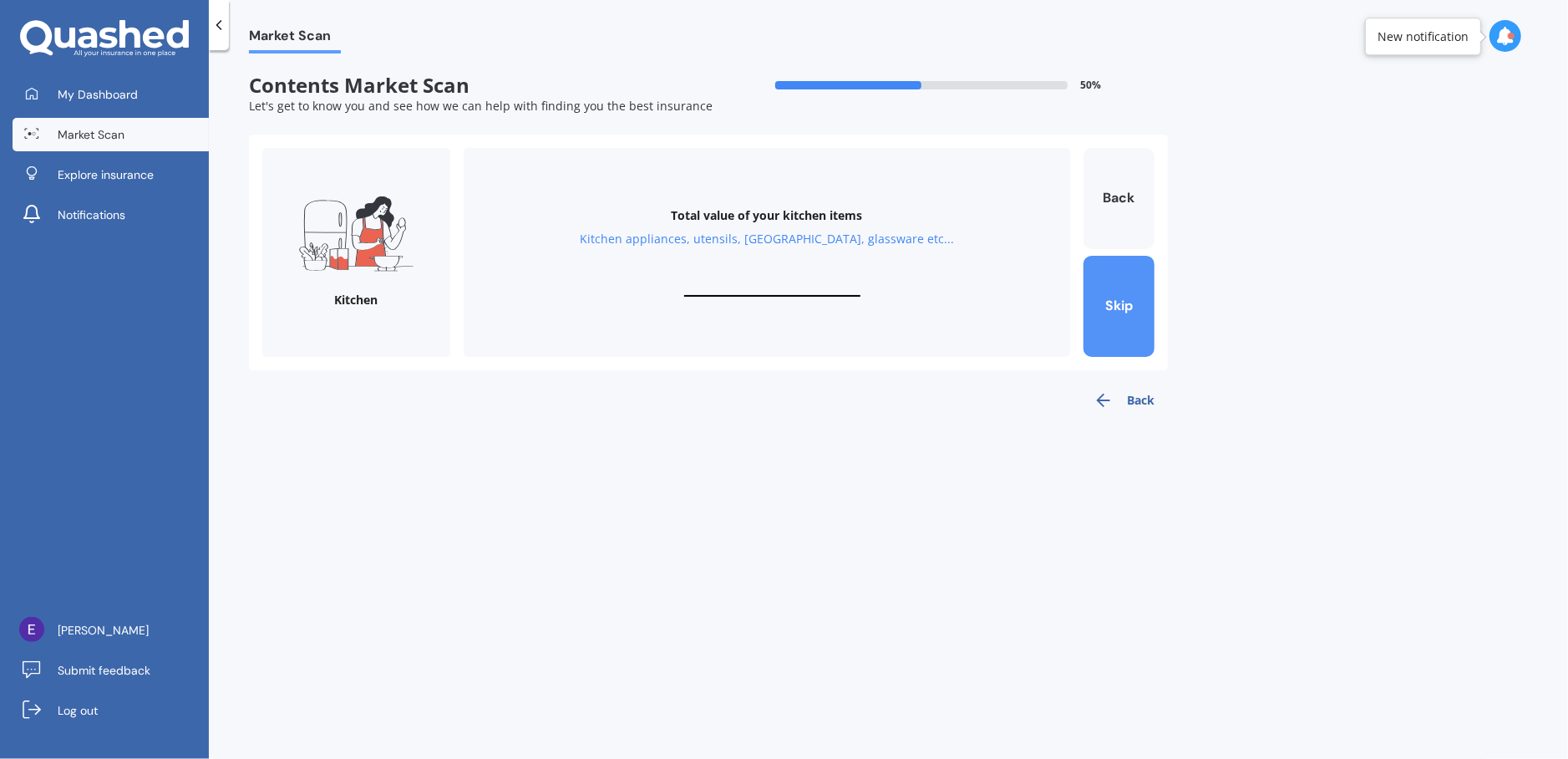click on "Skip" at bounding box center (1119, 306) 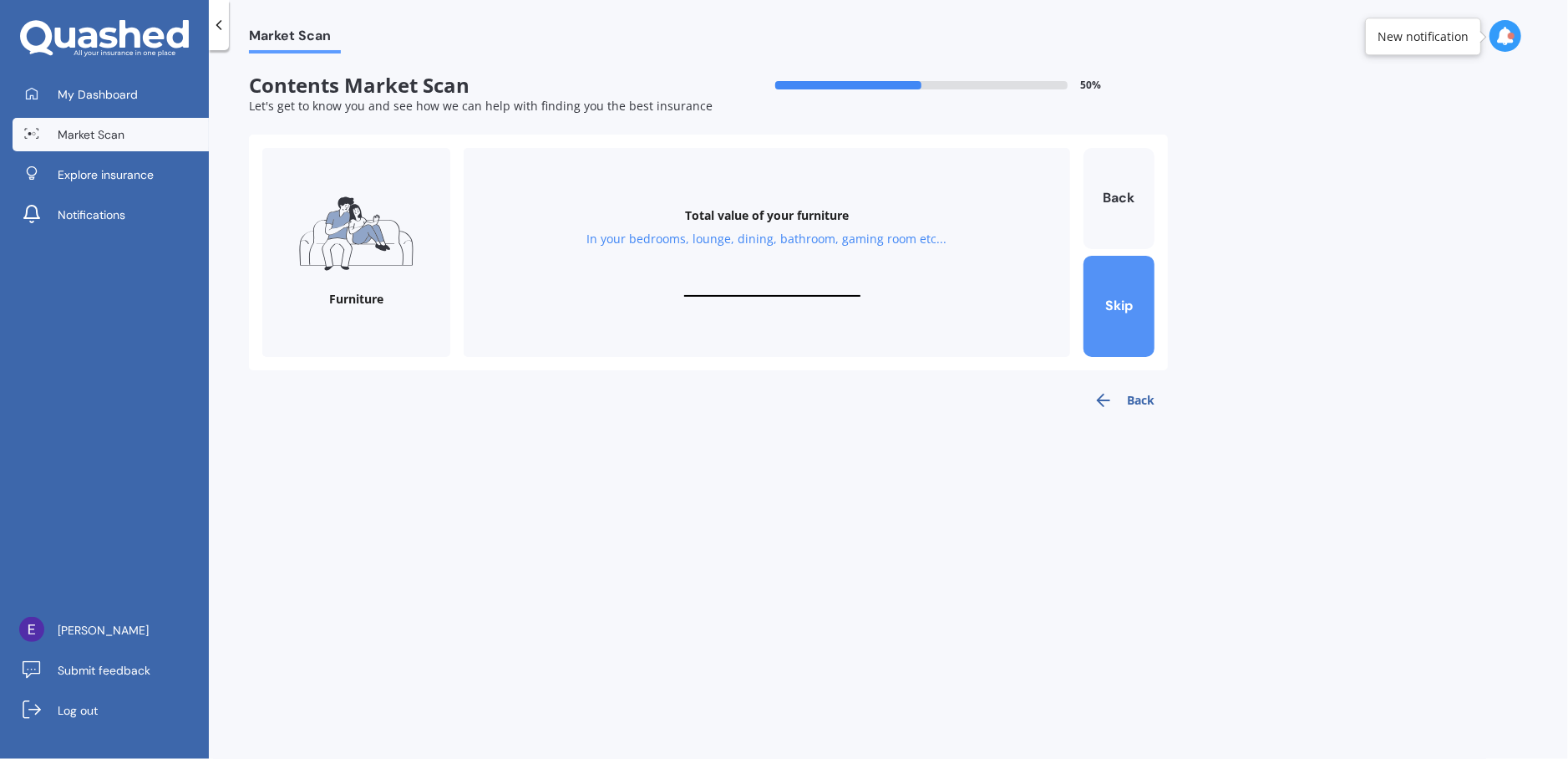 click on "Skip" at bounding box center (1119, 306) 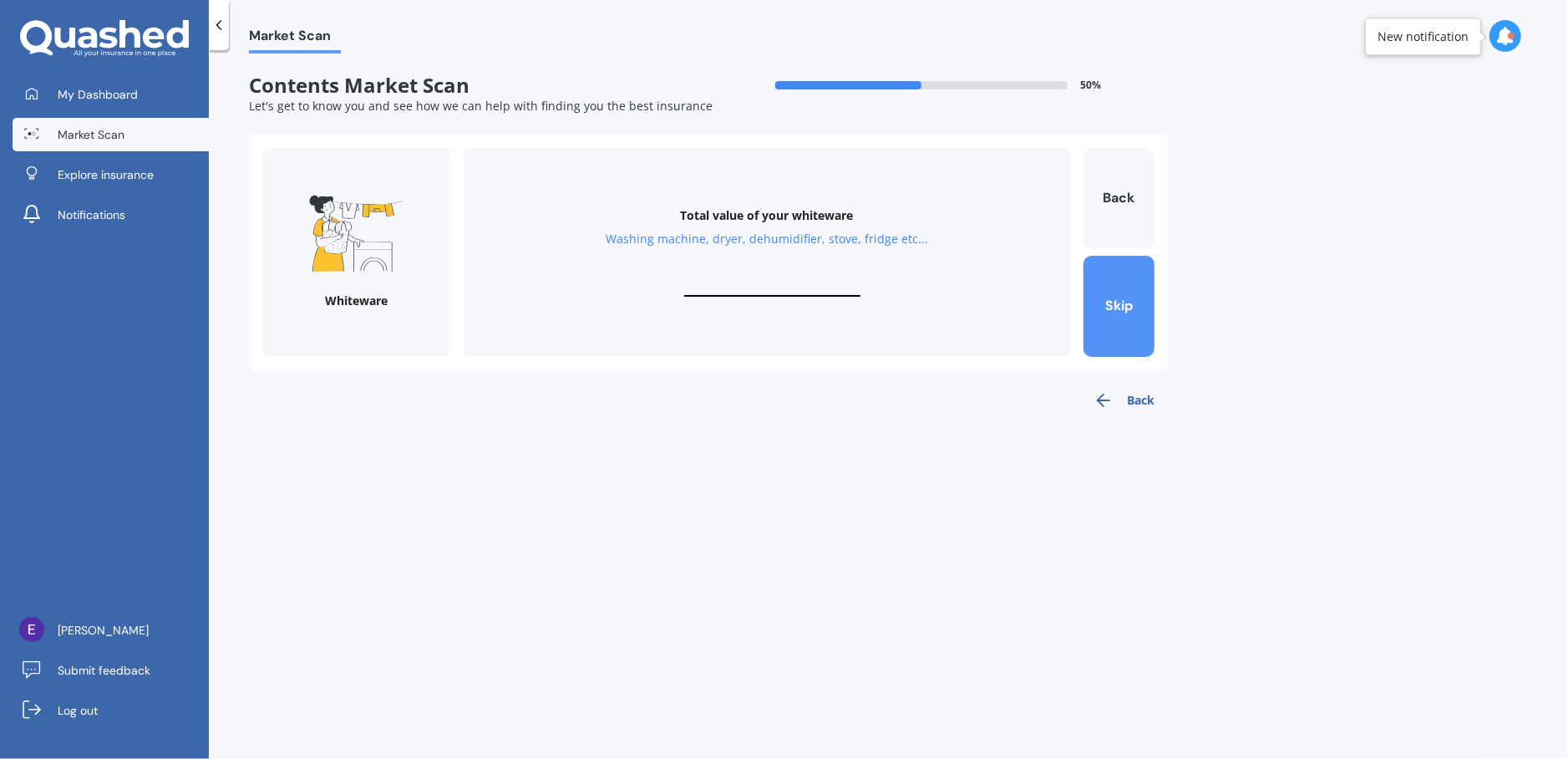 click on "Skip" at bounding box center [1119, 306] 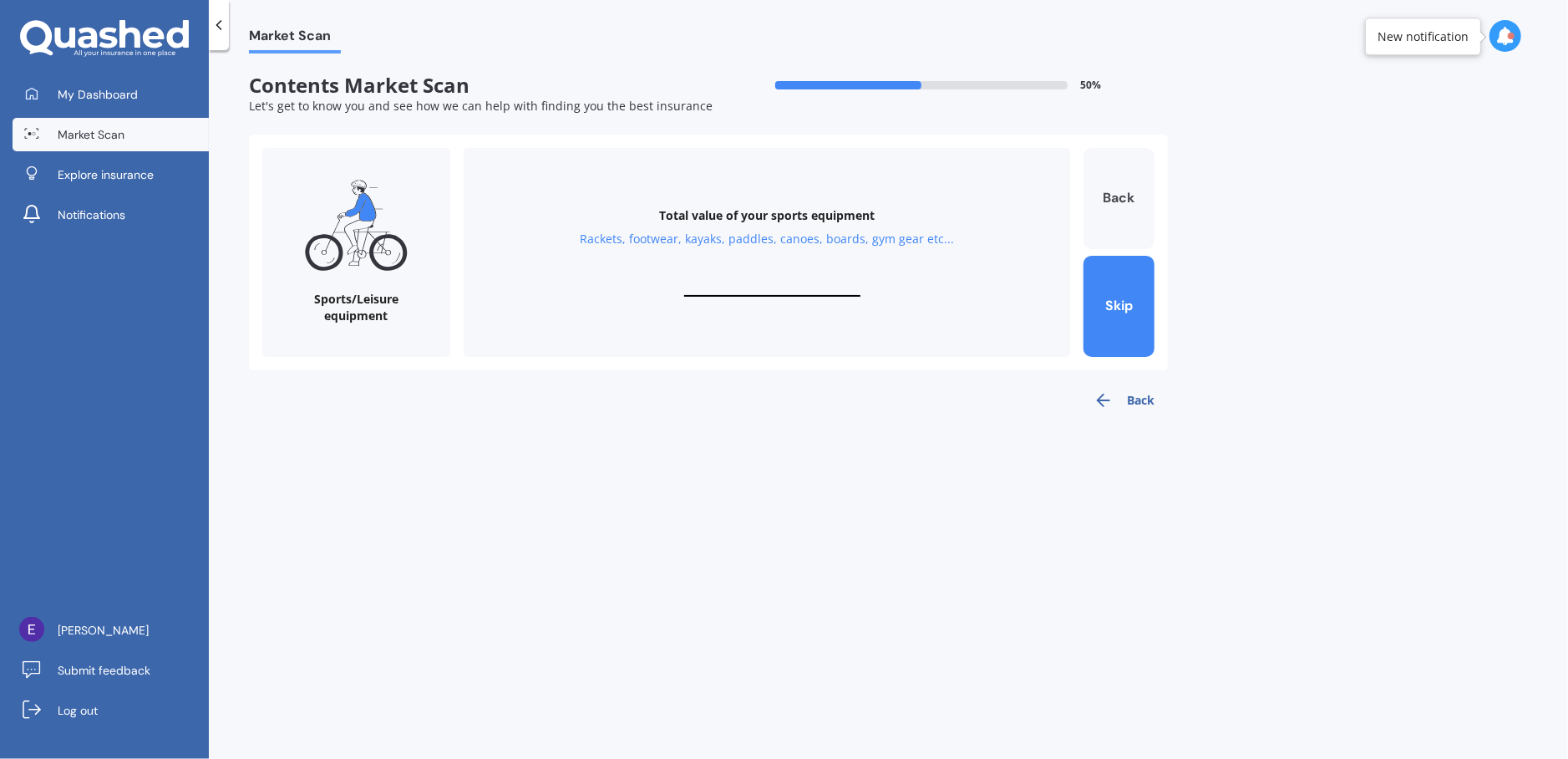 click on "Back" at bounding box center [1119, 198] 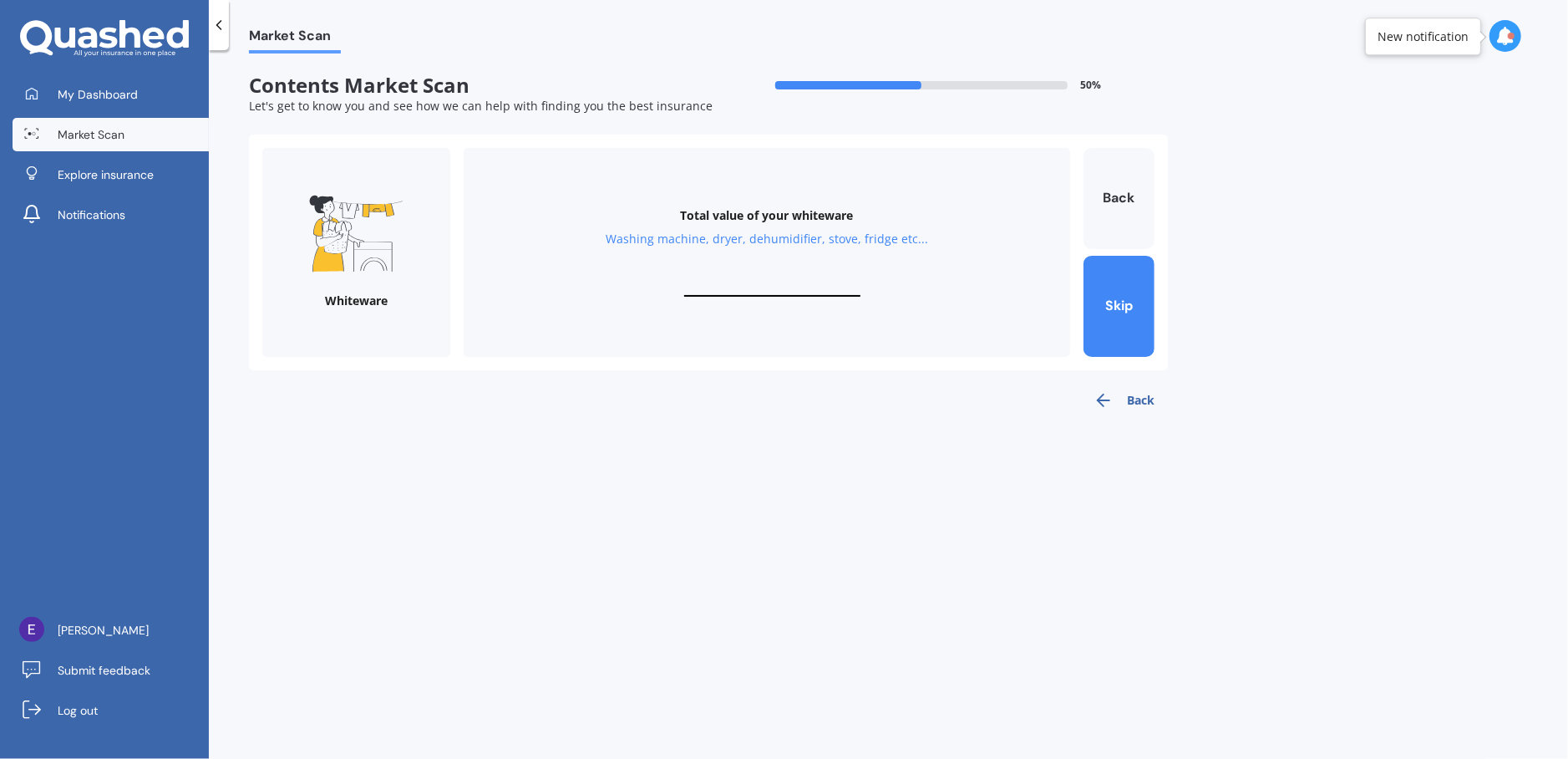 click on "Total value of your whiteware Washing machine, dryer, dehumidifier, stove, fridge etc..." at bounding box center [767, 252] 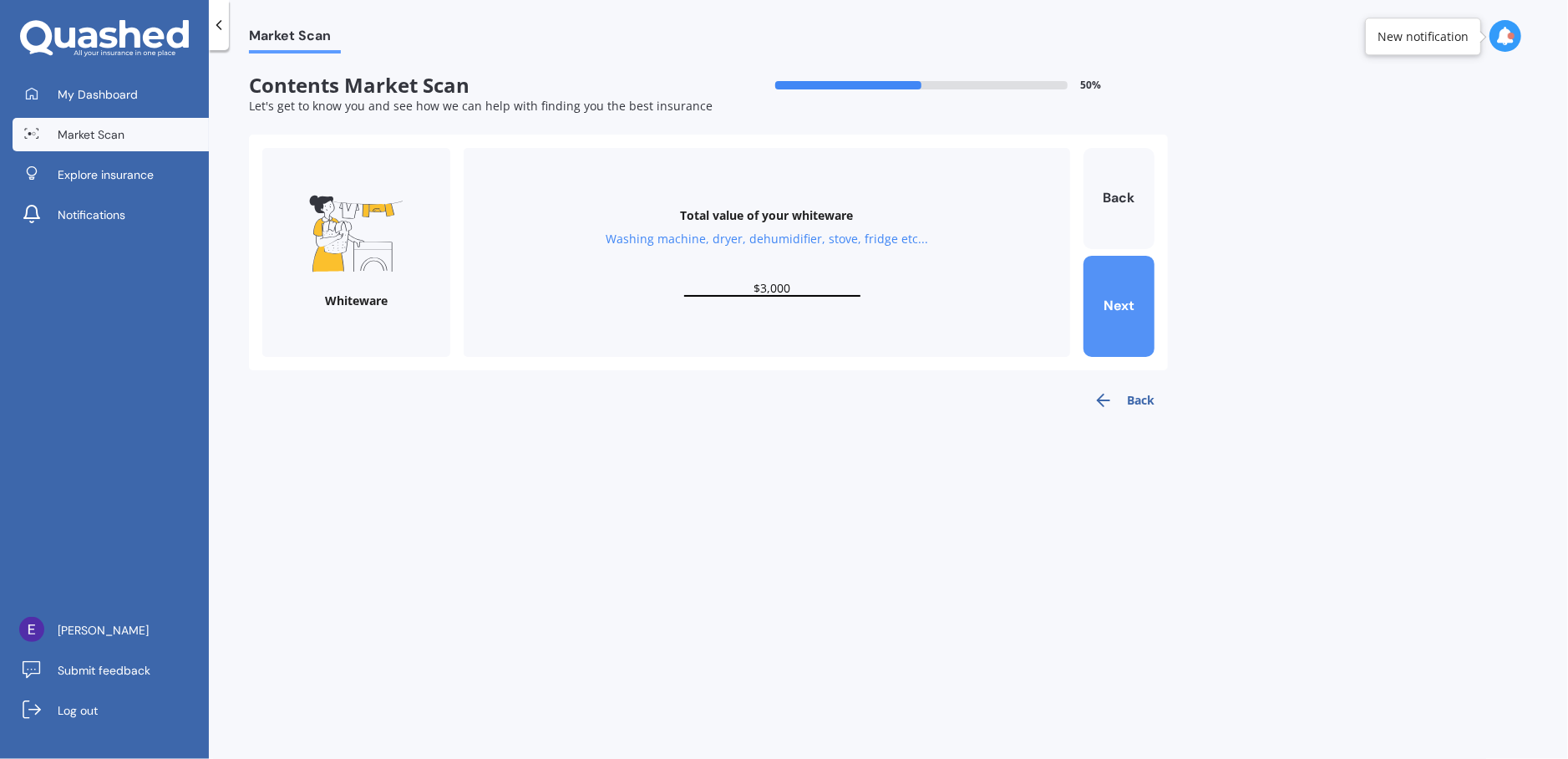 type on "$3,000" 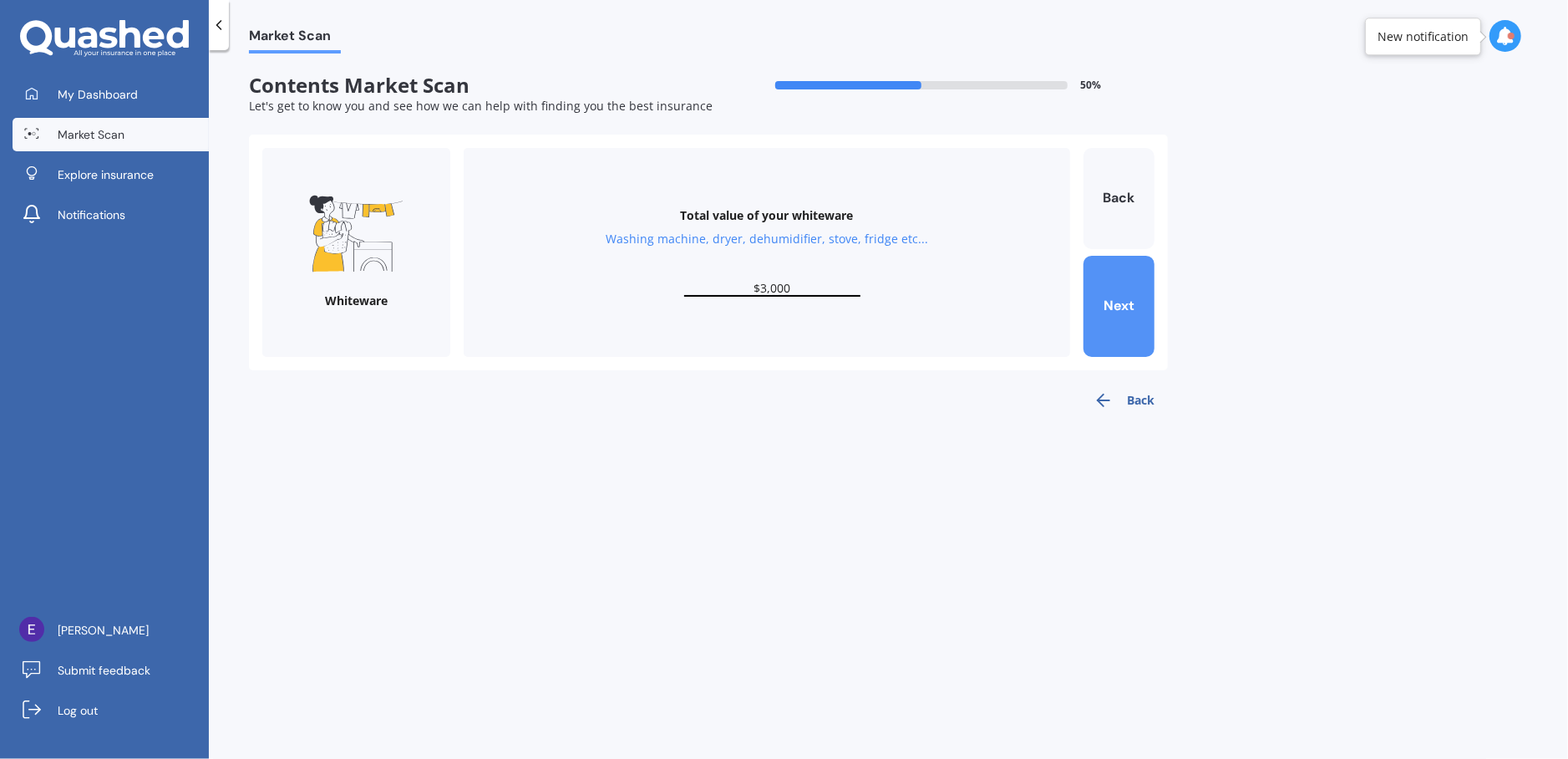 click on "Next" at bounding box center [1119, 306] 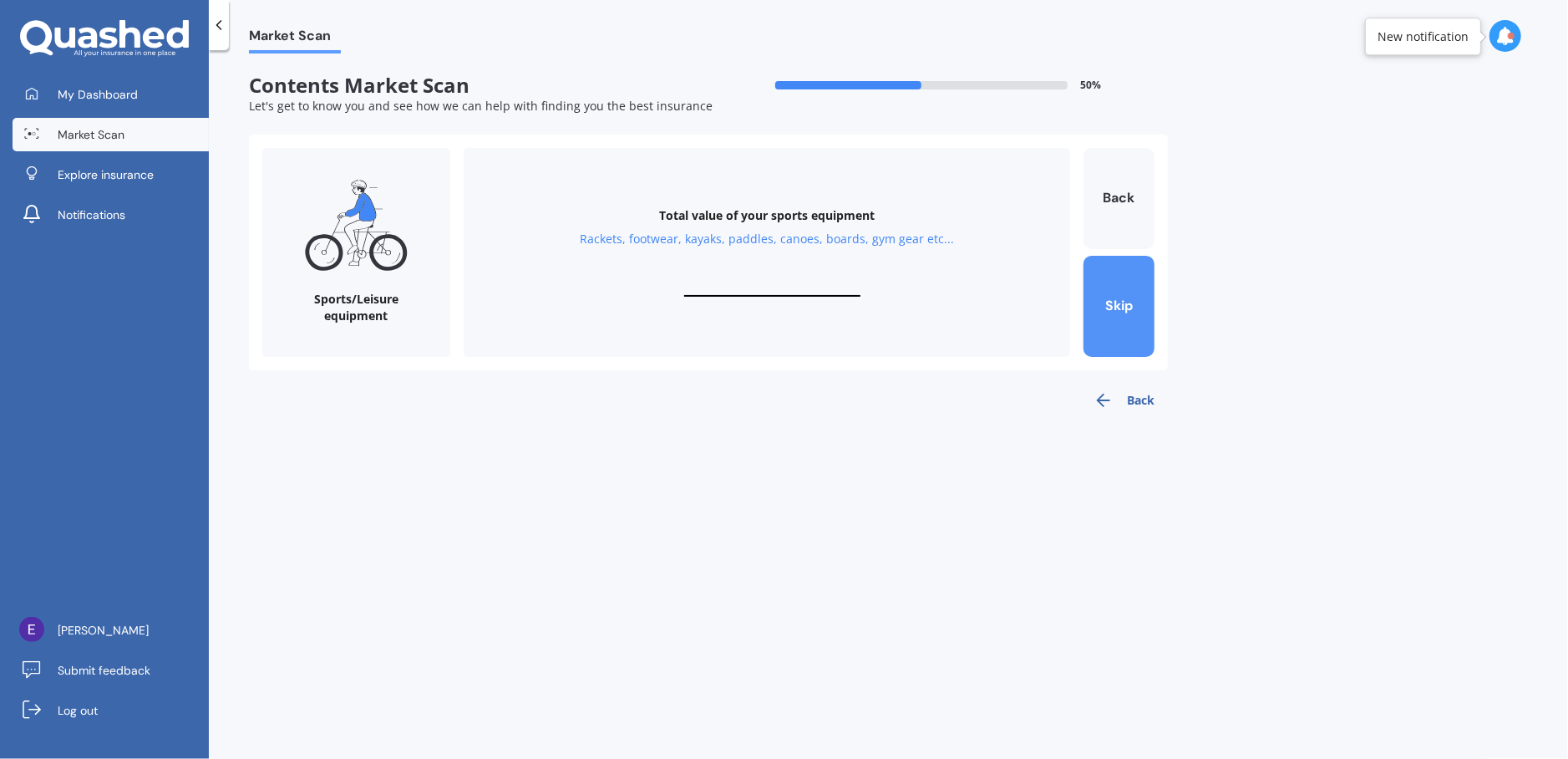 click on "Skip" at bounding box center (1119, 306) 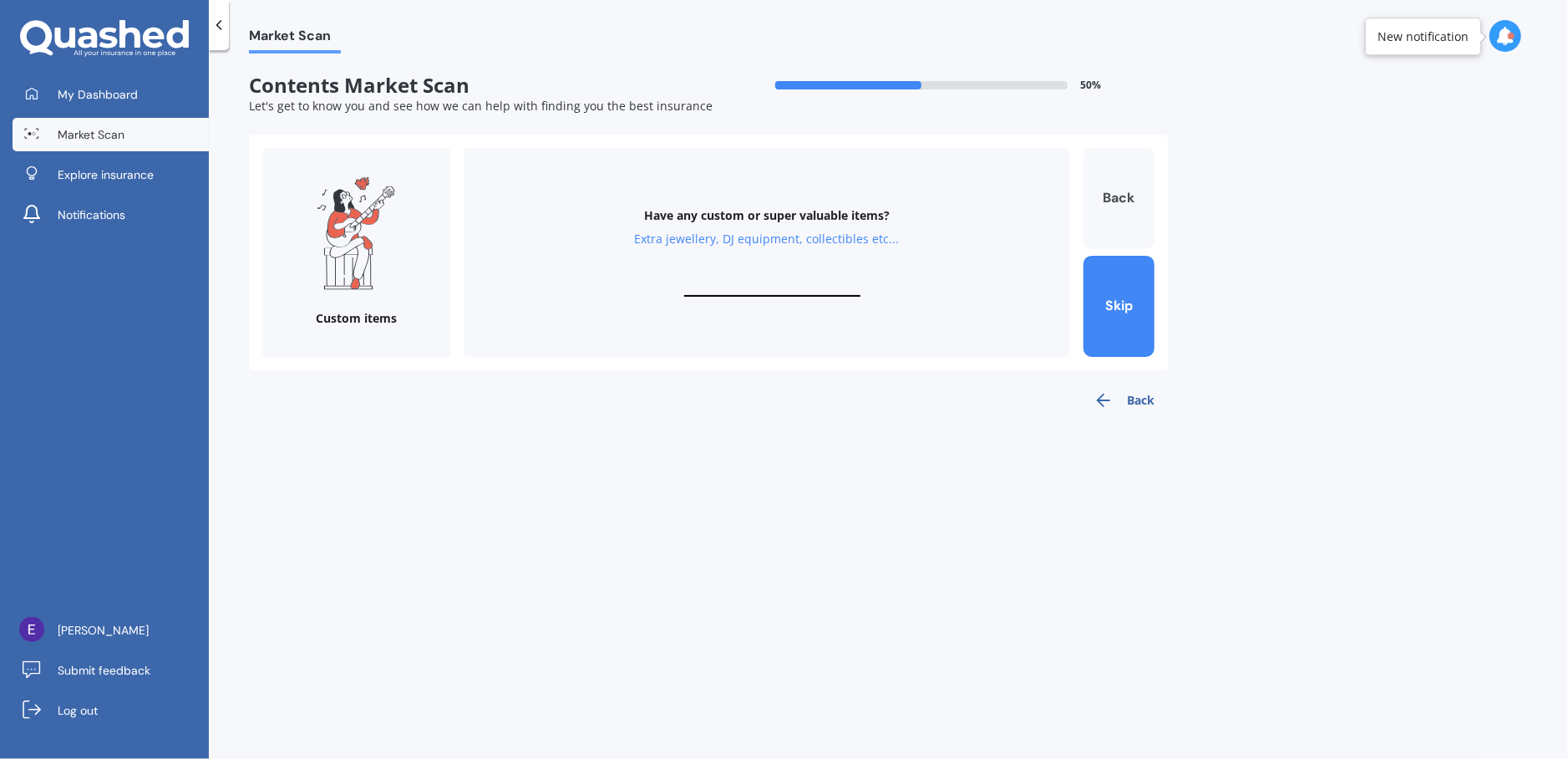 click on "Back" at bounding box center [1119, 198] 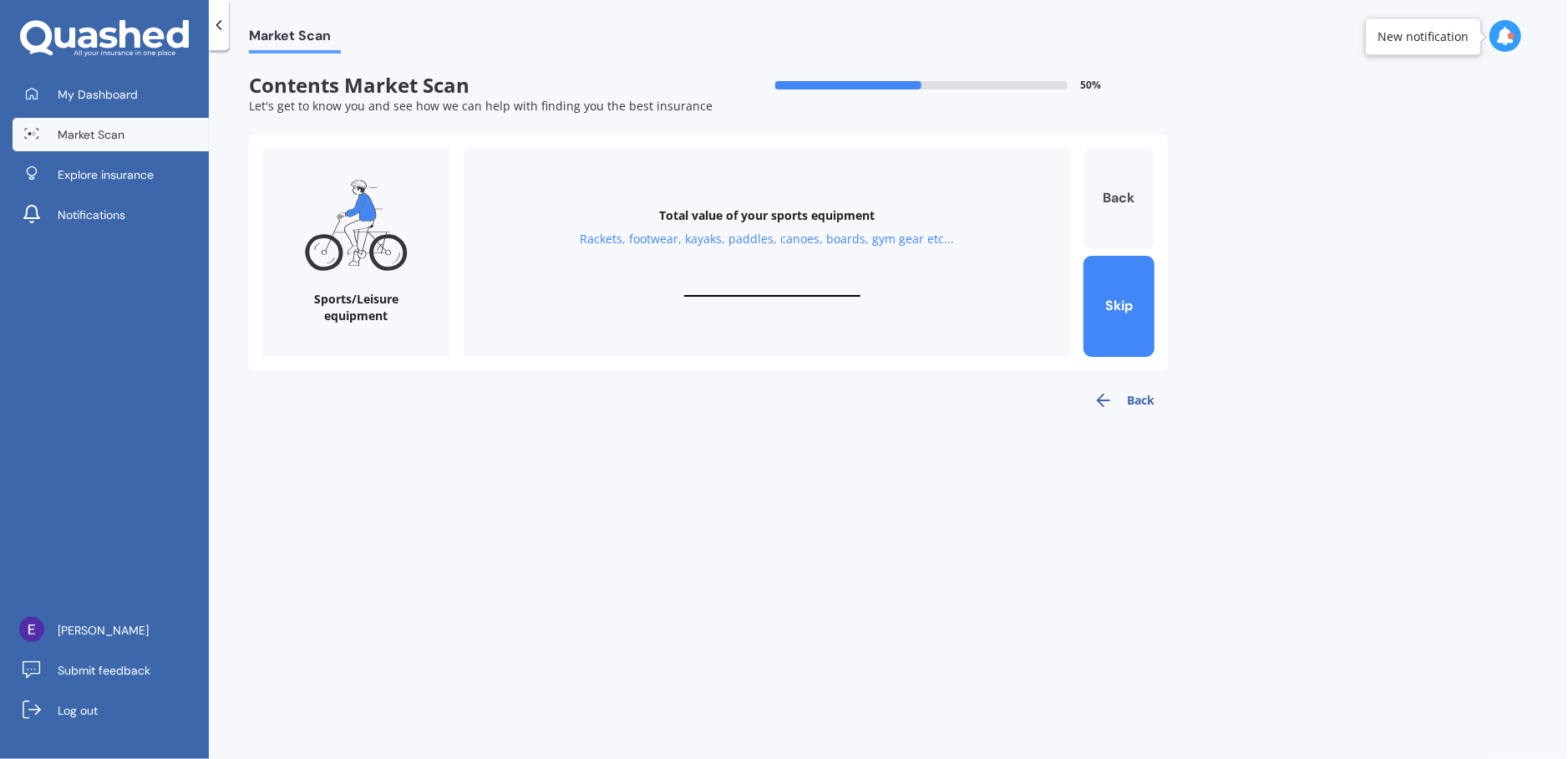click on "Back" at bounding box center [1119, 198] 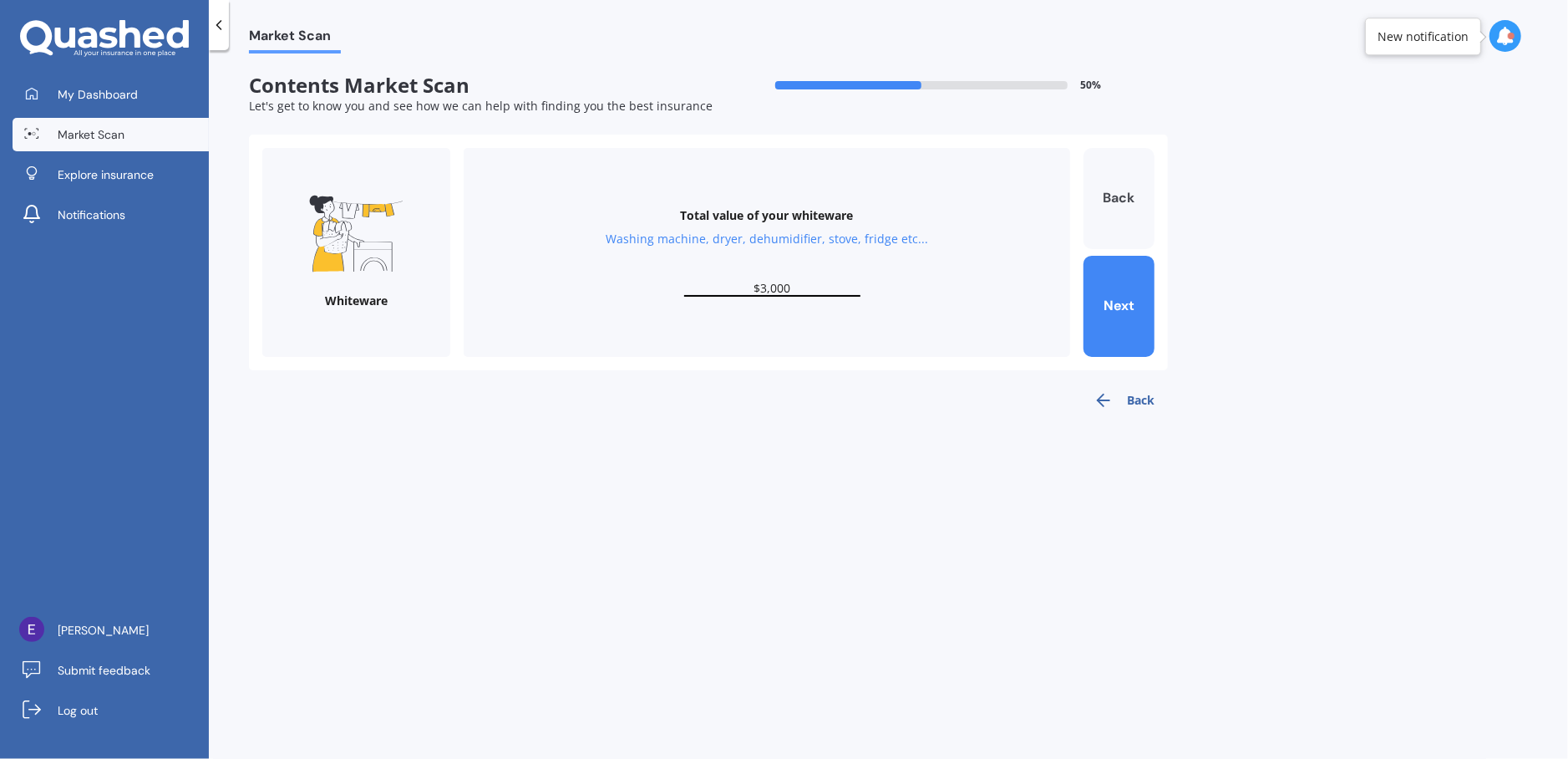 click on "Back" at bounding box center [1119, 198] 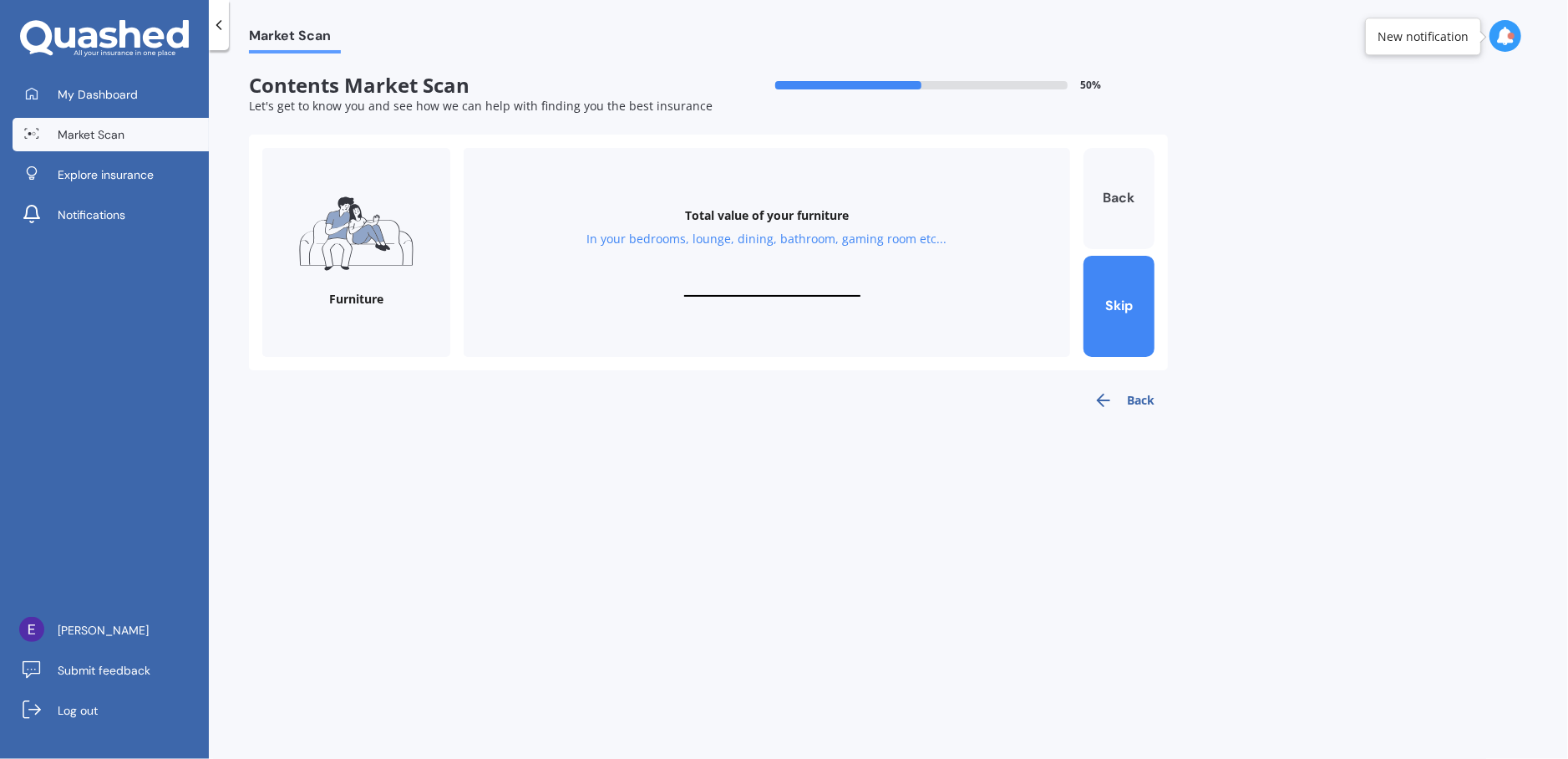 click on "Back" at bounding box center (1119, 198) 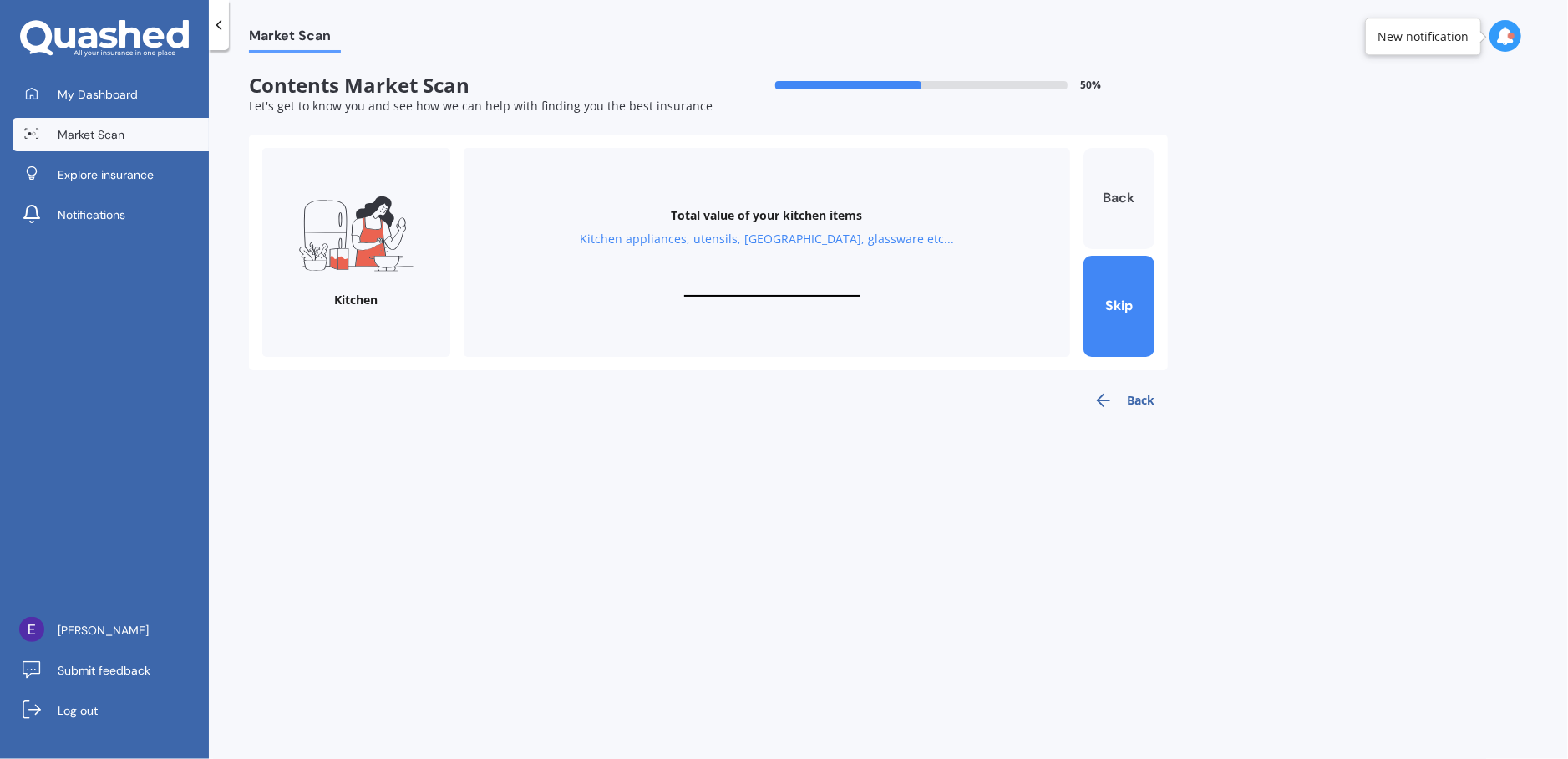 click on "Back" at bounding box center (1119, 198) 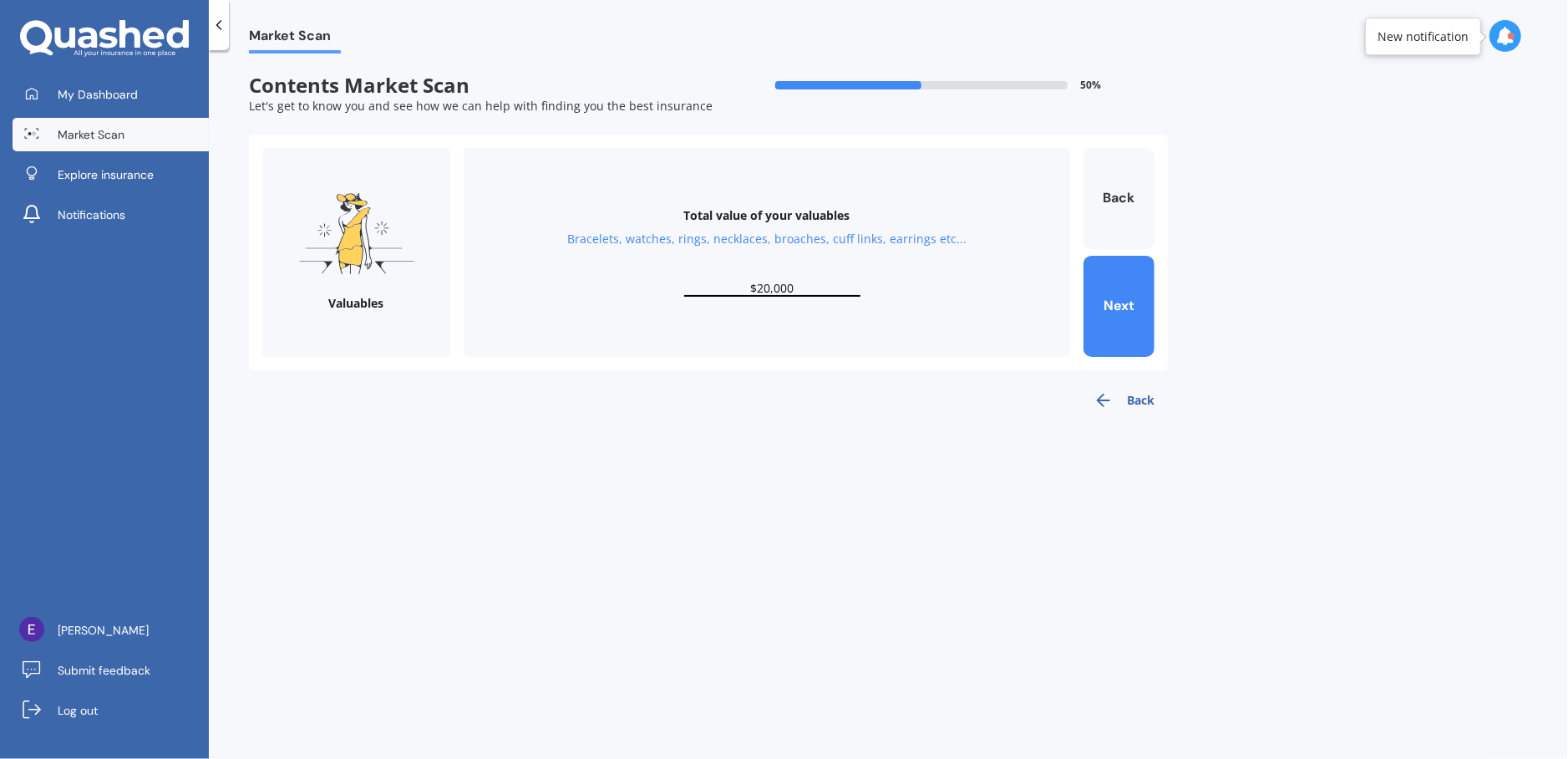 drag, startPoint x: 799, startPoint y: 289, endPoint x: 667, endPoint y: 298, distance: 132.30646 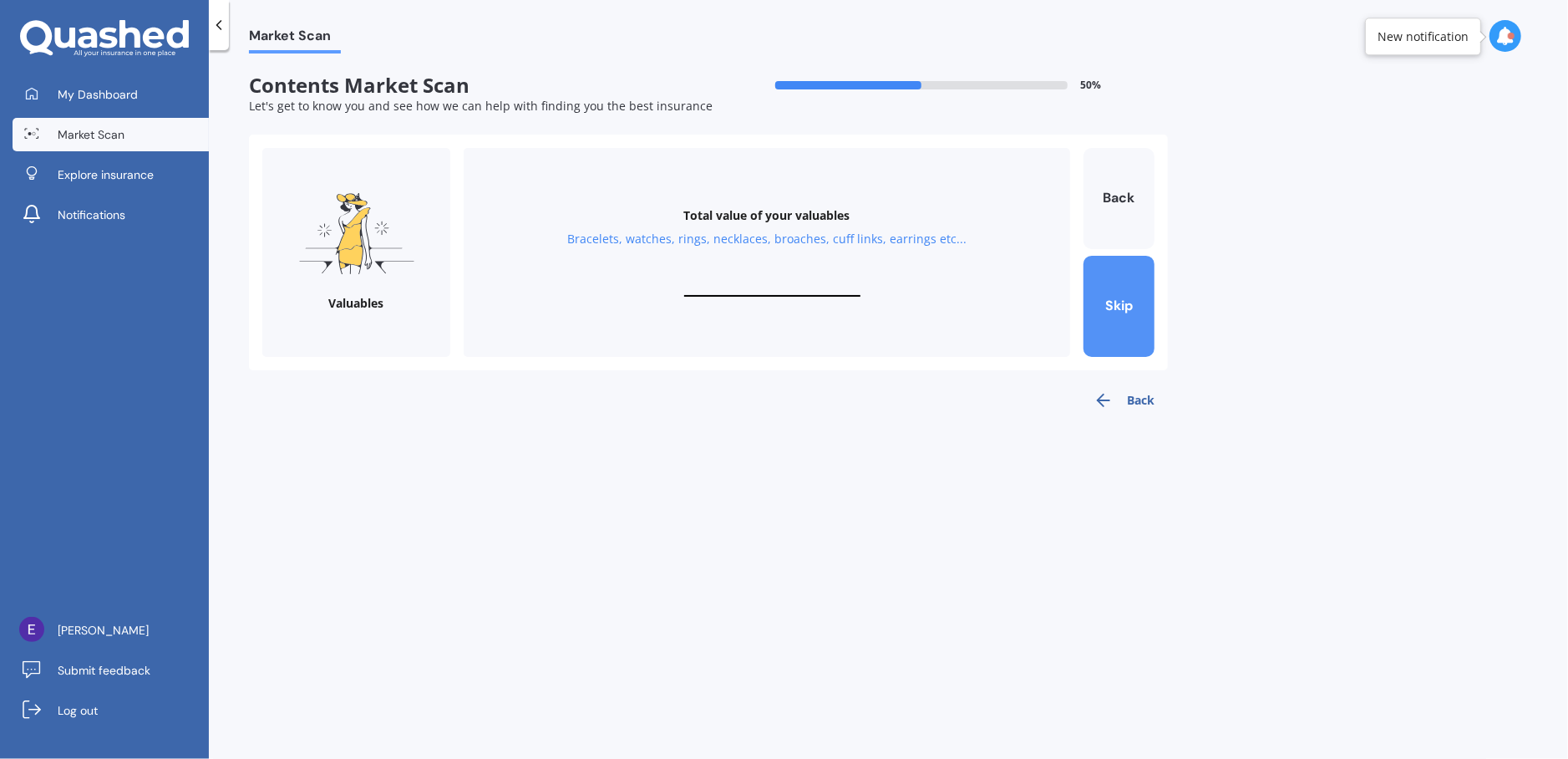 click on "Skip" at bounding box center [1119, 306] 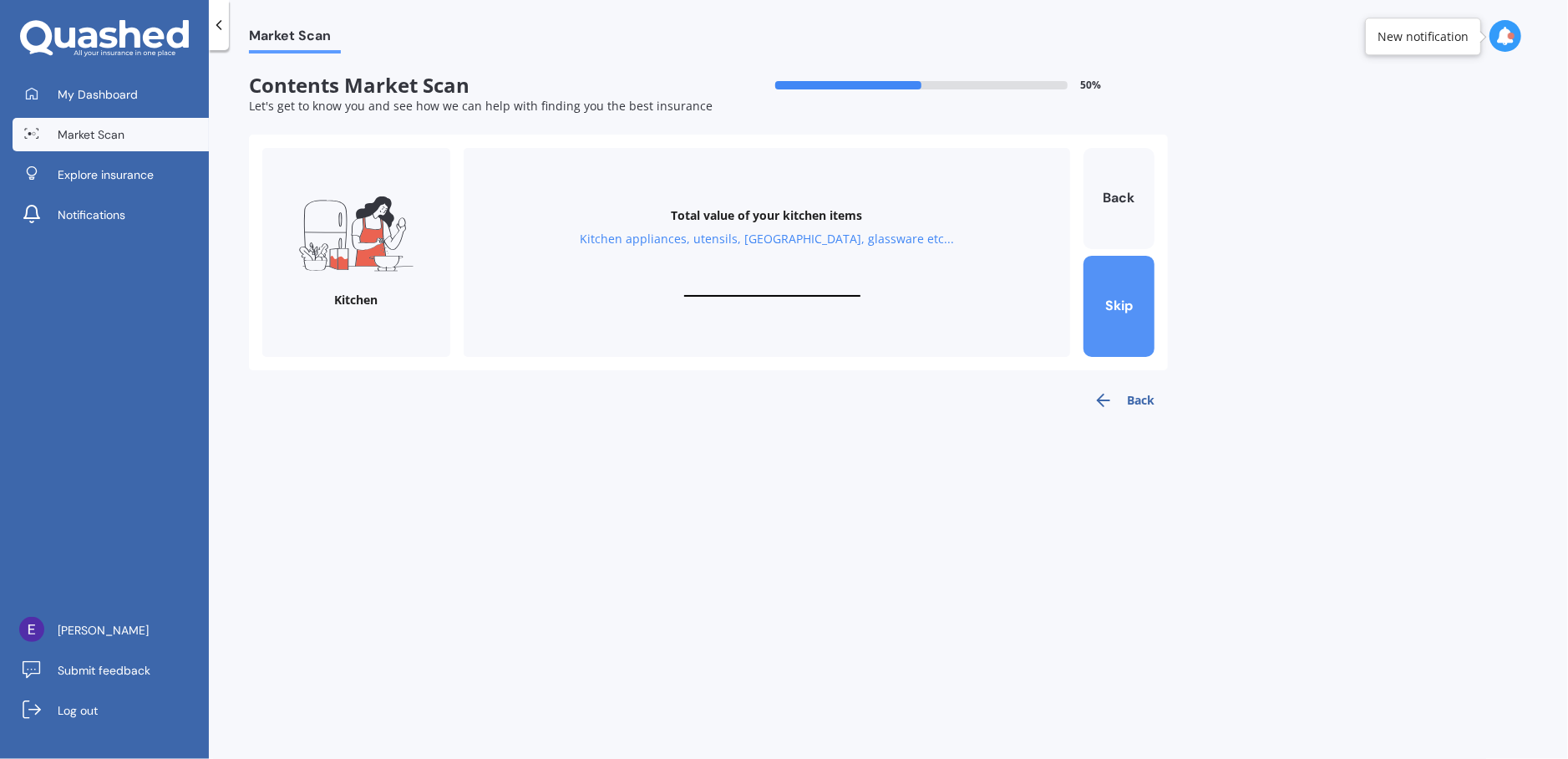 click on "Skip" at bounding box center [1119, 306] 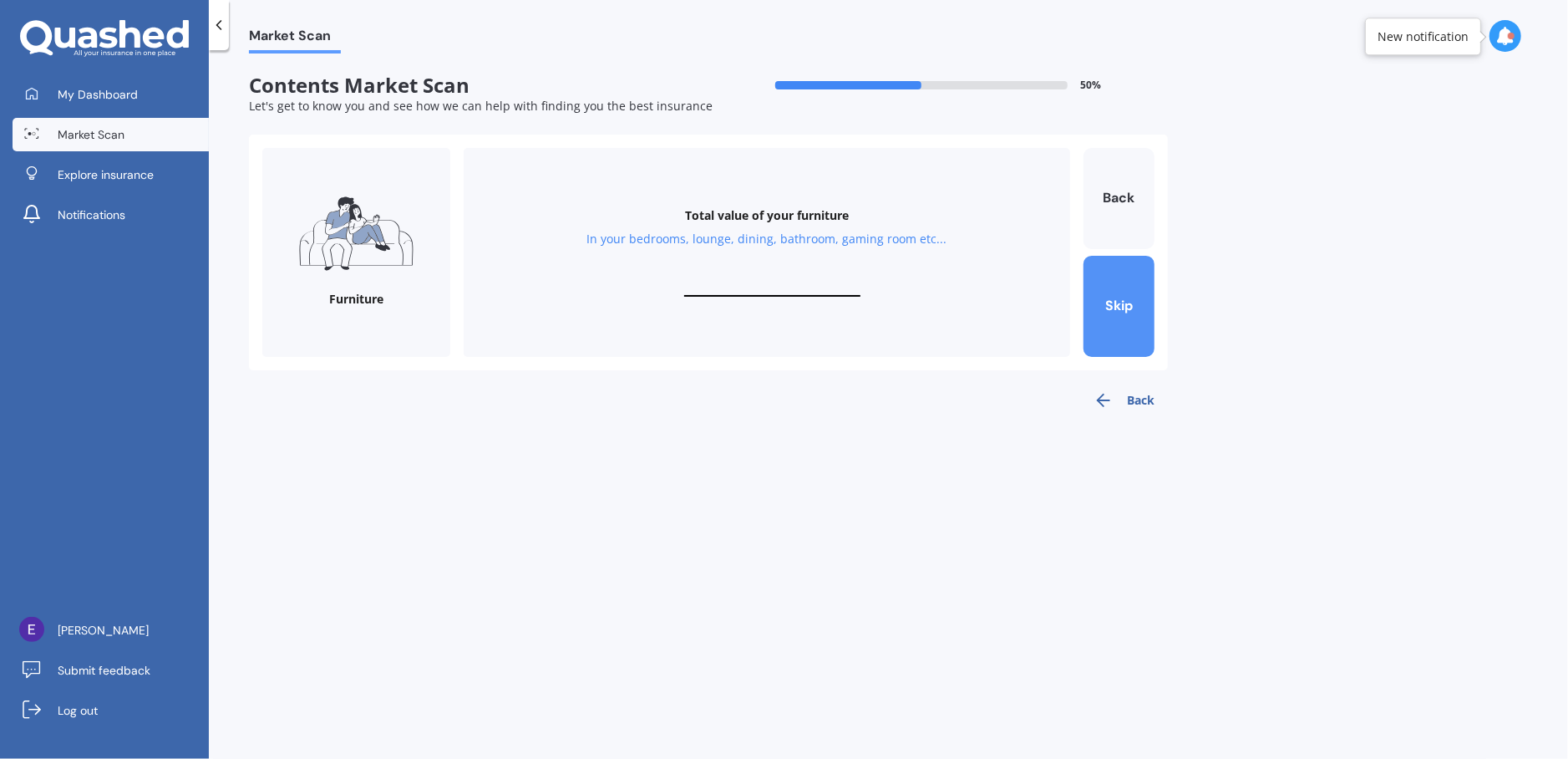 click on "Skip" at bounding box center (1119, 306) 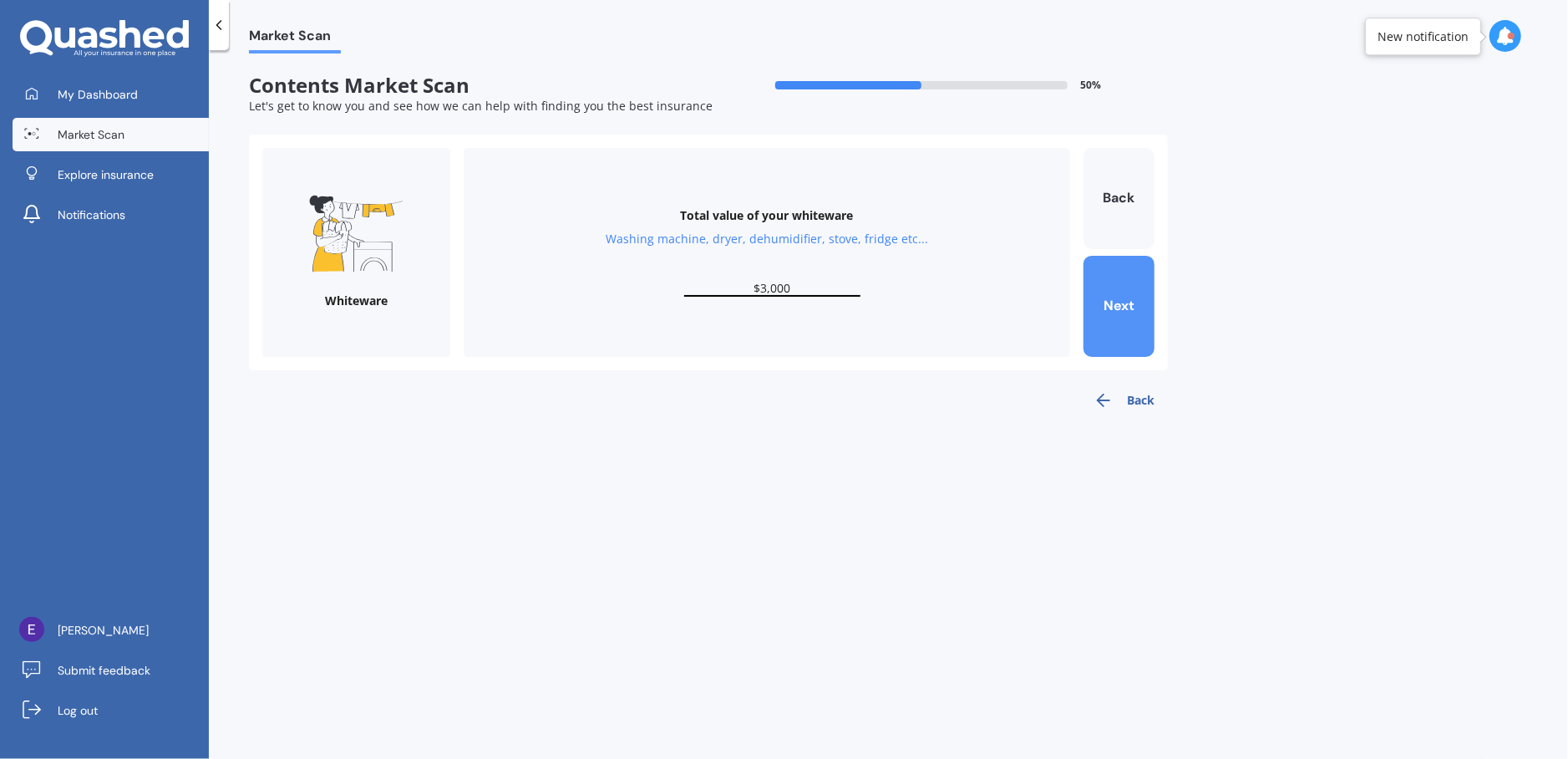 click on "Next" at bounding box center [1119, 306] 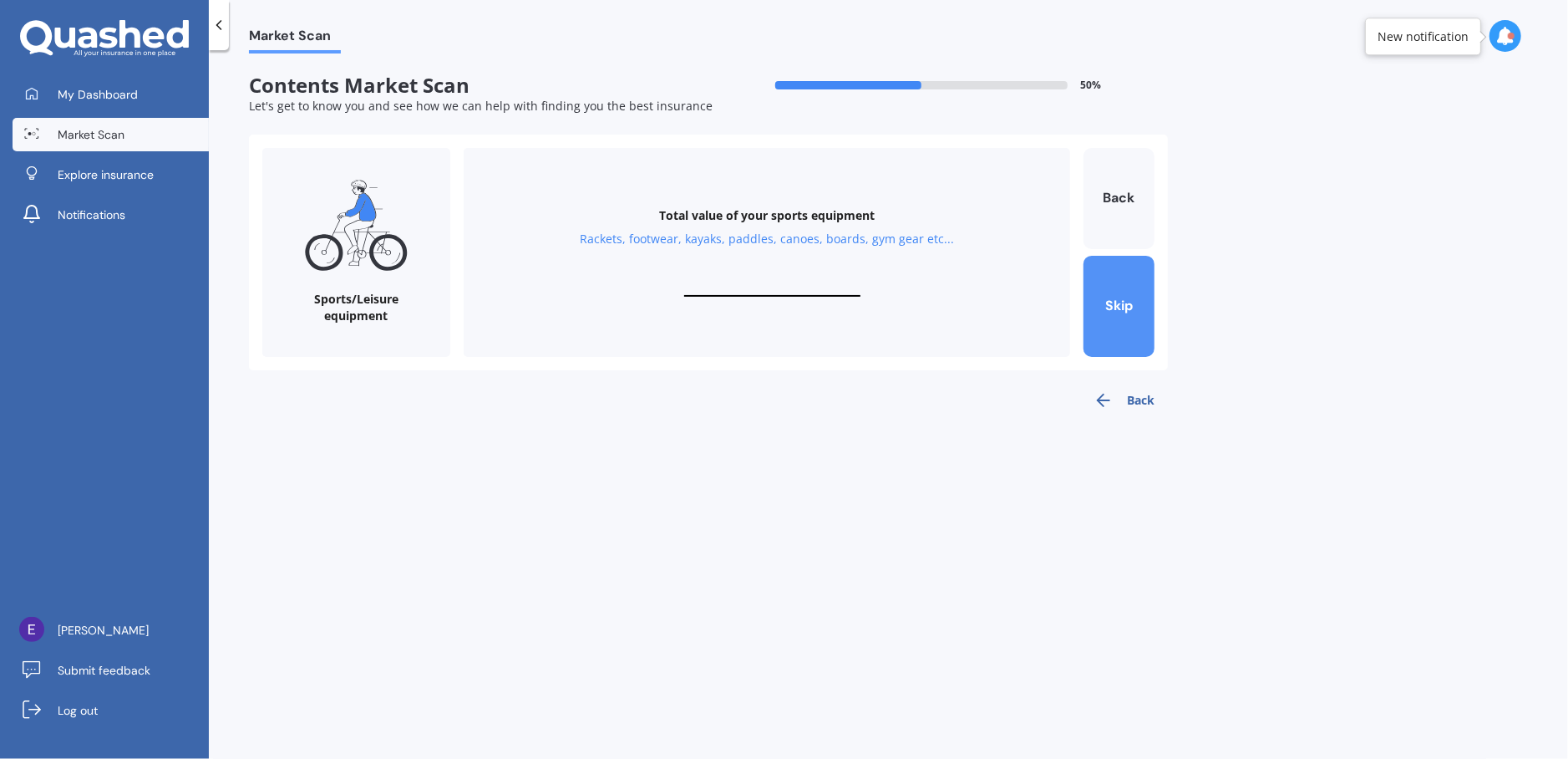click on "Skip" at bounding box center [1119, 306] 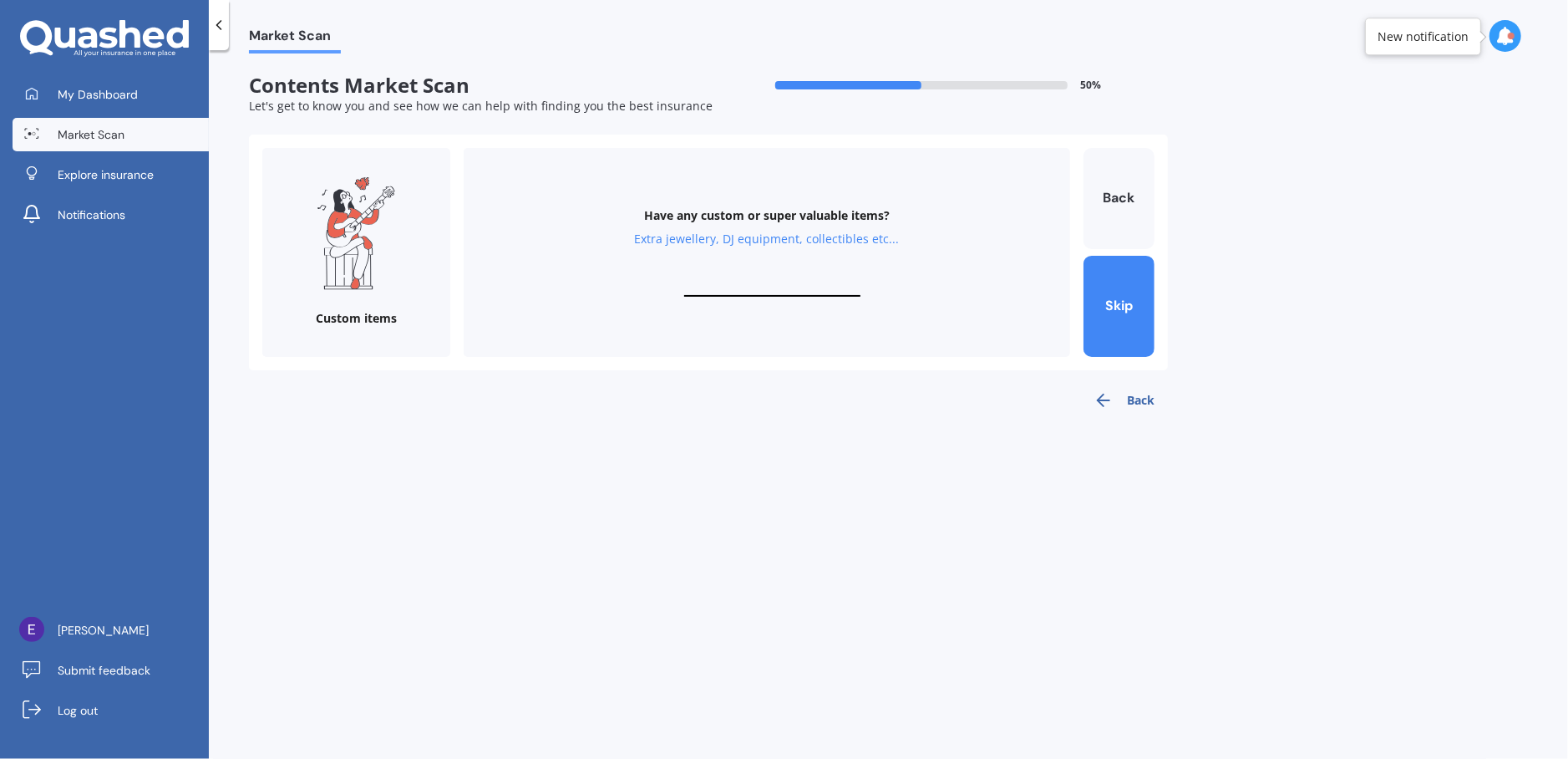 click at bounding box center [772, 288] 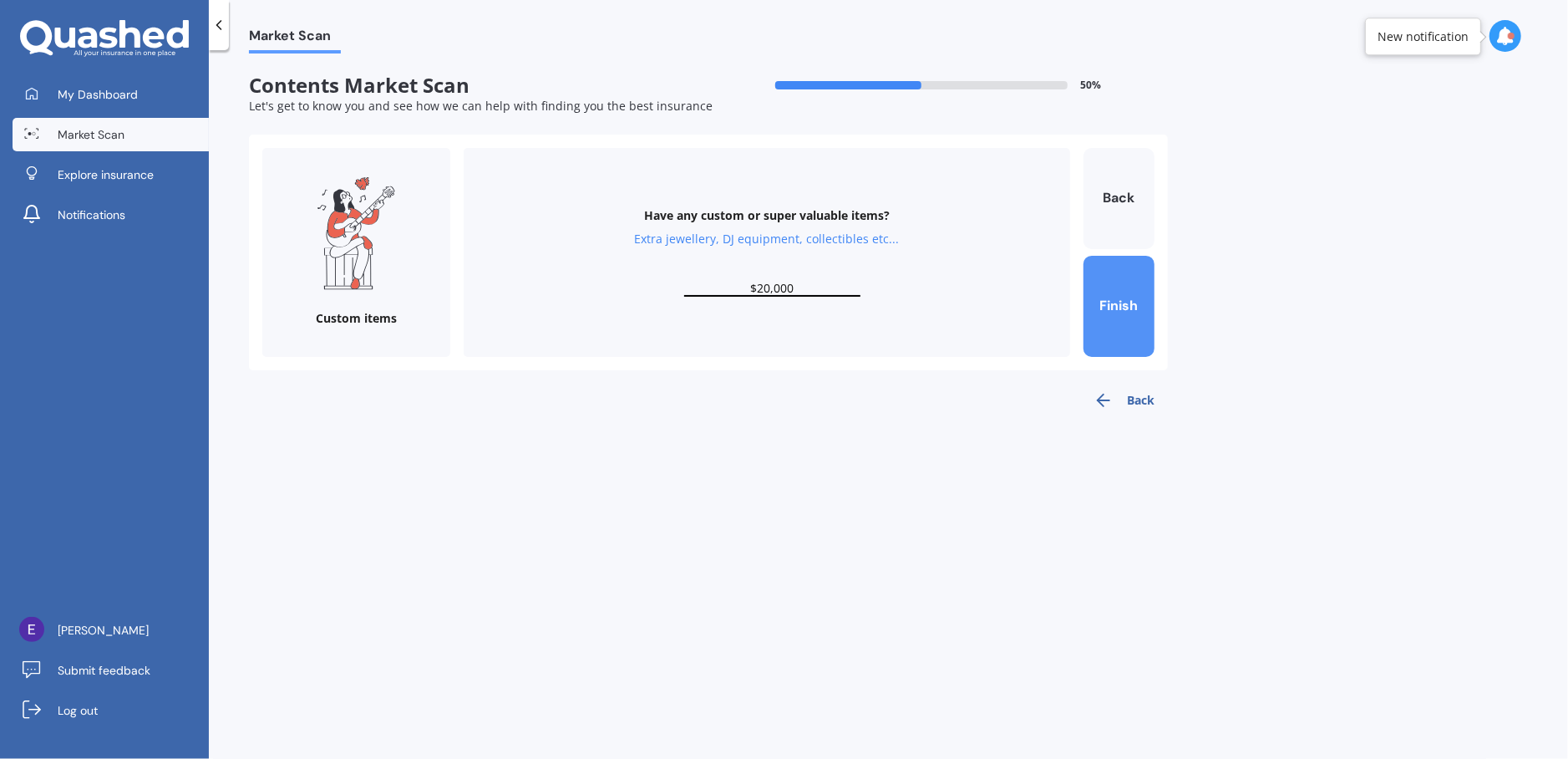 type on "$20,000" 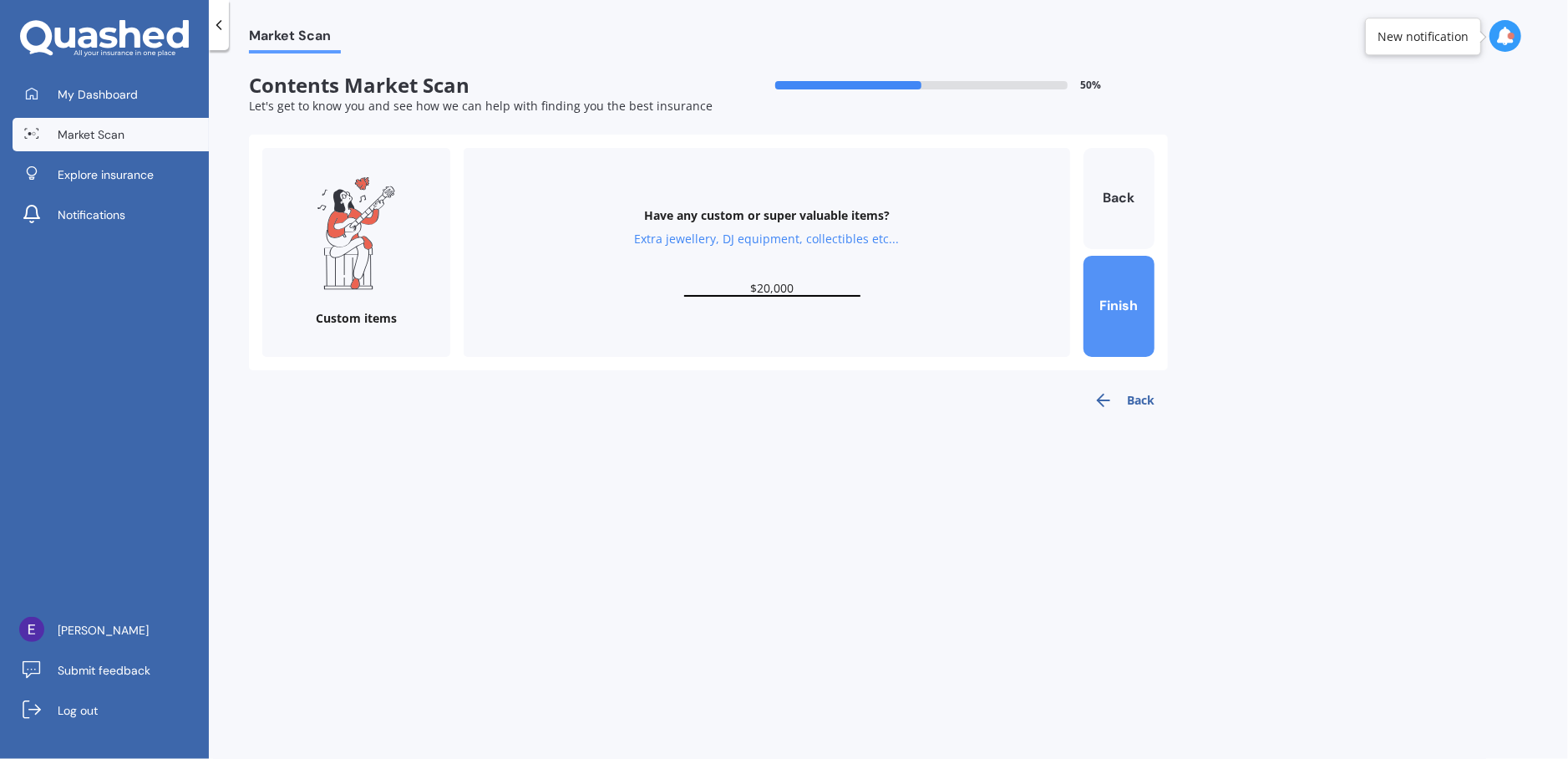 click on "Finish" at bounding box center [1119, 306] 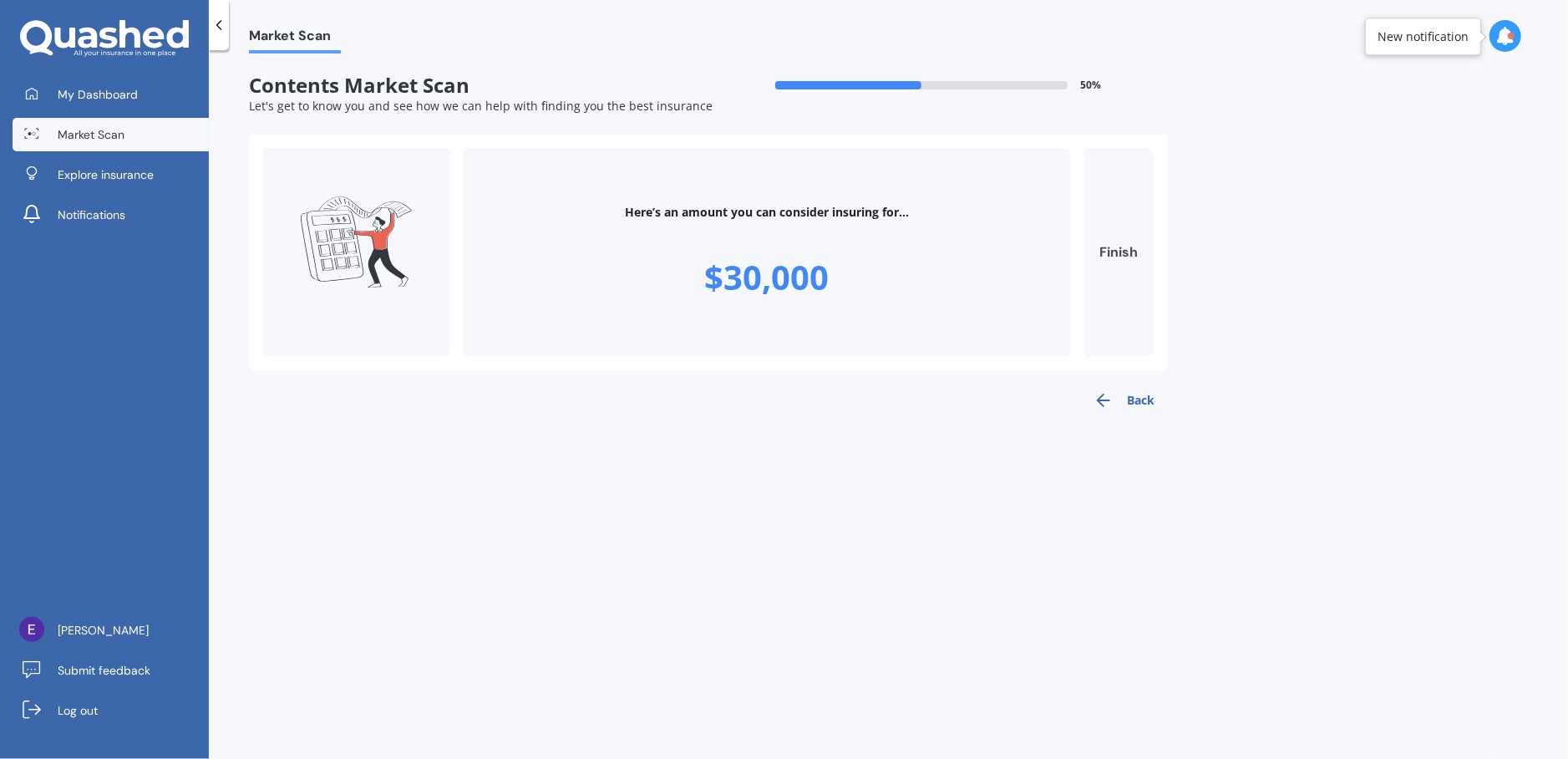 click on "Finish" at bounding box center [1119, 252] 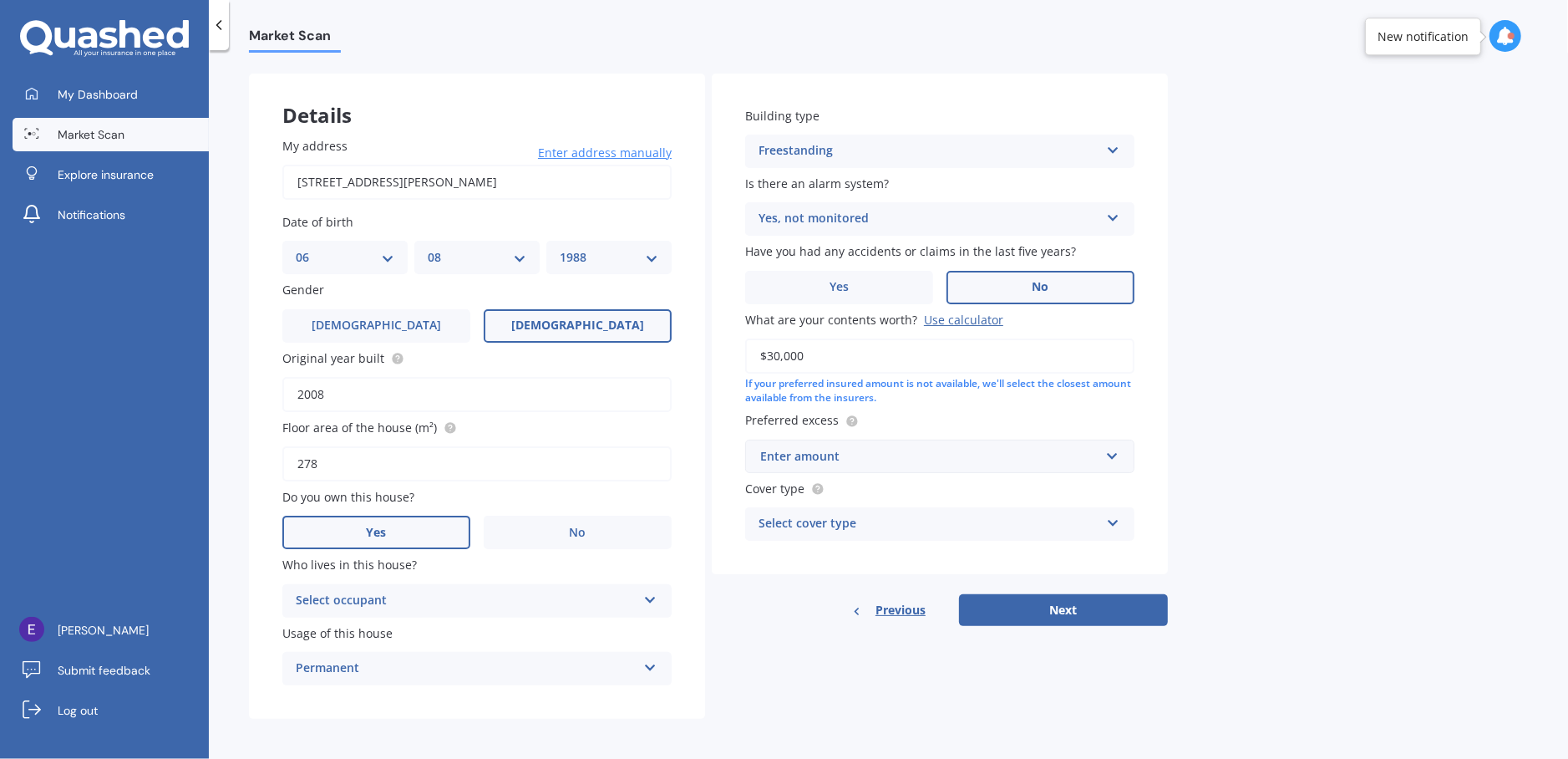 scroll, scrollTop: 63, scrollLeft: 0, axis: vertical 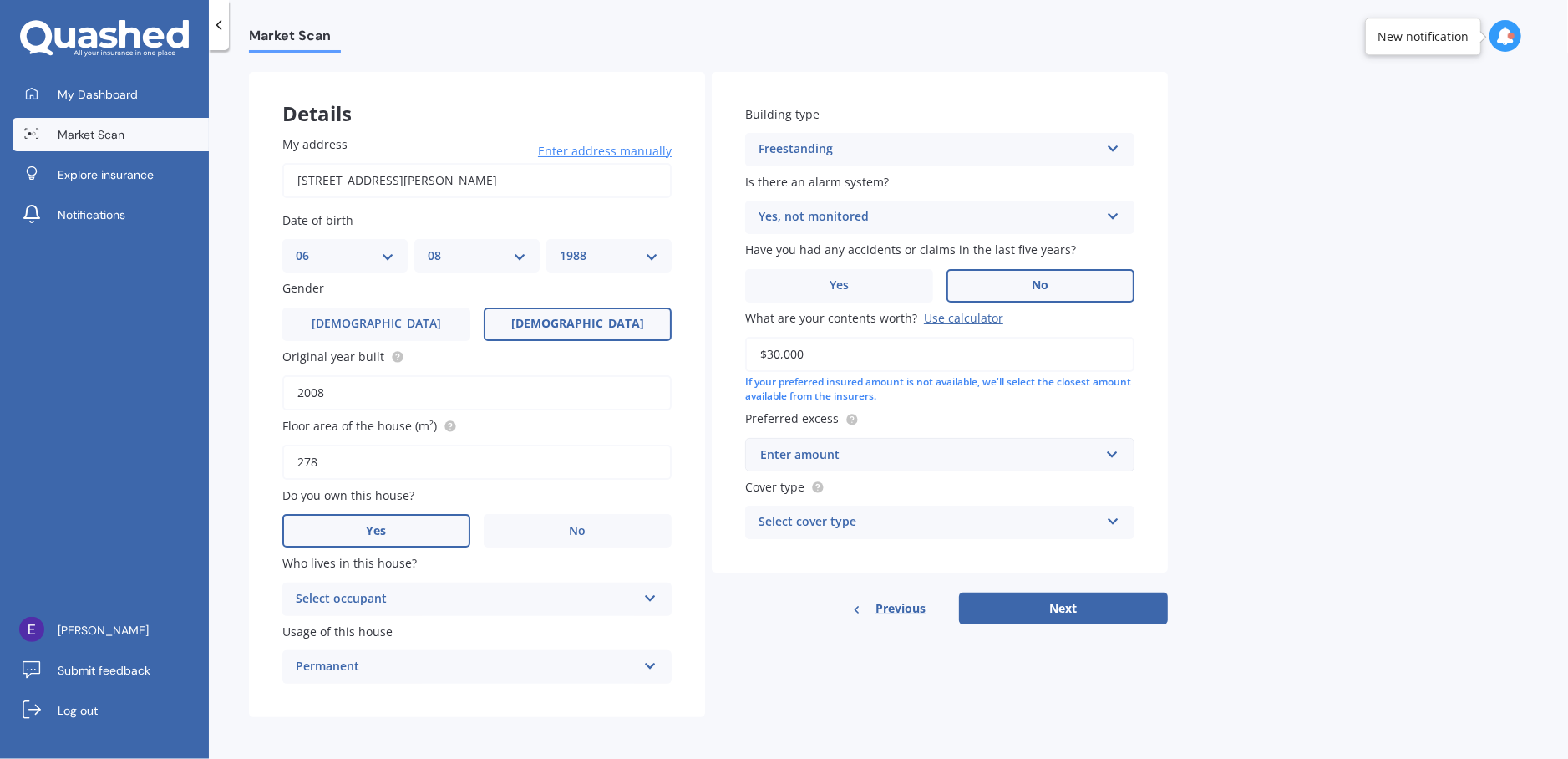 click on "Enter amount" at bounding box center [930, 455] 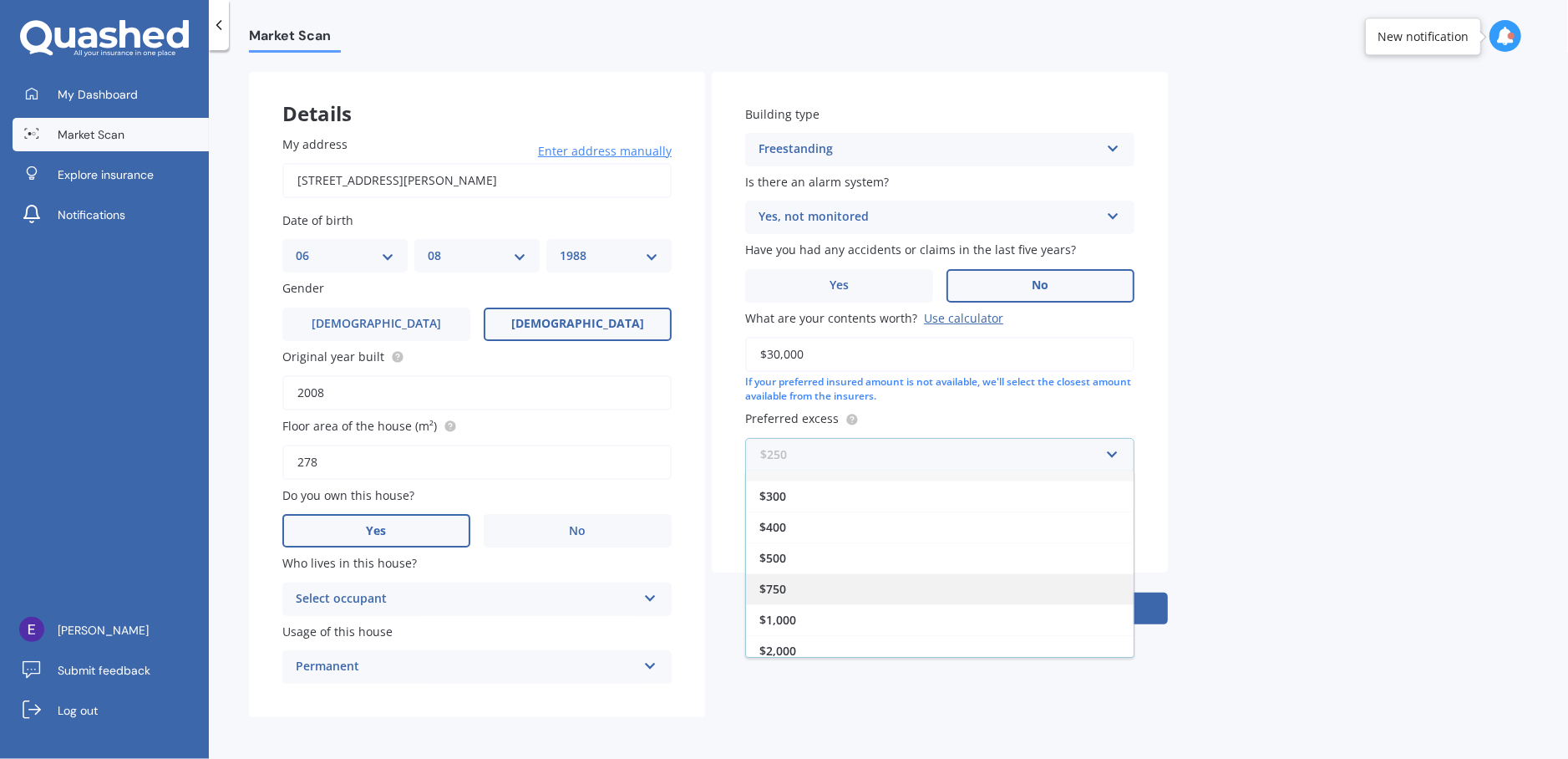 scroll, scrollTop: 28, scrollLeft: 0, axis: vertical 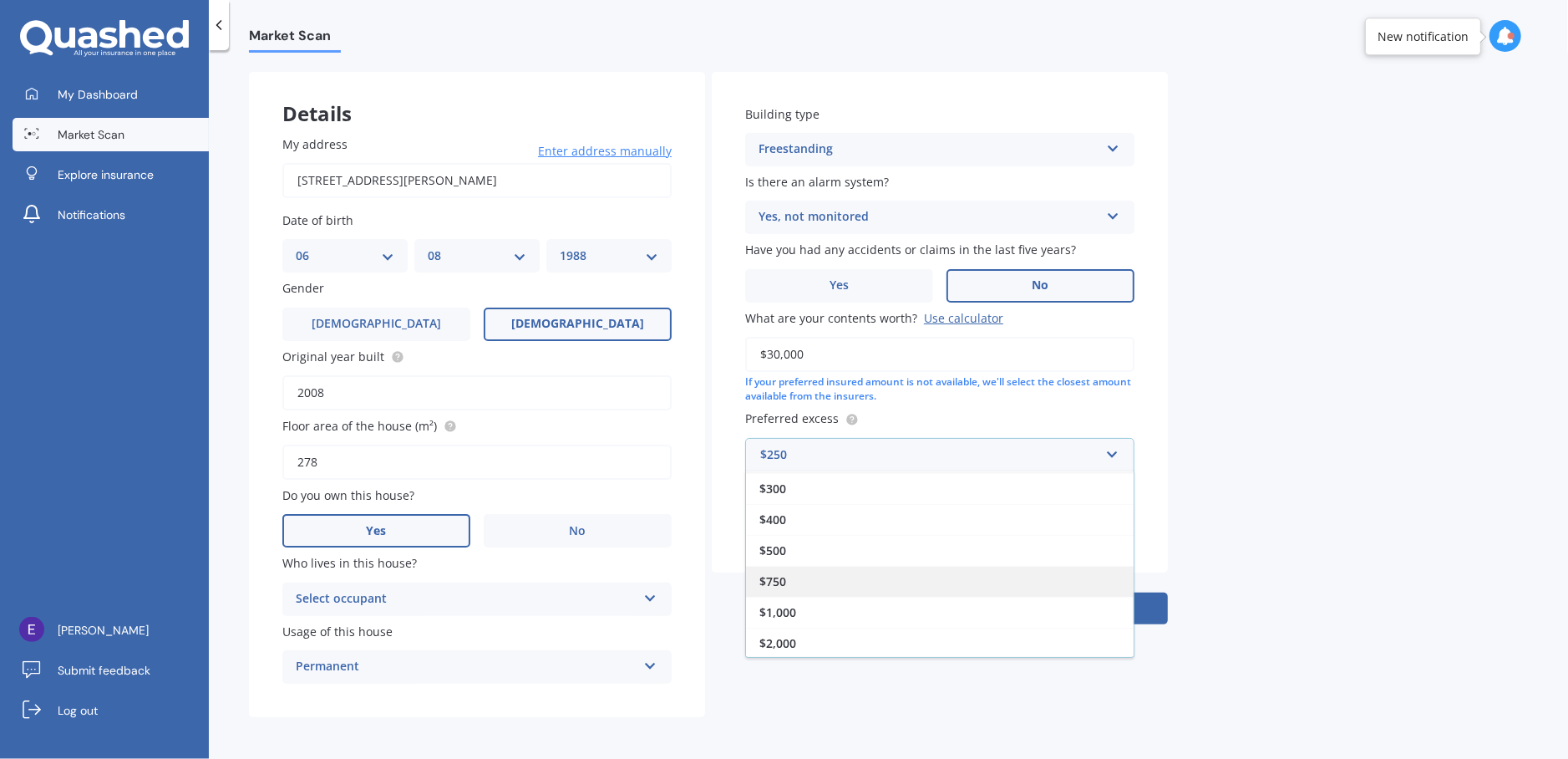 click on "$1,000" at bounding box center (940, 612) 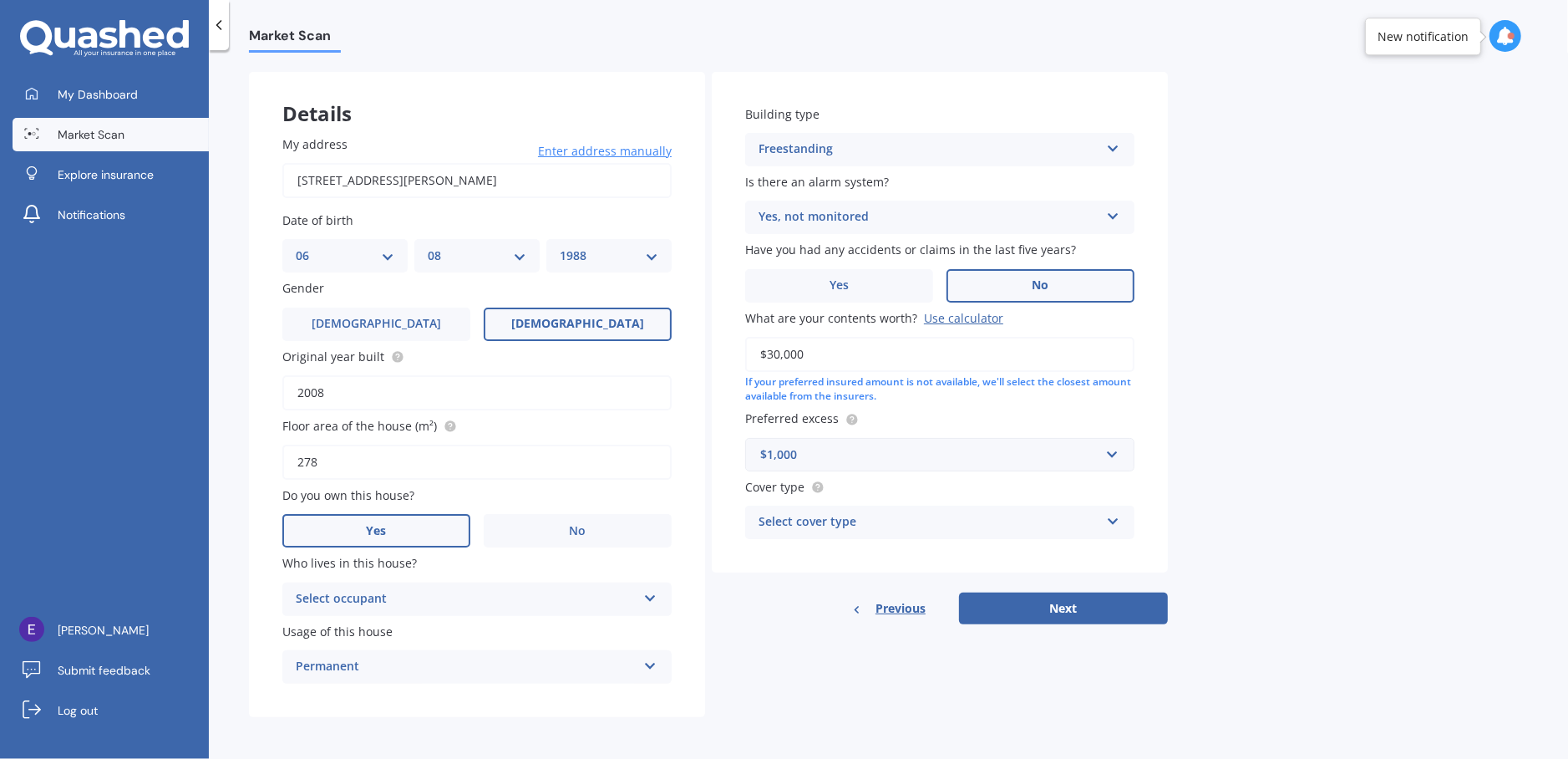 click on "Select cover type High Limited" at bounding box center (940, 522) 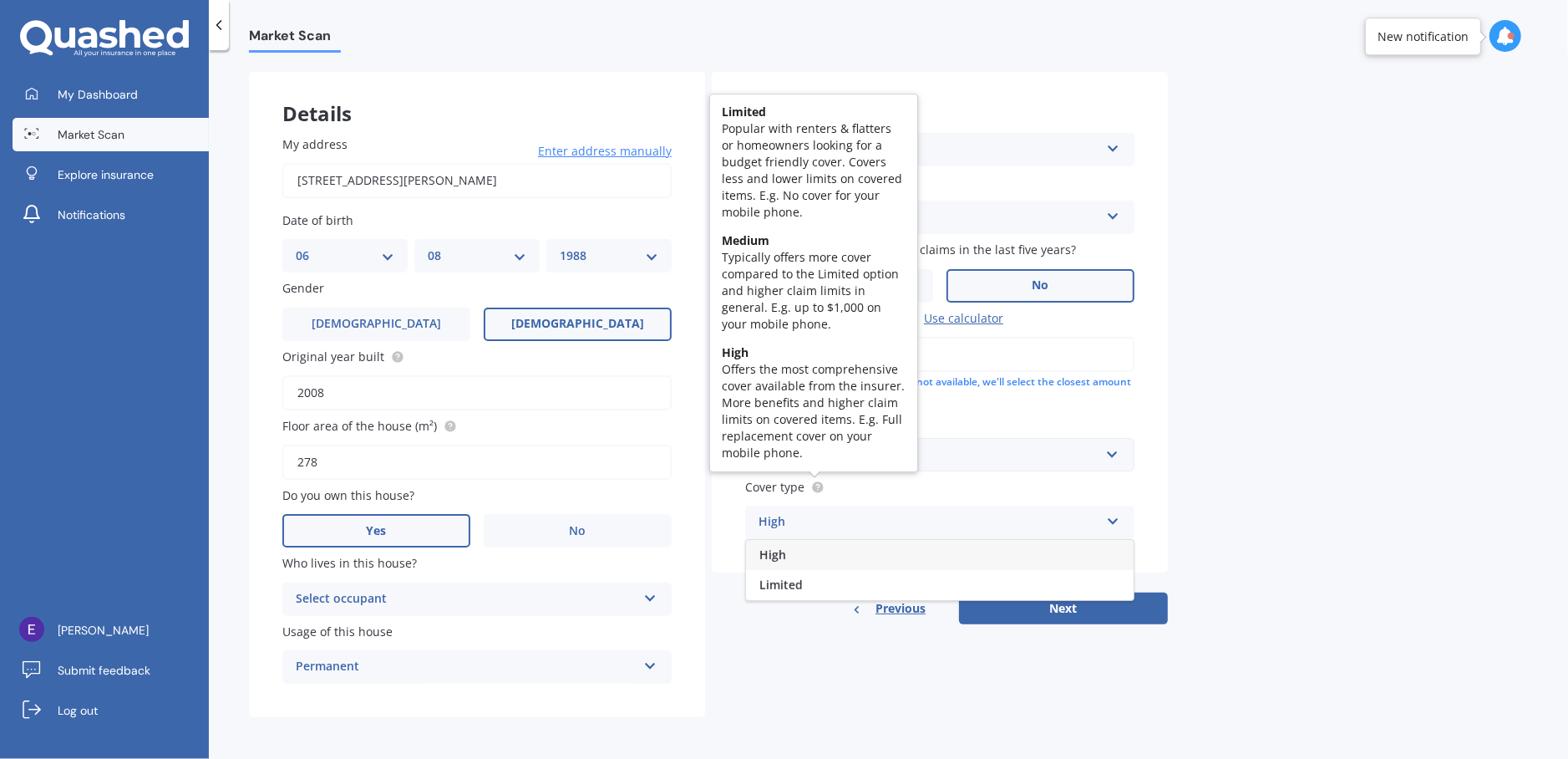 click at bounding box center [814, 487] 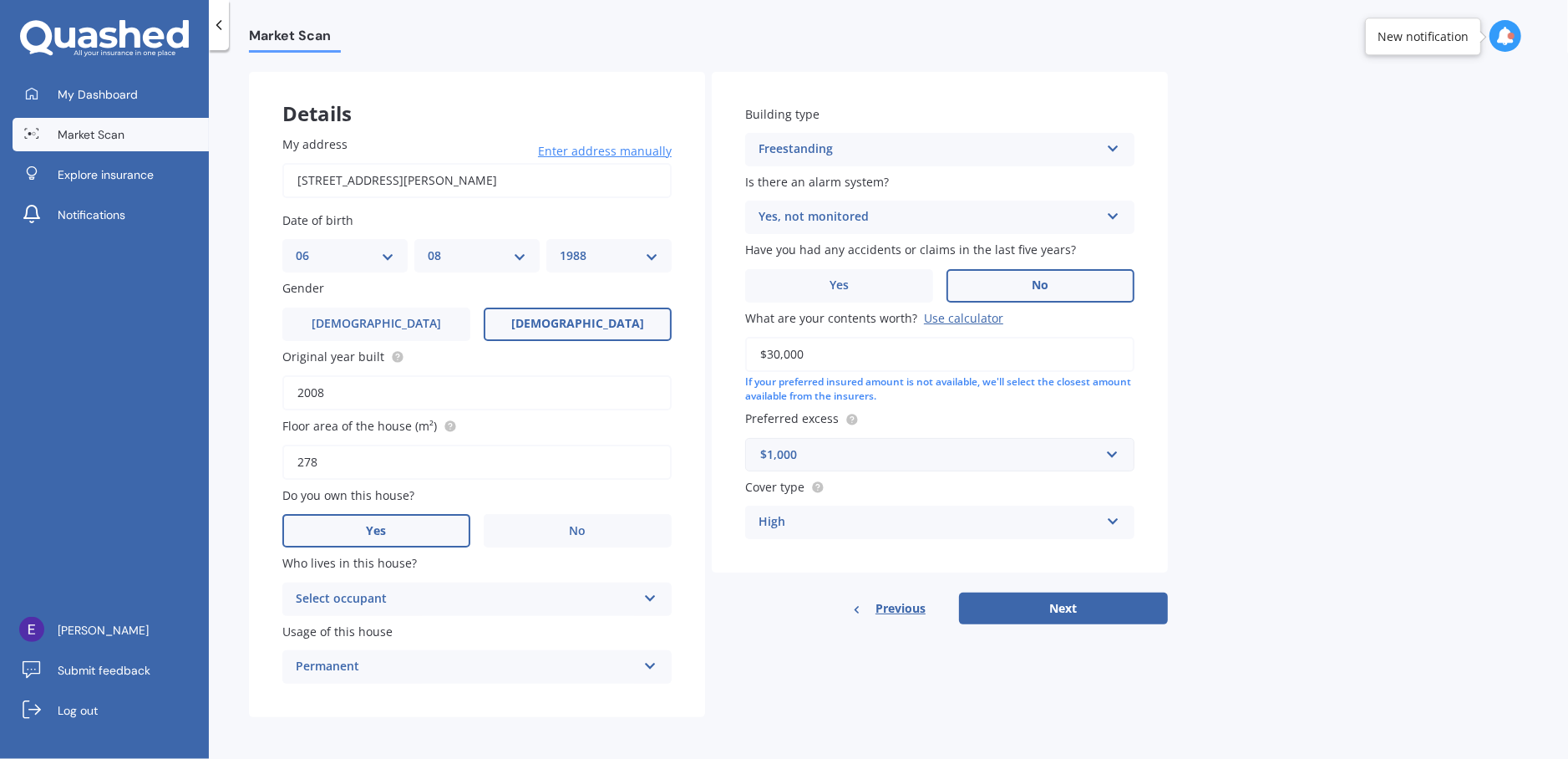 click 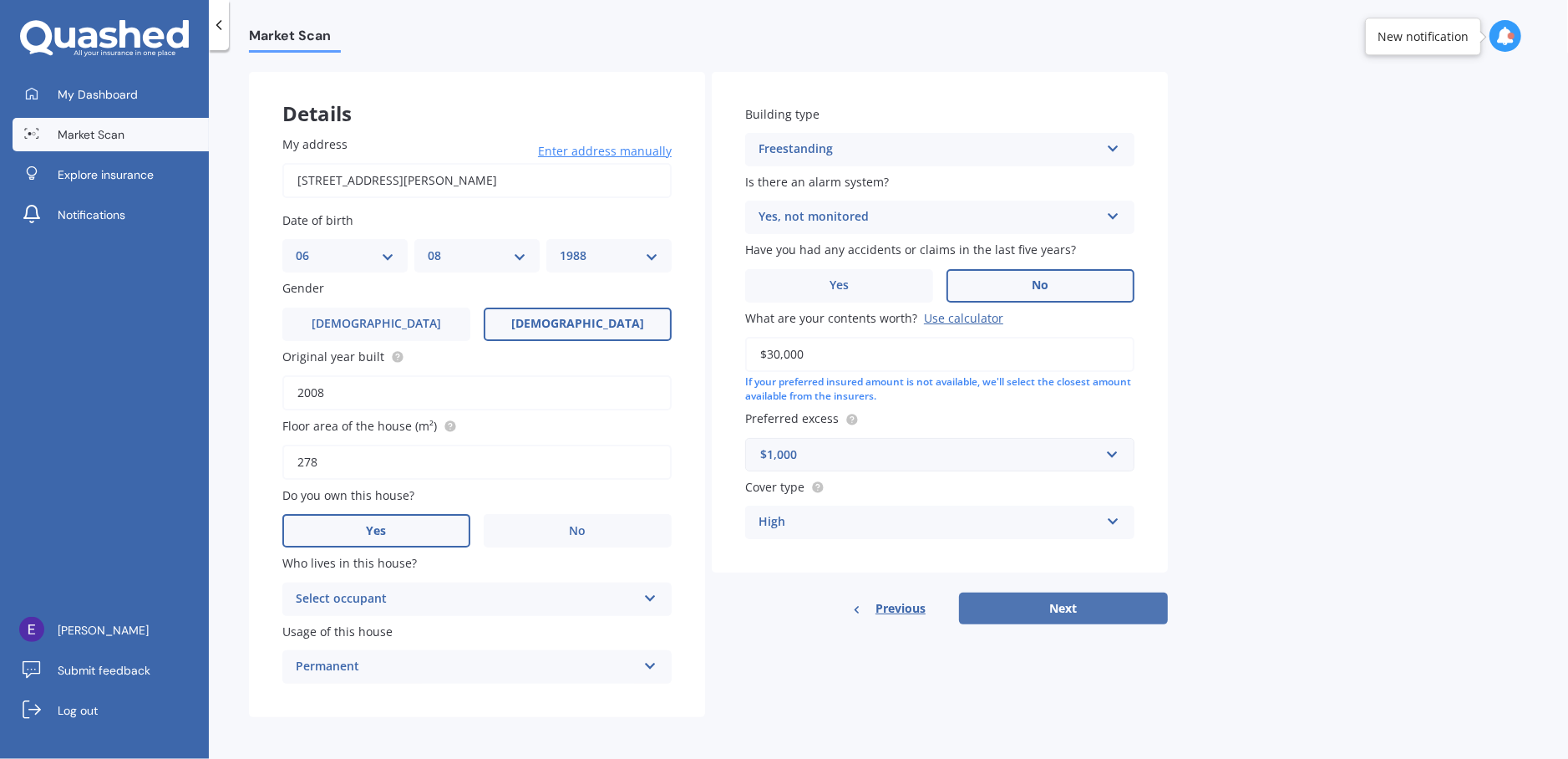 click on "Next" at bounding box center [1063, 609] 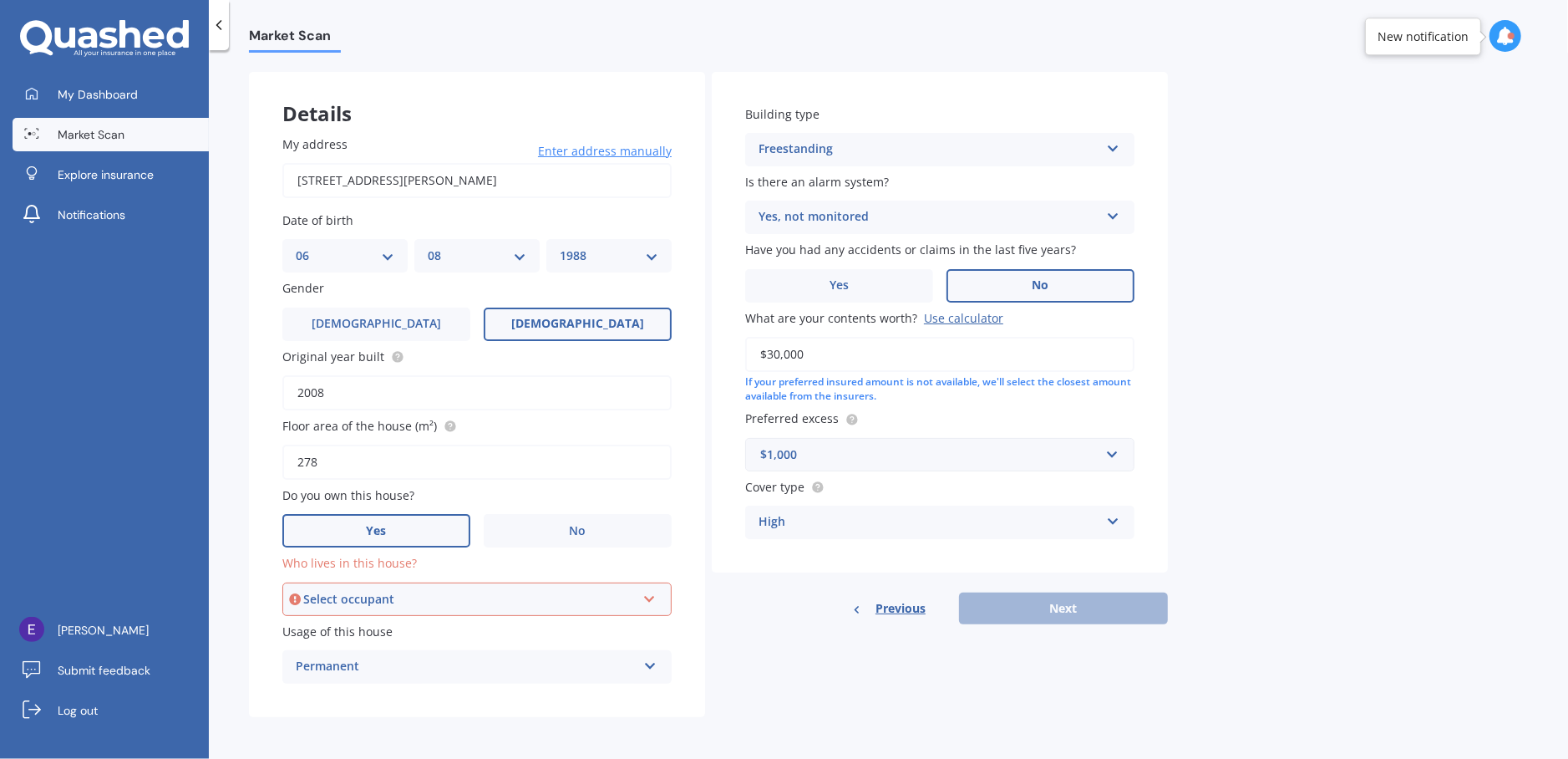 click on "Select occupant" at bounding box center (469, 599) 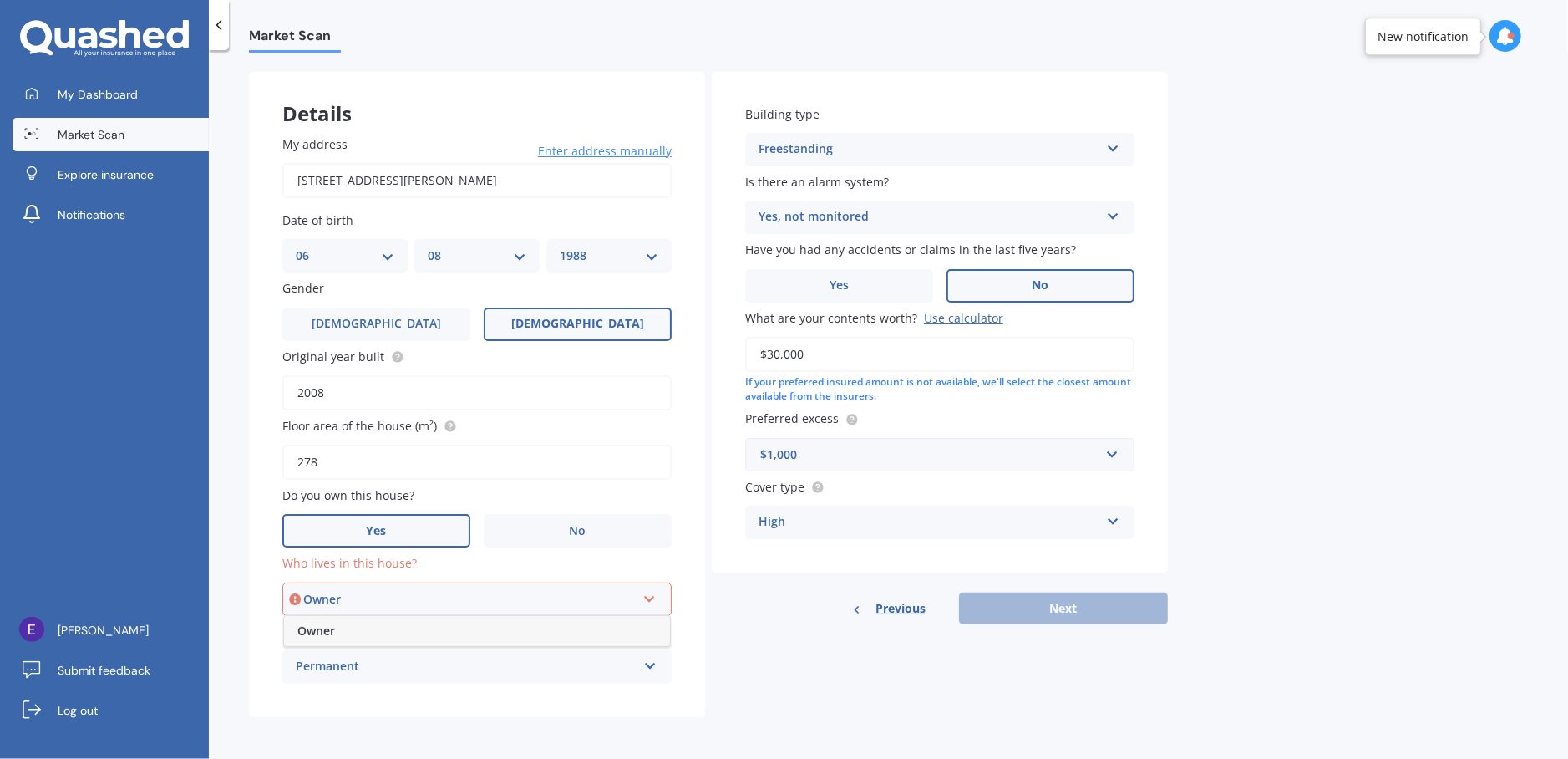 click on "Owner" at bounding box center (477, 631) 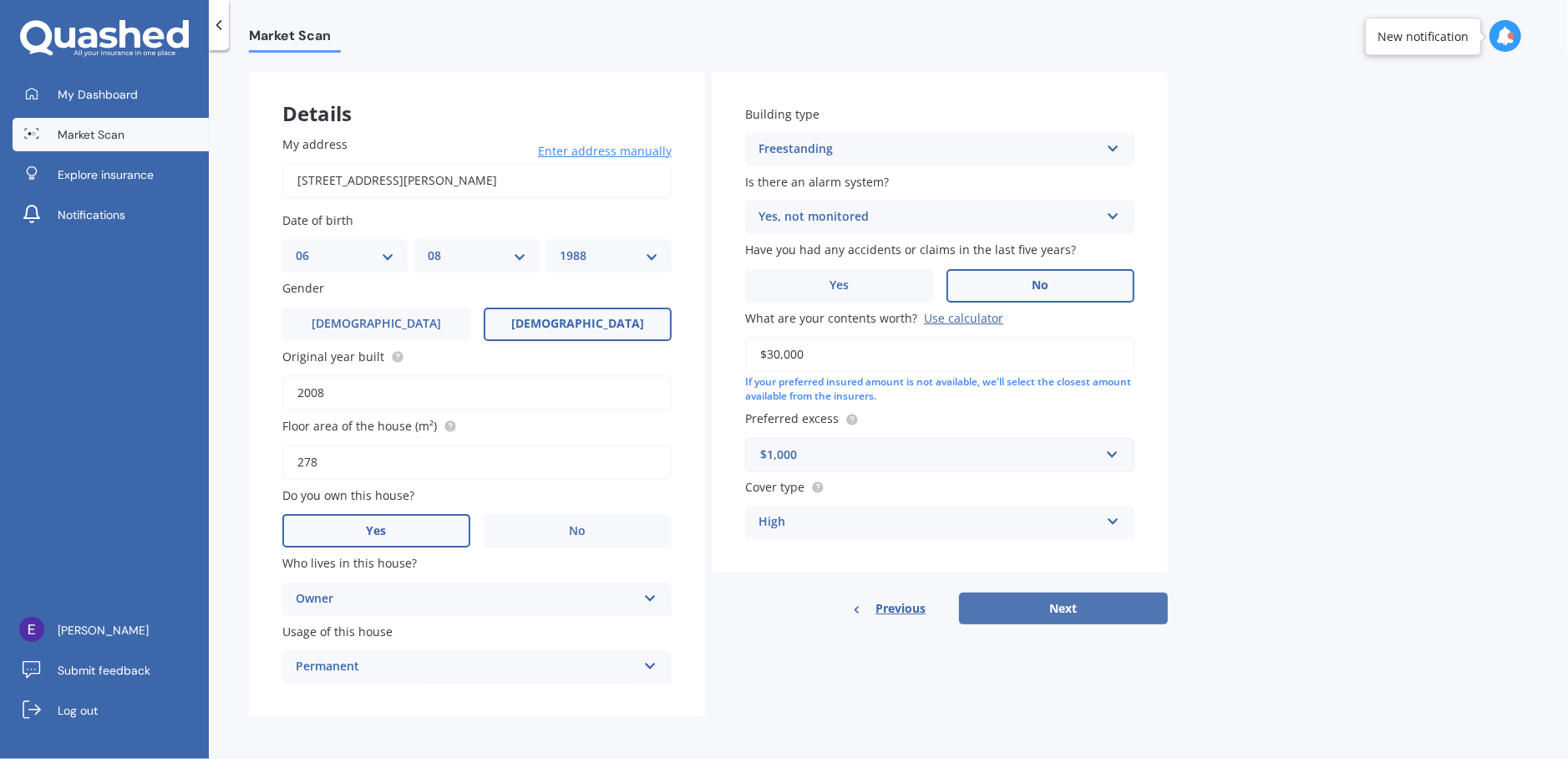 click on "Next" at bounding box center (1063, 609) 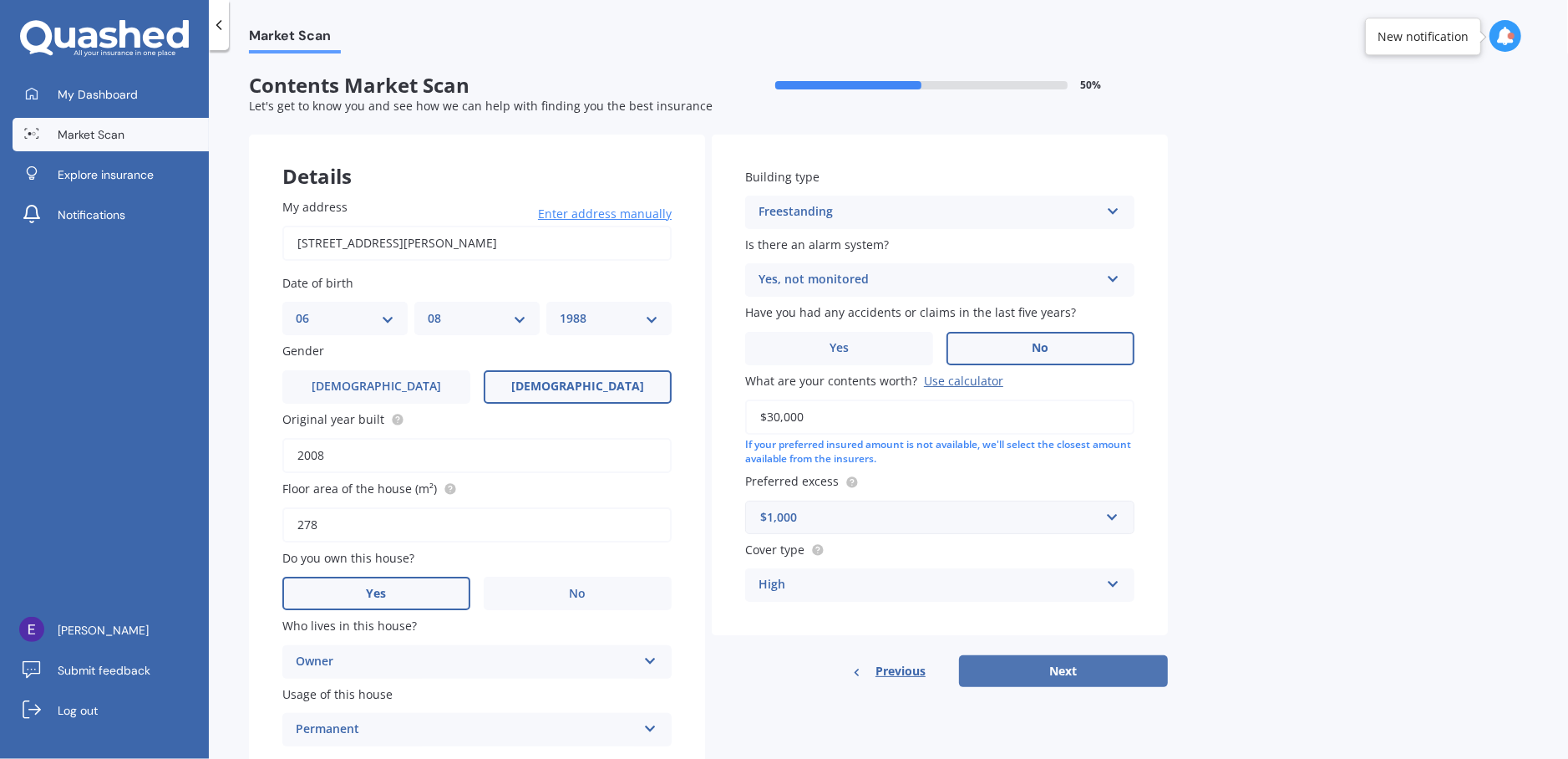select on "06" 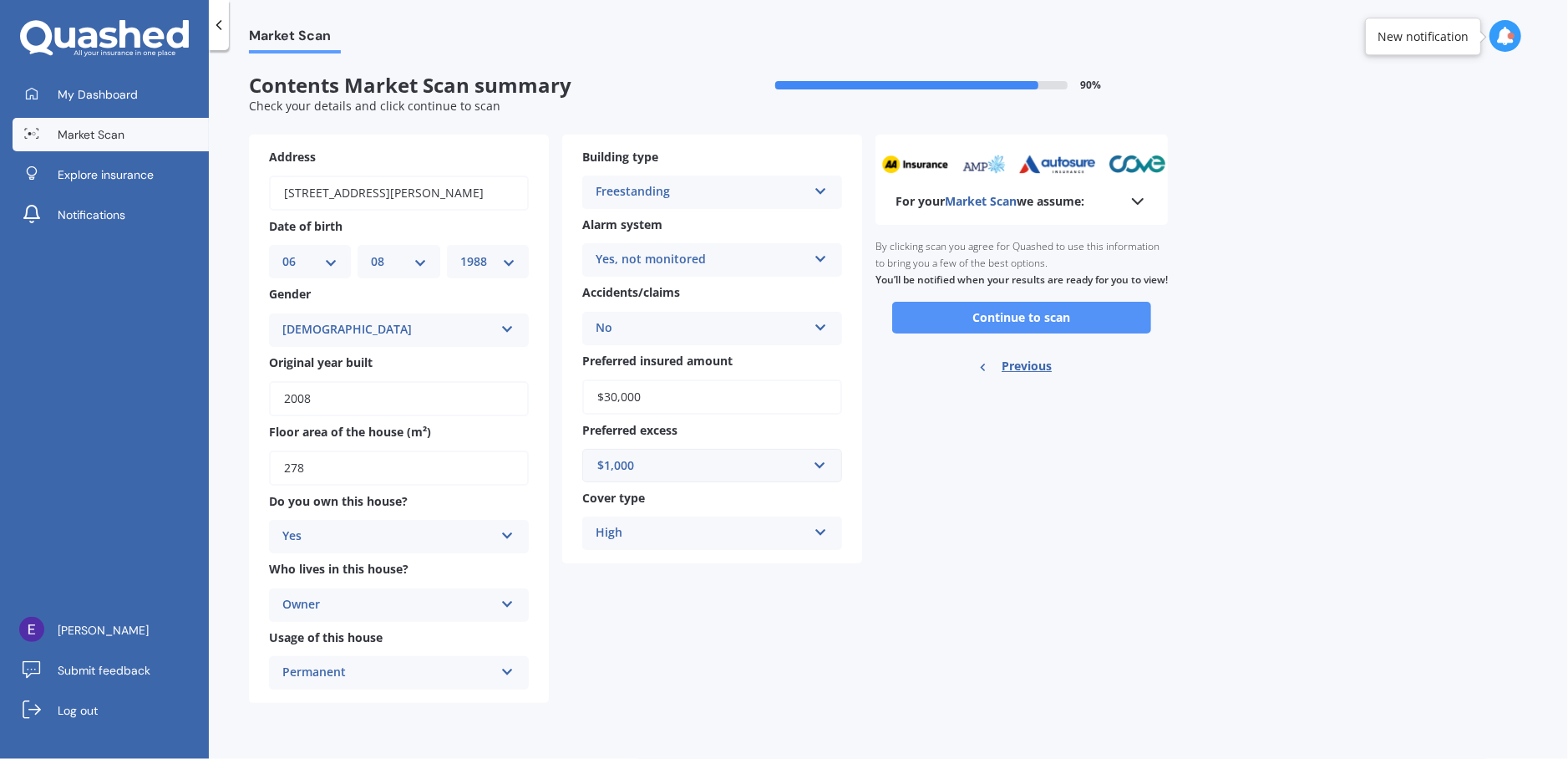 click on "Continue to scan" at bounding box center (1022, 318) 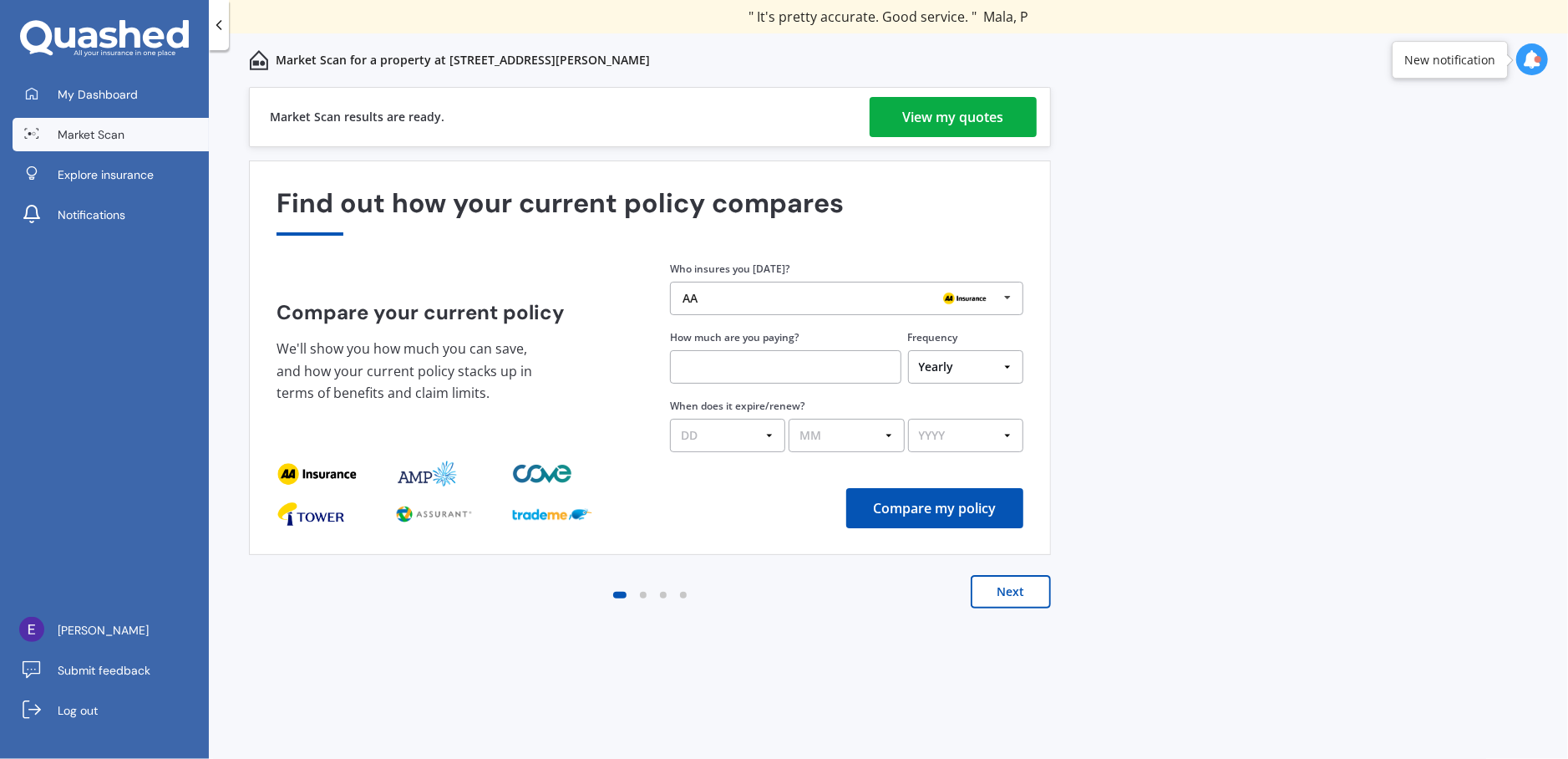 click on "View my quotes" at bounding box center [953, 117] 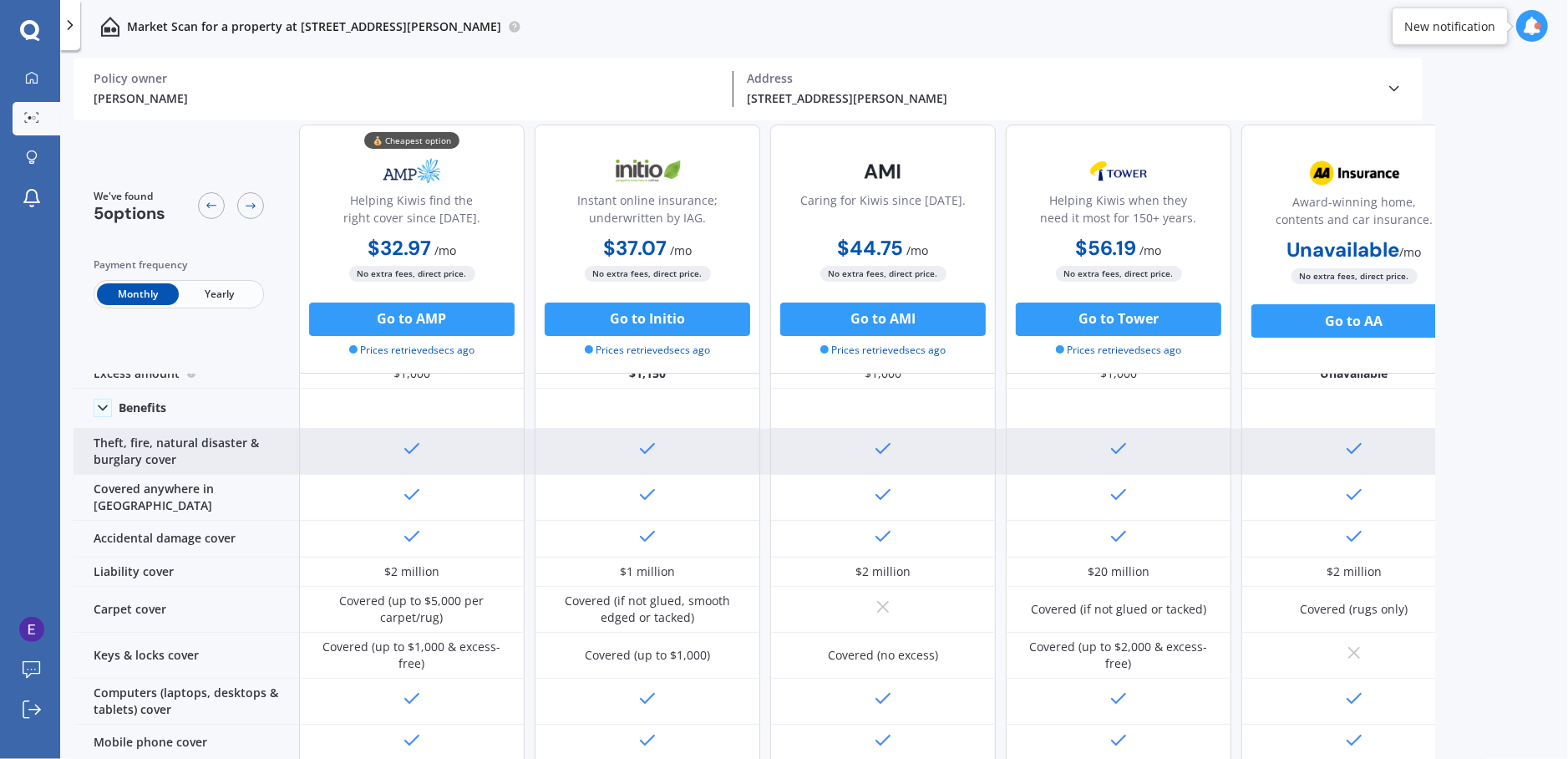 scroll, scrollTop: 0, scrollLeft: 0, axis: both 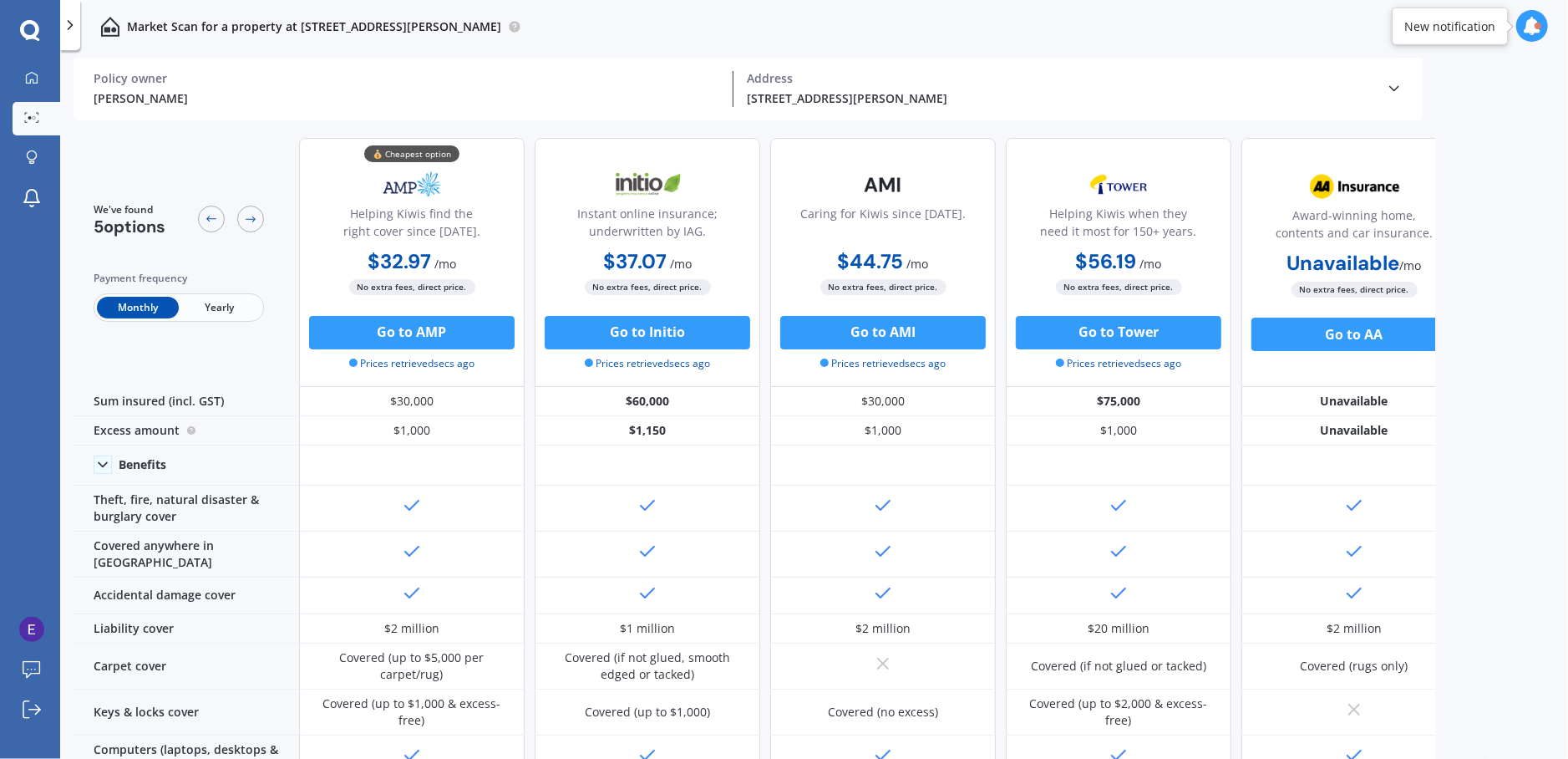 click on "Market Scan for a property at [STREET_ADDRESS][PERSON_NAME]  [PERSON_NAME] Policy owner [STREET_ADDRESS][PERSON_NAME] 2121 Address Policy owner [PERSON_NAME]   Address [STREET_ADDRESS][PERSON_NAME]   Address [STREET_ADDRESS][GEOGRAPHIC_DATA][PERSON_NAME] )   Date of birth [DEMOGRAPHIC_DATA] ([DEMOGRAPHIC_DATA].)   Owner of house Yes   Usage of house Permanent   Preferred sum insured $30,000   (update) Preferred excess $1,000   (update) We've found 5  options Payment frequency Monthly Yearly 💰 Cheapest option Helping Kiwis find the right cover since [DATE]. $32.97   /  mo $362.25   /  yr $32.97   /  mo No extra fees, direct price. Go to AMP Prices retrieved  secs ago Instant online insurance; underwritten by IAG. $37.07   /  mo $409.55   /  yr $37.07   /  mo No extra fees, direct price. Go to Initio Prices retrieved  secs ago Caring for Kiwis since [DATE]. $44.75   /  mo $536.82   /  yr $44.75   /  mo No extra fees, direct price. Go to AMI Prices retrieved  secs ago Helping Kiwis when they need it most for 150+ years. $56.19   /  mo $615.53   /  yr" at bounding box center (814, 408) 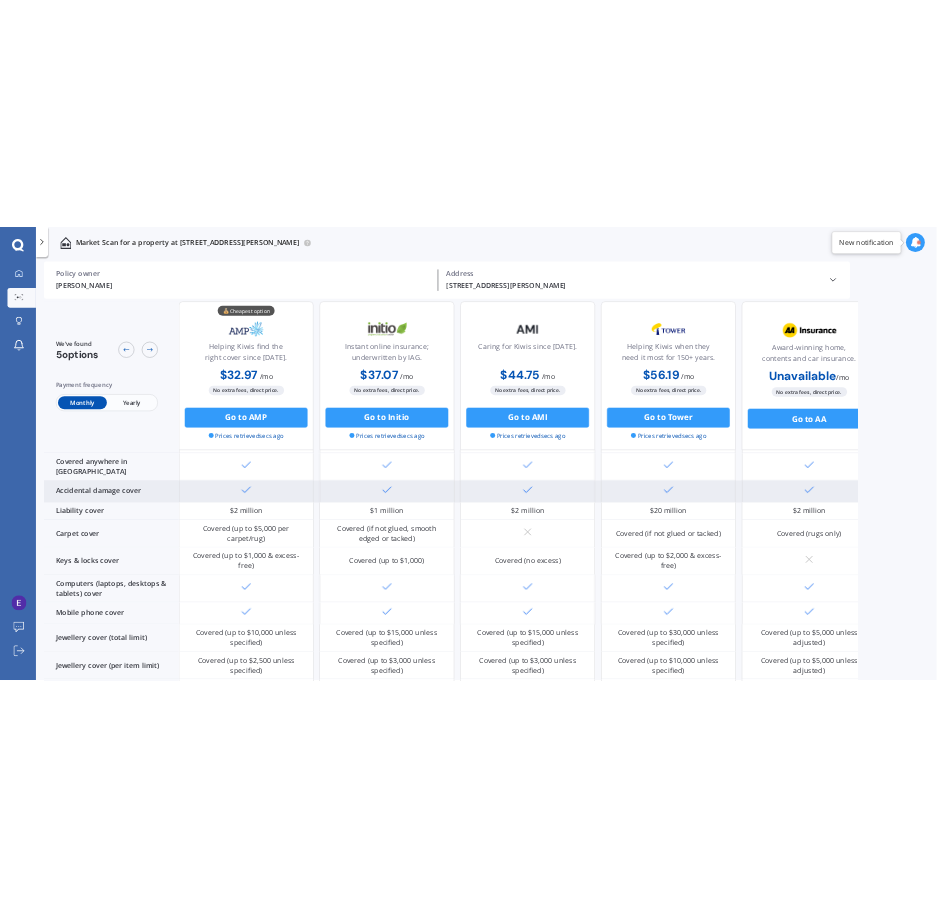 scroll, scrollTop: 0, scrollLeft: 0, axis: both 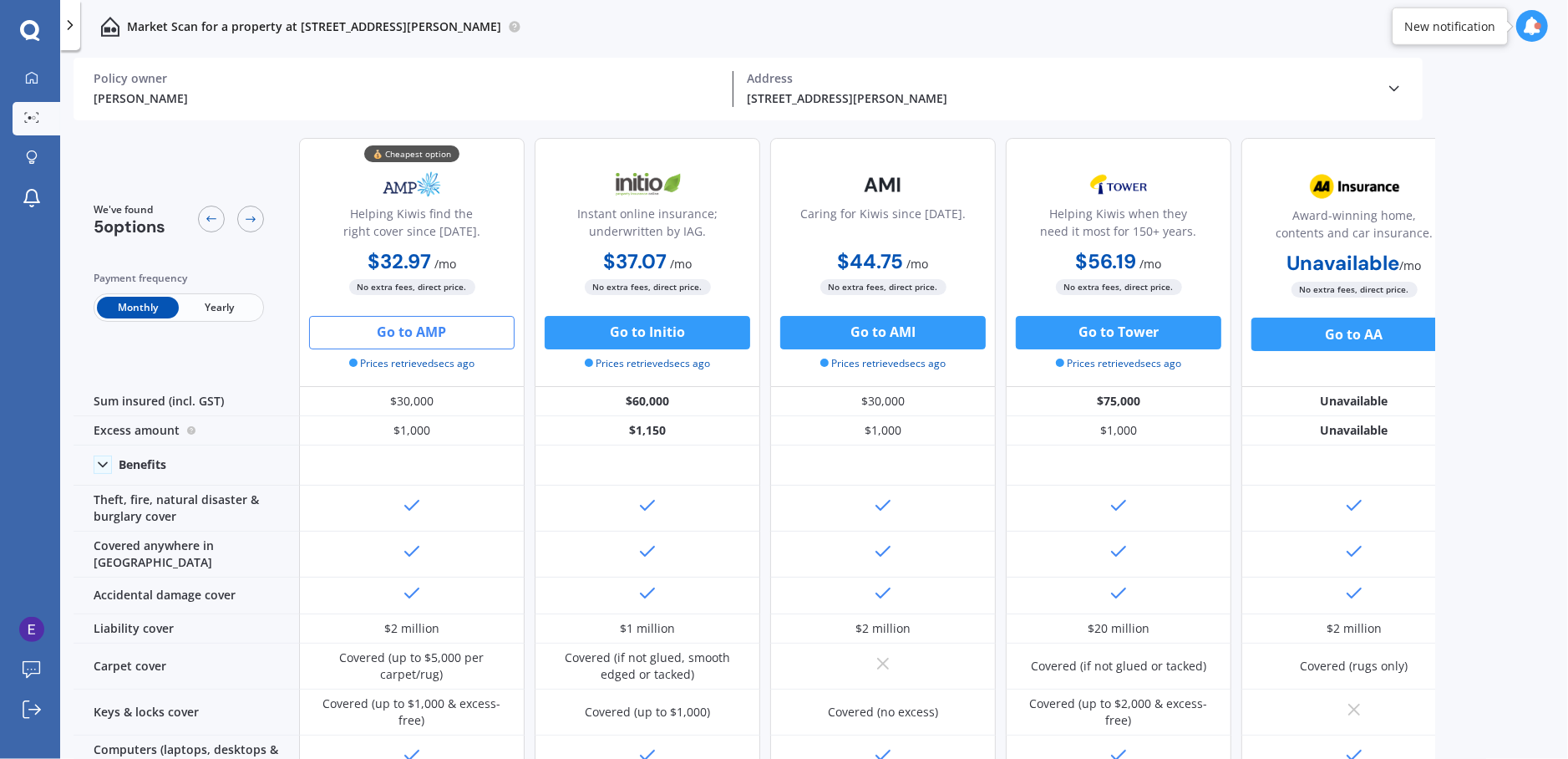 click on "Go to AMP" at bounding box center (412, 333) 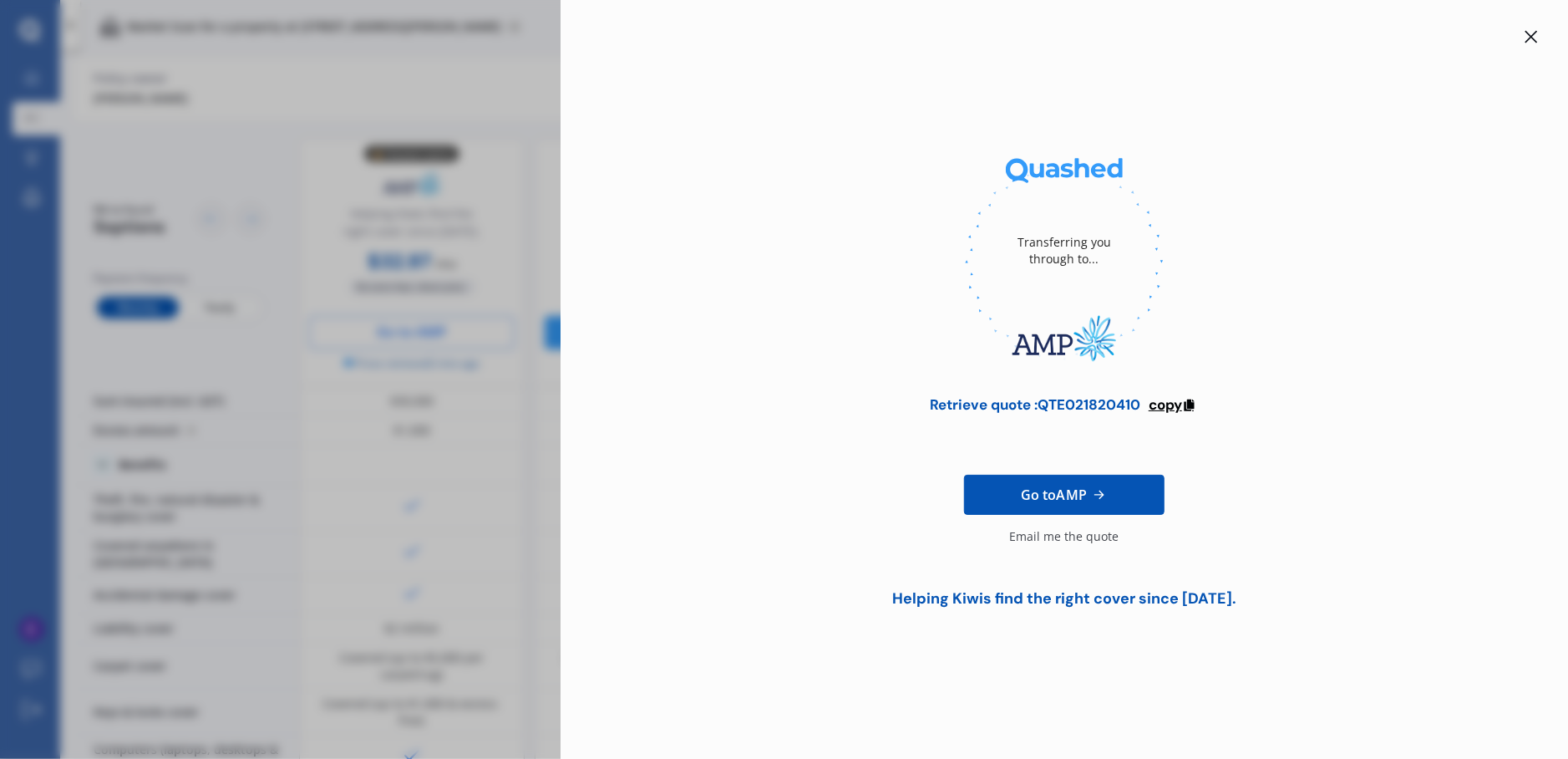click on "copy" at bounding box center [1165, 405] 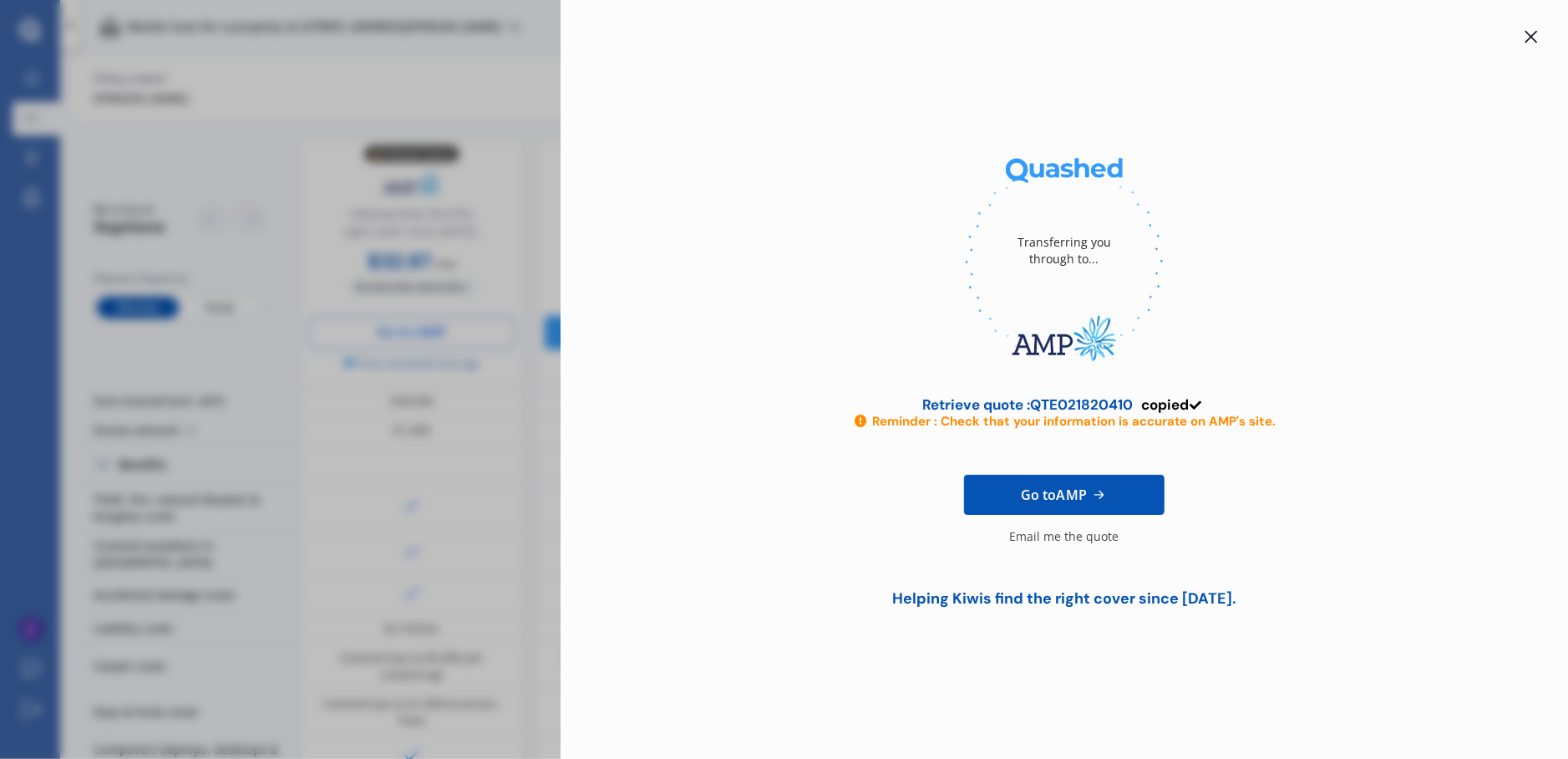 click at bounding box center [1531, 37] 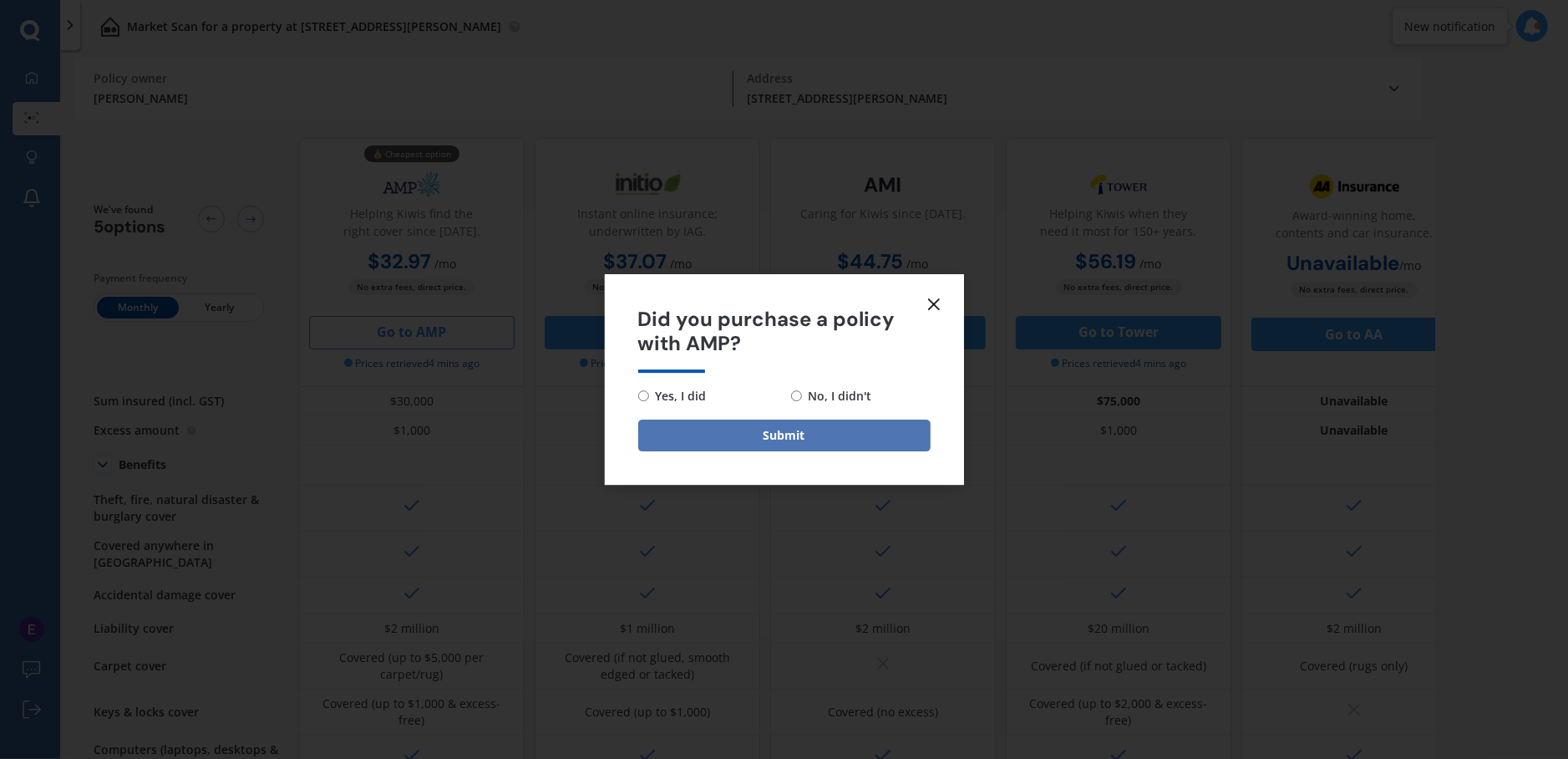 drag, startPoint x: 828, startPoint y: 393, endPoint x: 835, endPoint y: 428, distance: 35.693137 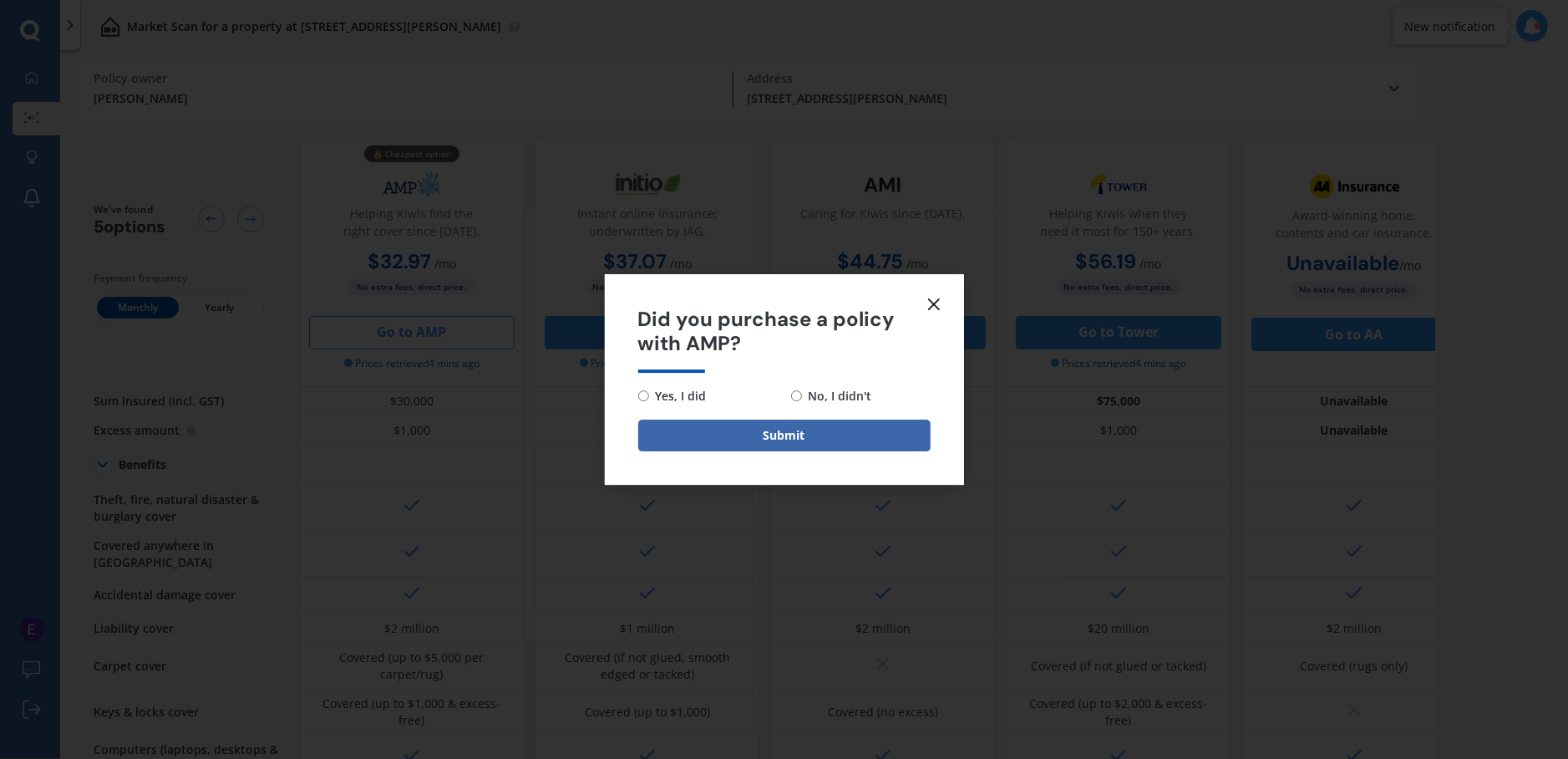 click on "No, I didn't" at bounding box center [796, 395] 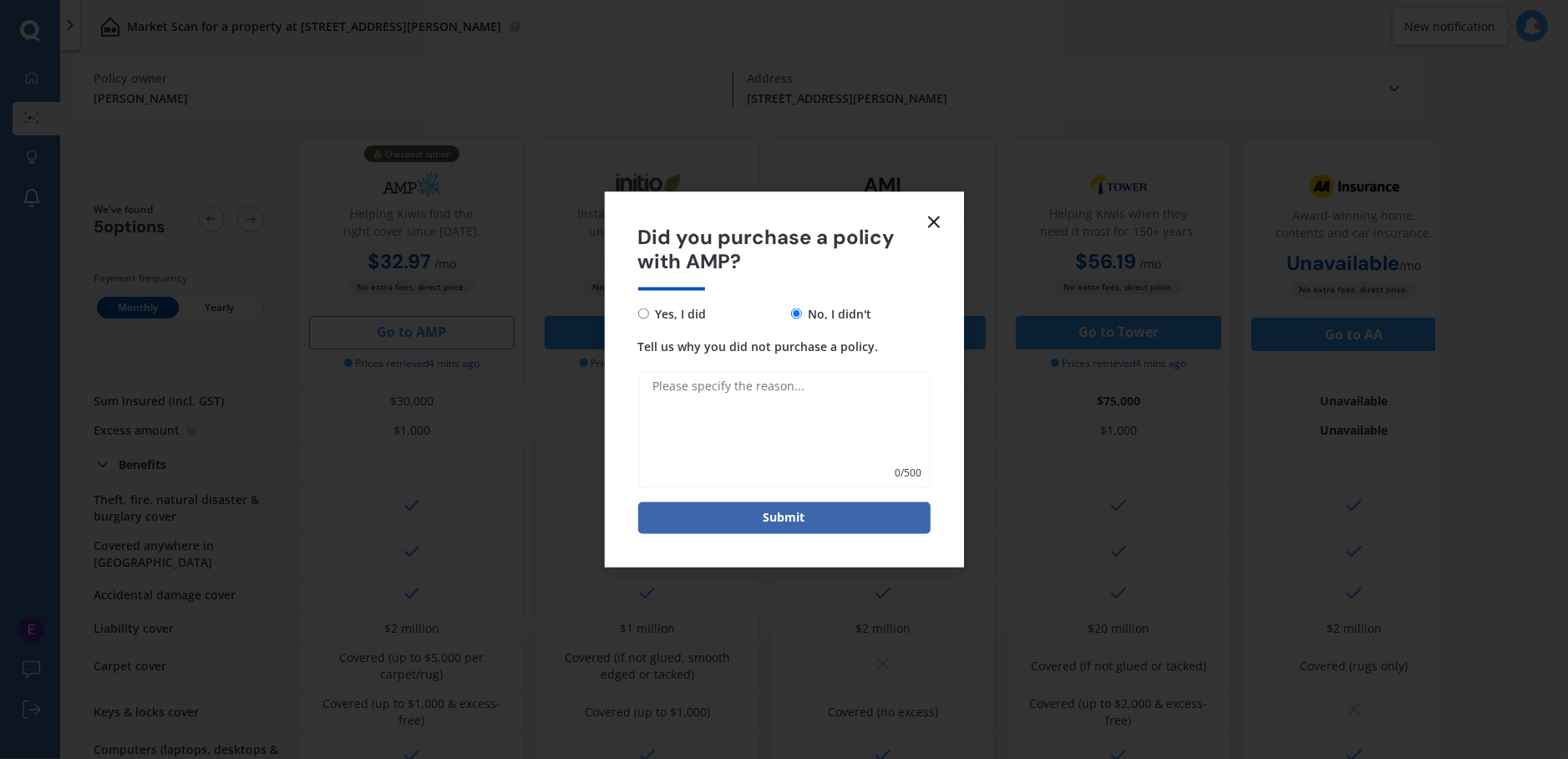 click on "Tell us why you did not purchase a policy." at bounding box center (784, 430) 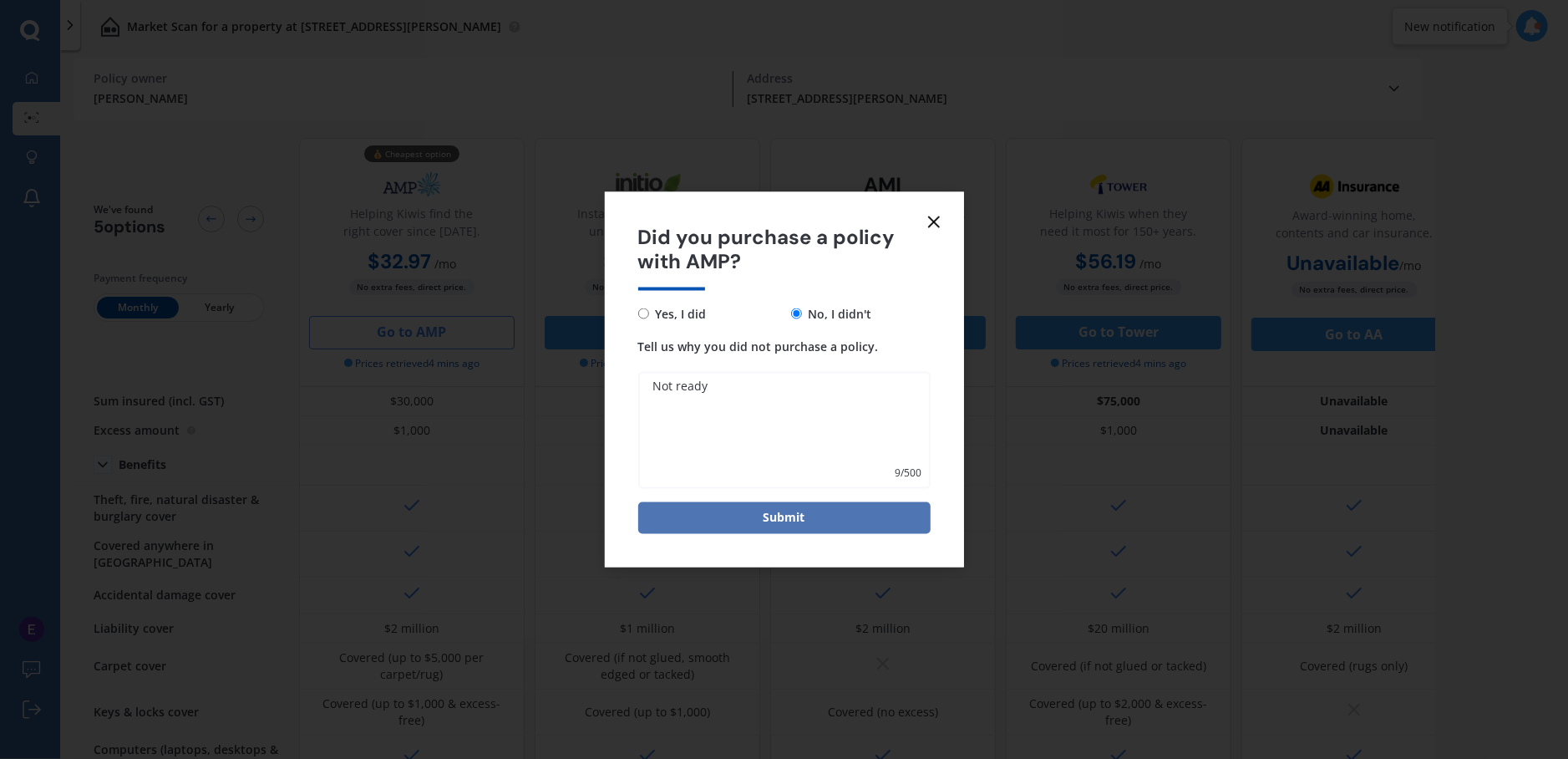 type on "Not ready" 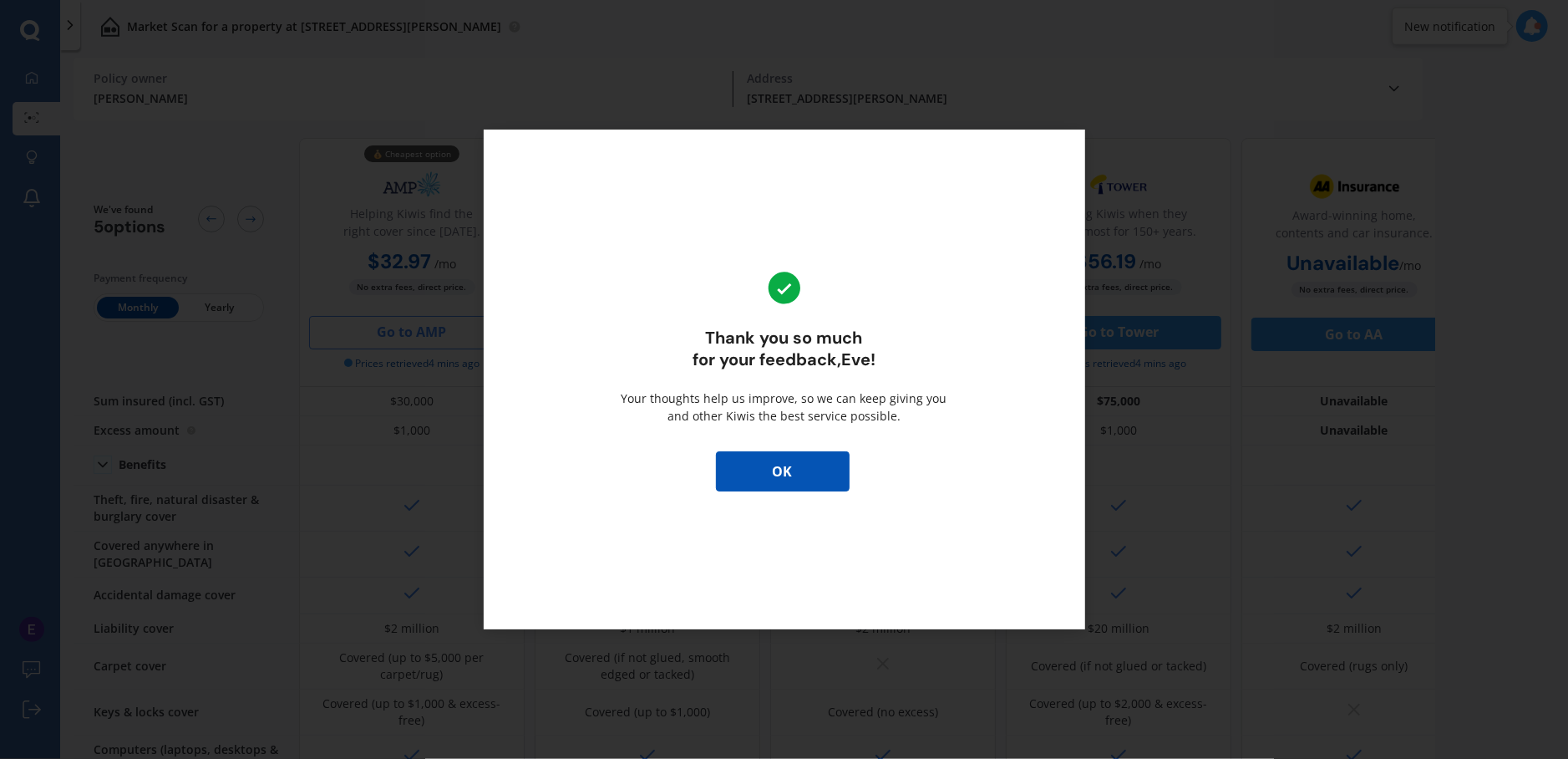 click on "OK" at bounding box center (783, 471) 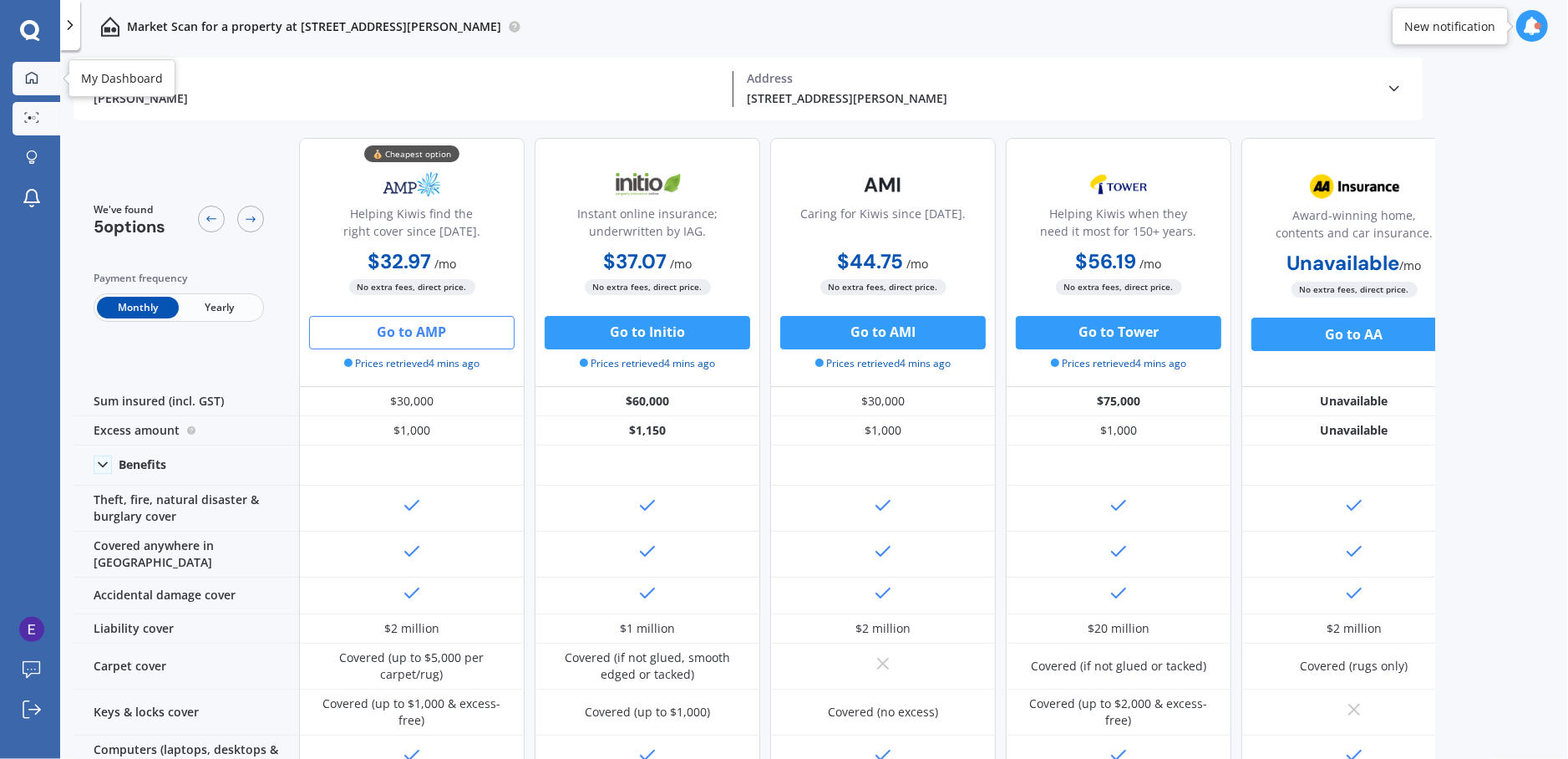 click 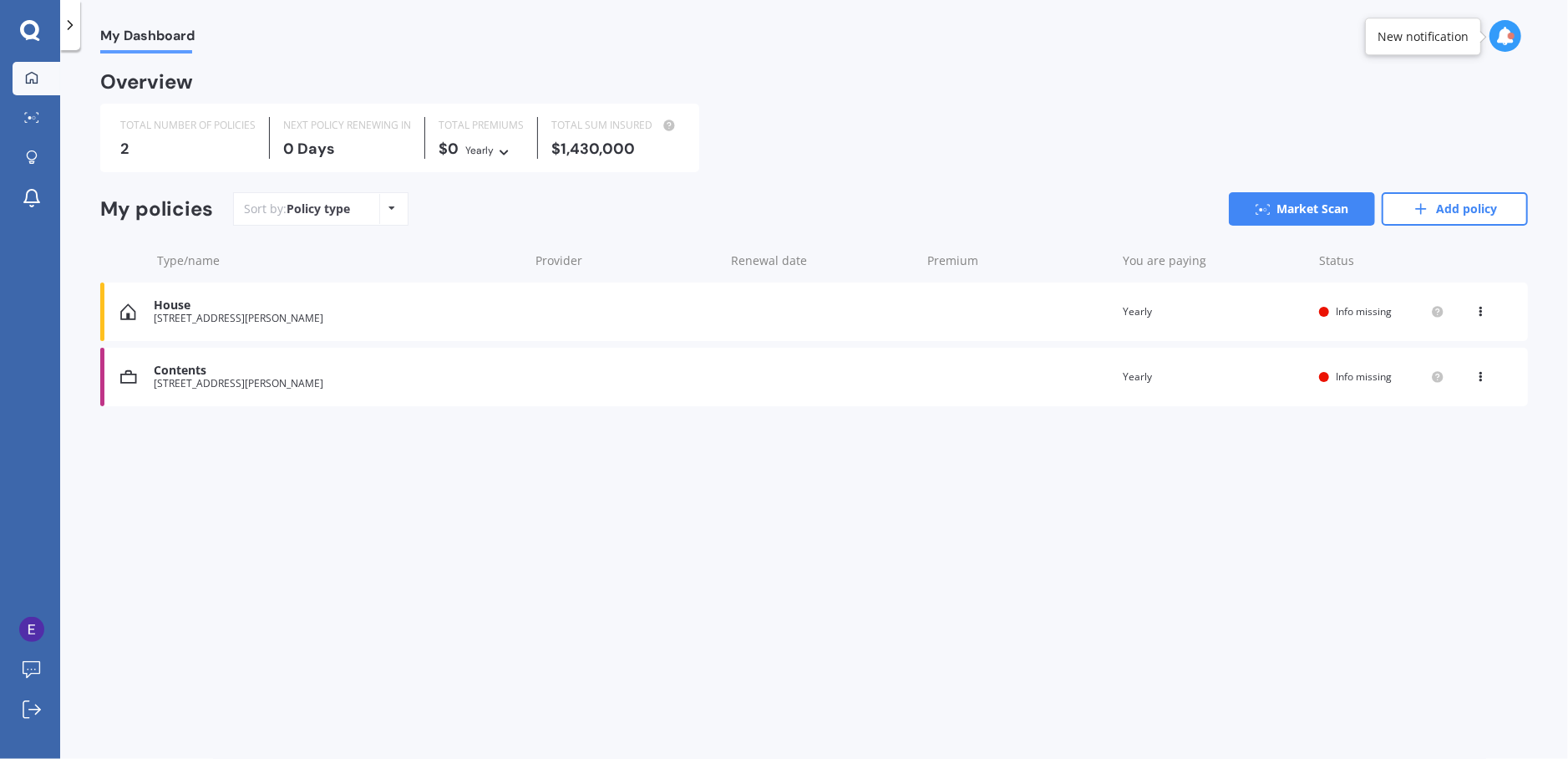 click on "House" at bounding box center (337, 305) 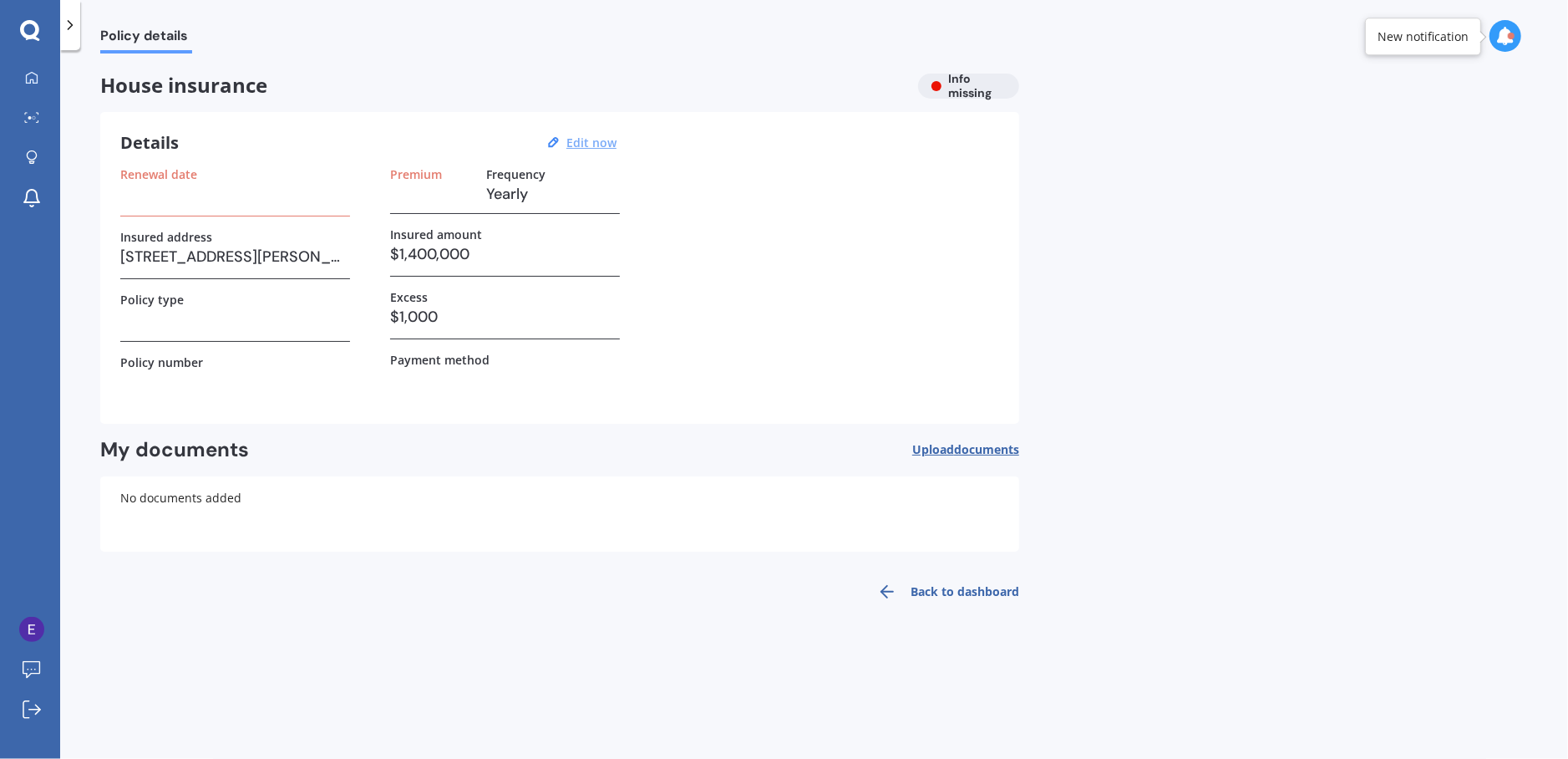 click on "Edit now" at bounding box center [591, 142] 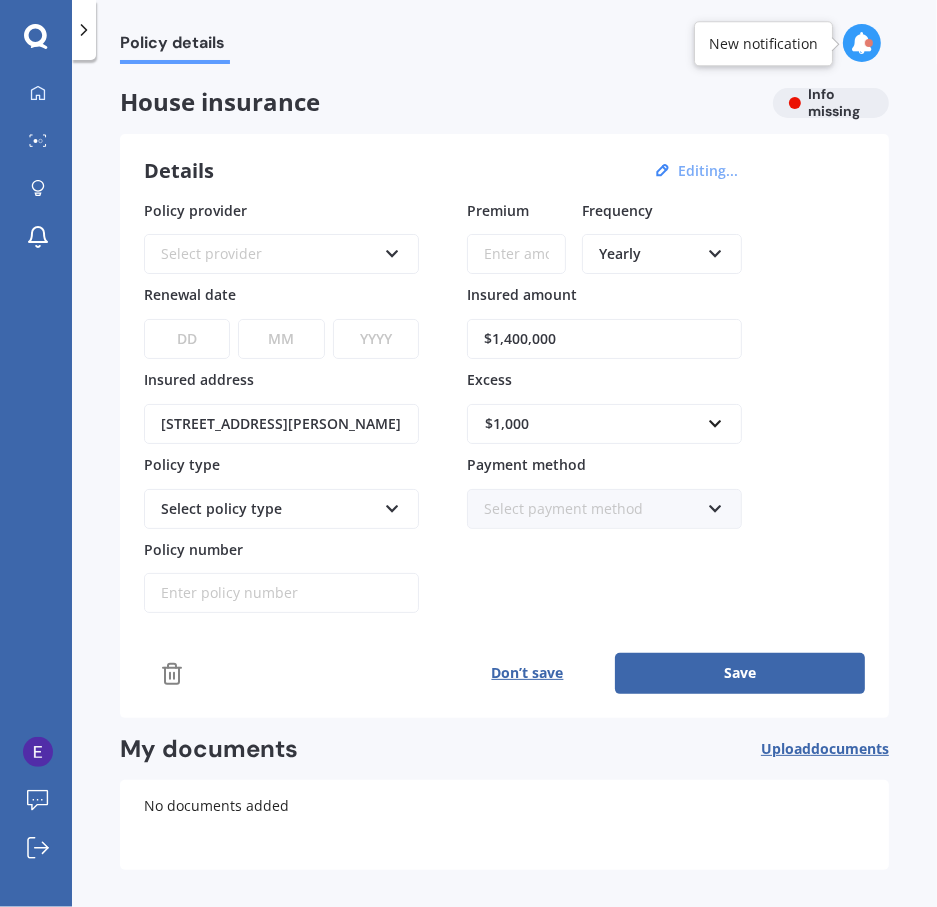 click on "$1,400,000" at bounding box center (604, 339) 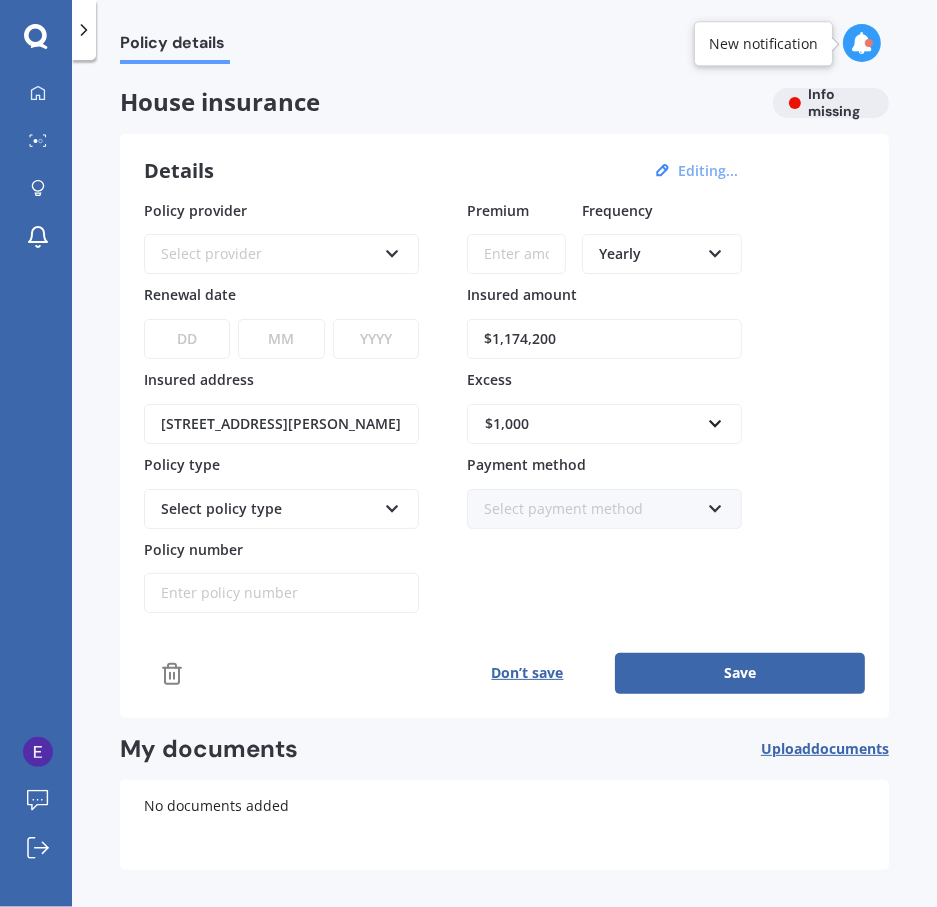 type on "$1,174,200" 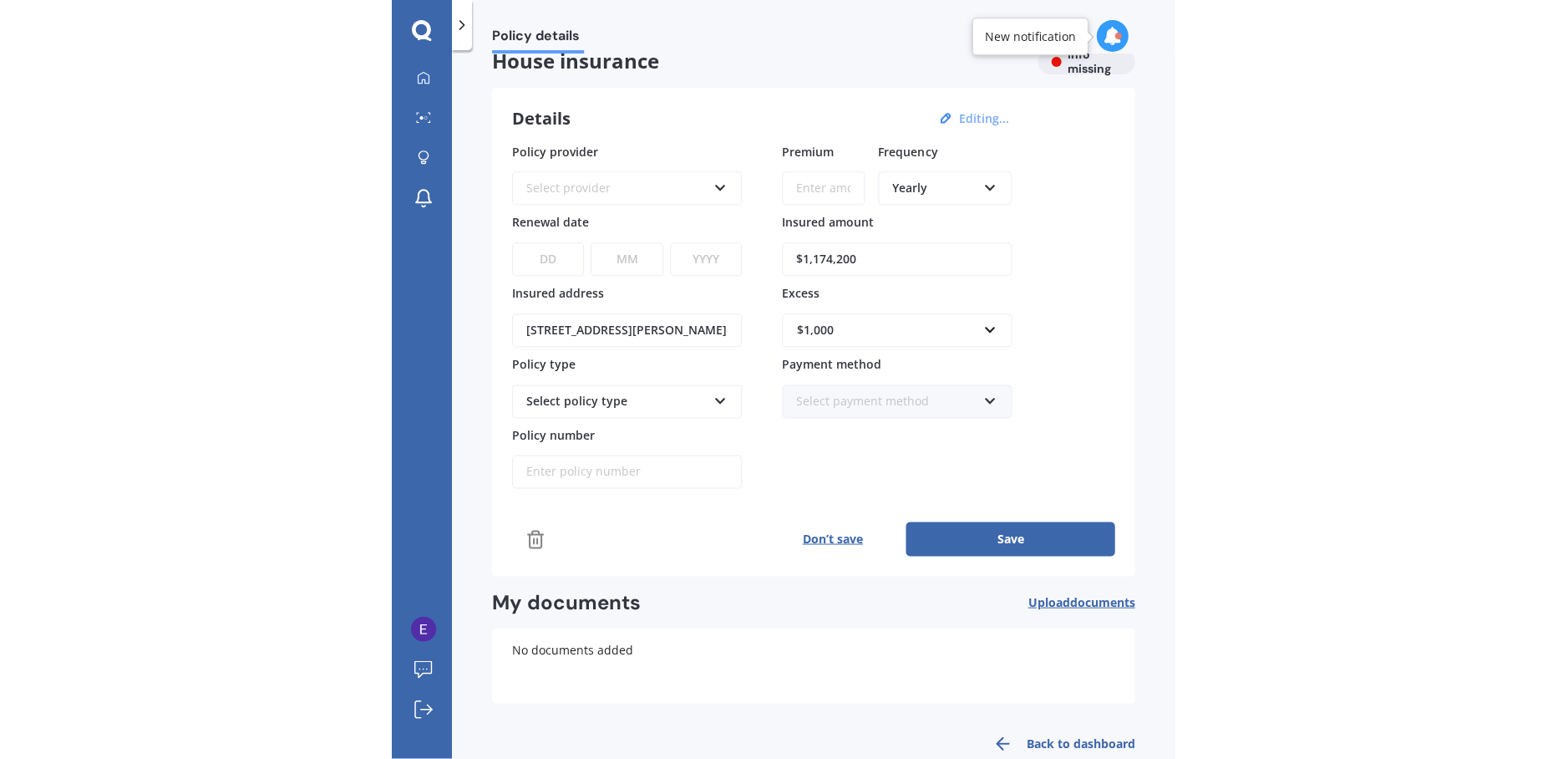 scroll, scrollTop: 0, scrollLeft: 0, axis: both 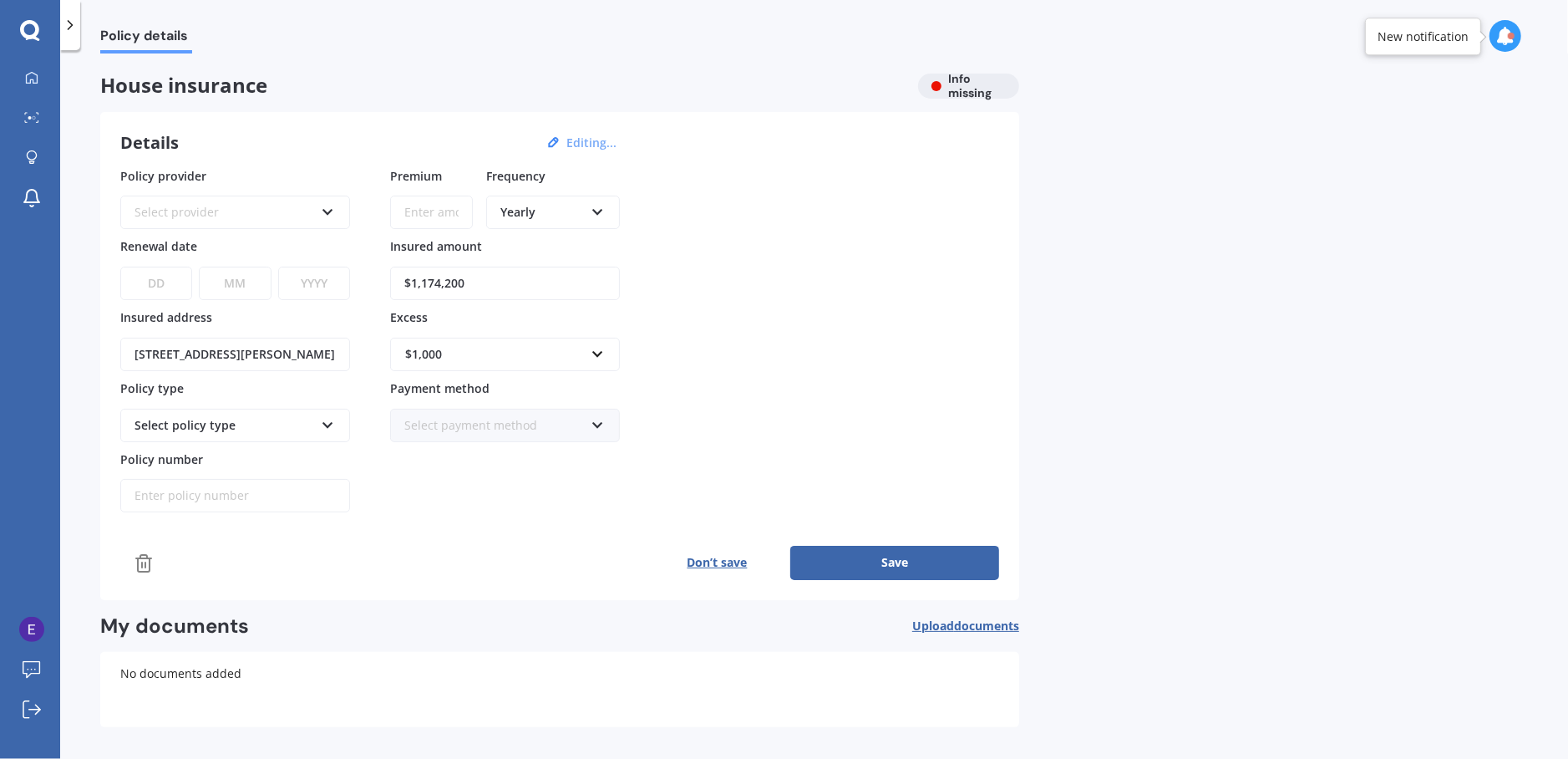 click at bounding box center [1505, 36] 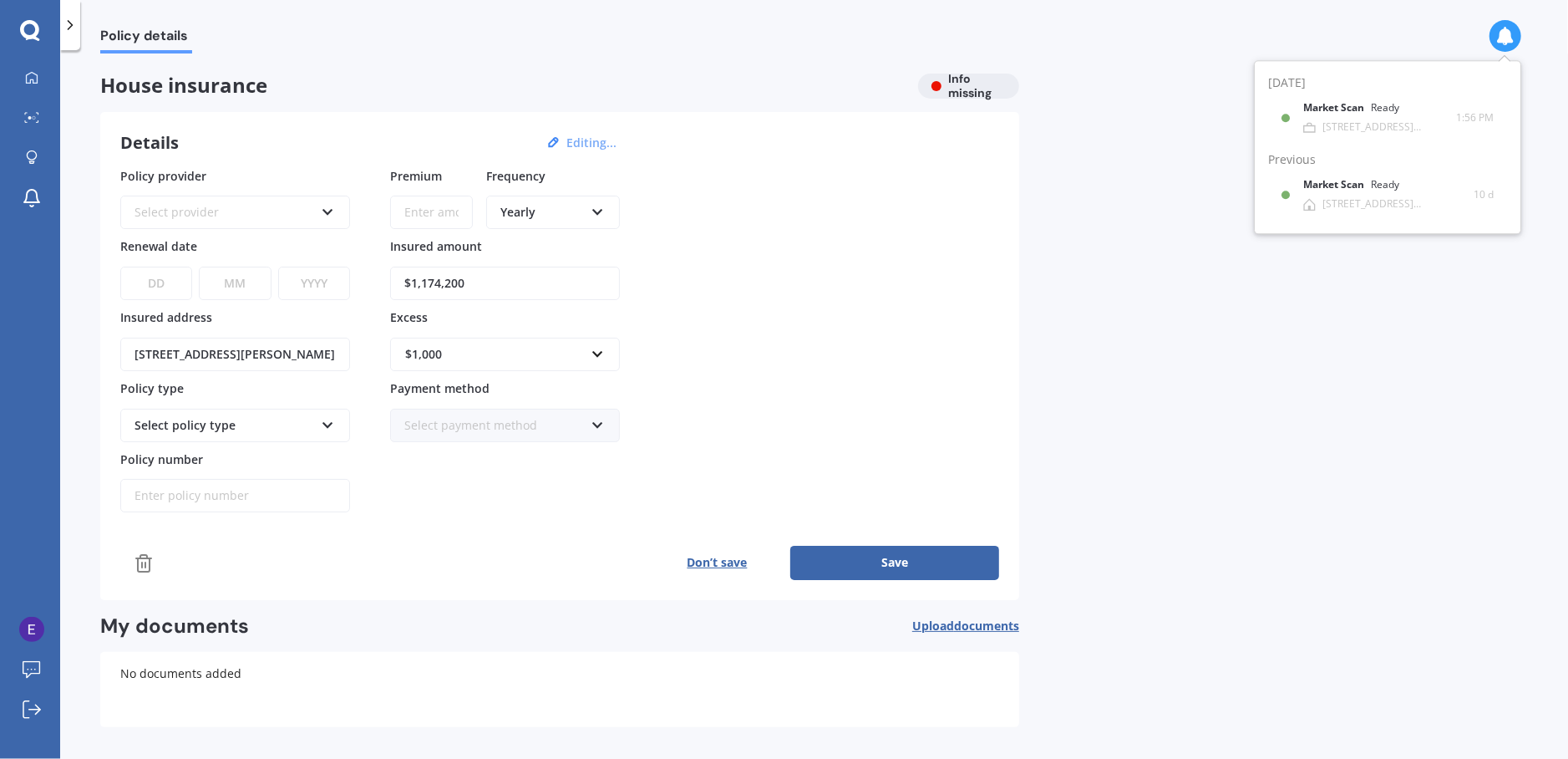 click on "Policy details" at bounding box center (814, 27) 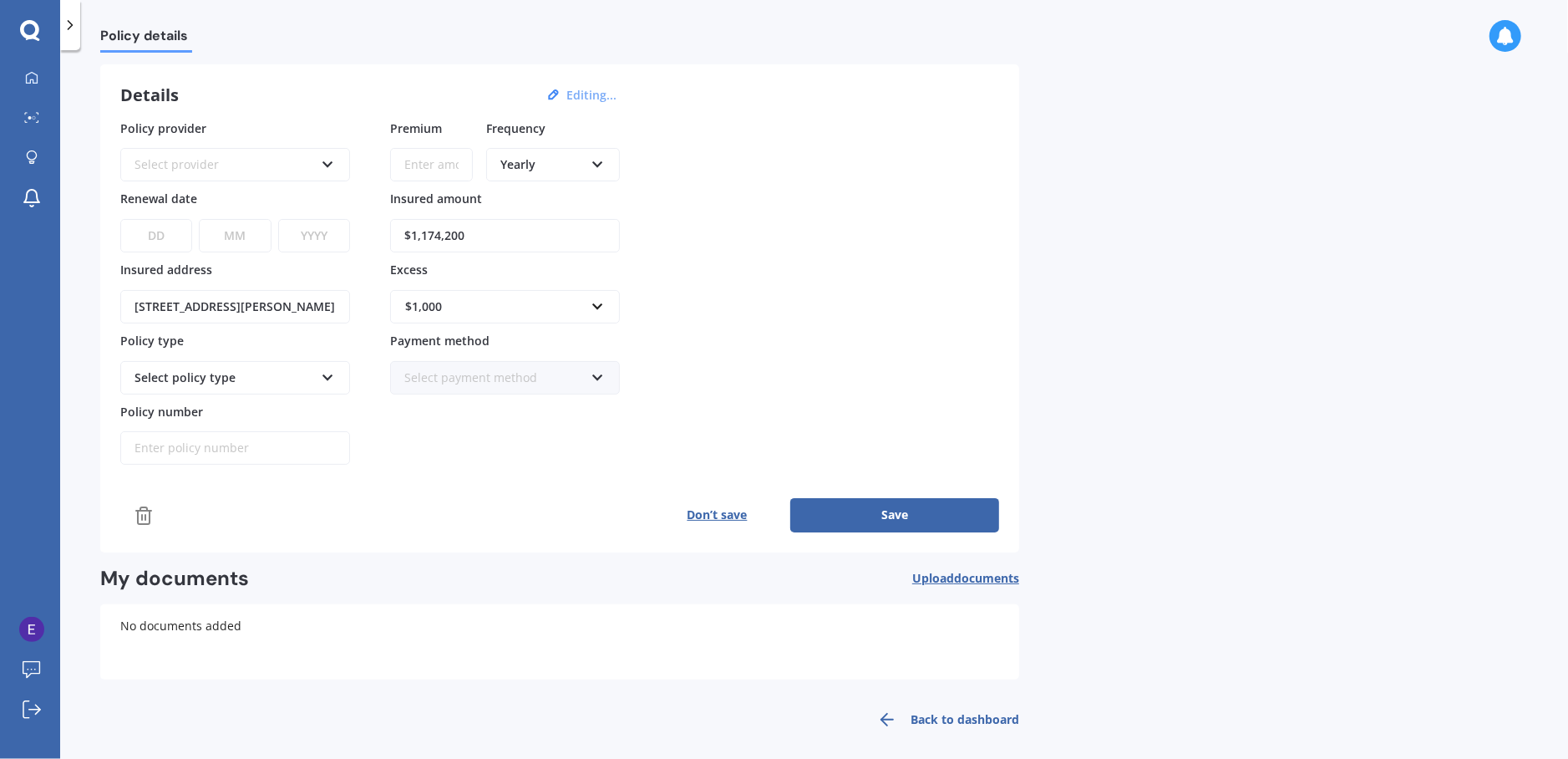 scroll, scrollTop: 56, scrollLeft: 0, axis: vertical 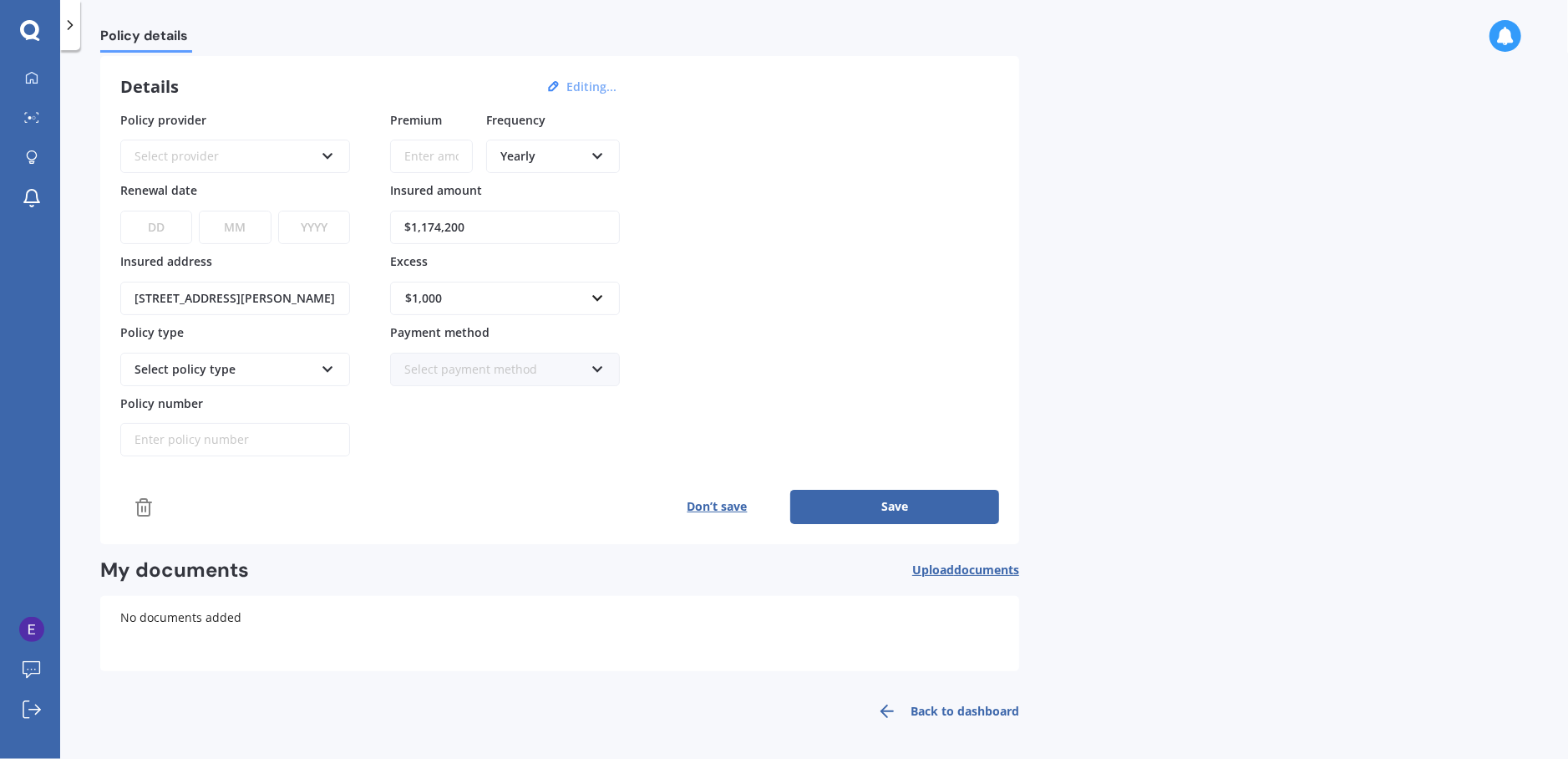 click on "Don’t save Save" at bounding box center [560, 507] 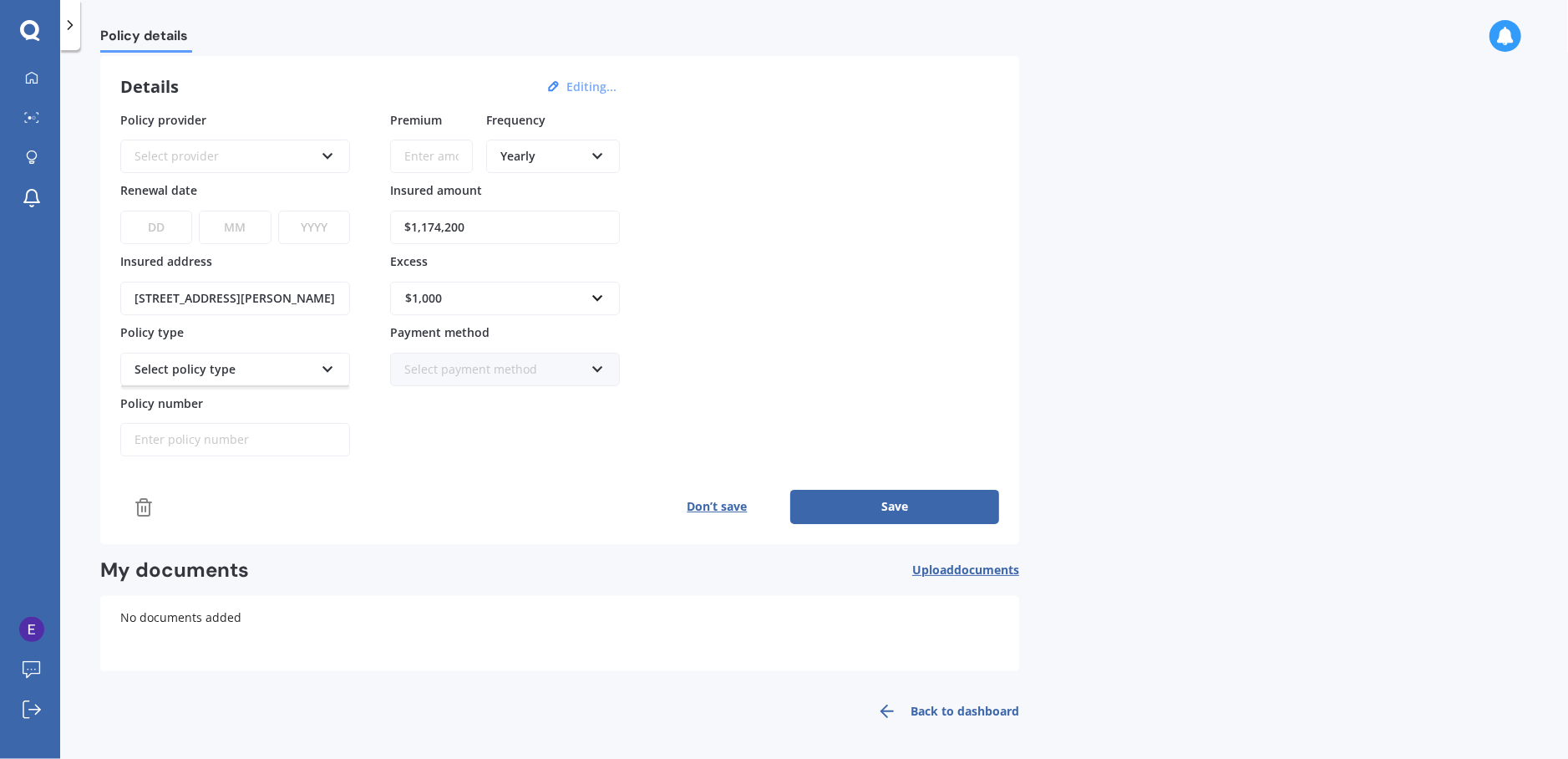 click on "Select policy type" at bounding box center (224, 369) 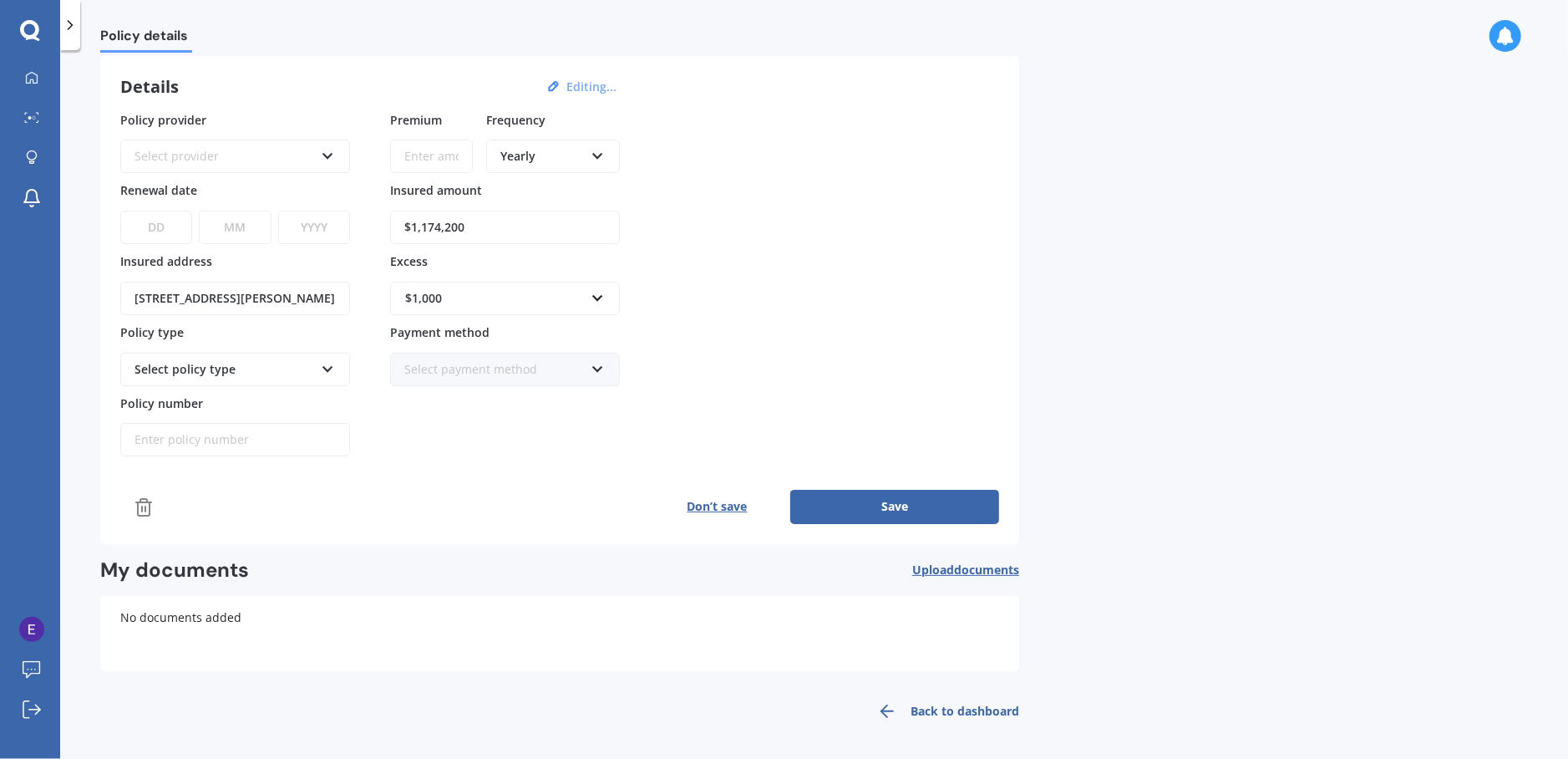 click on "Select policy type" at bounding box center [235, 369] 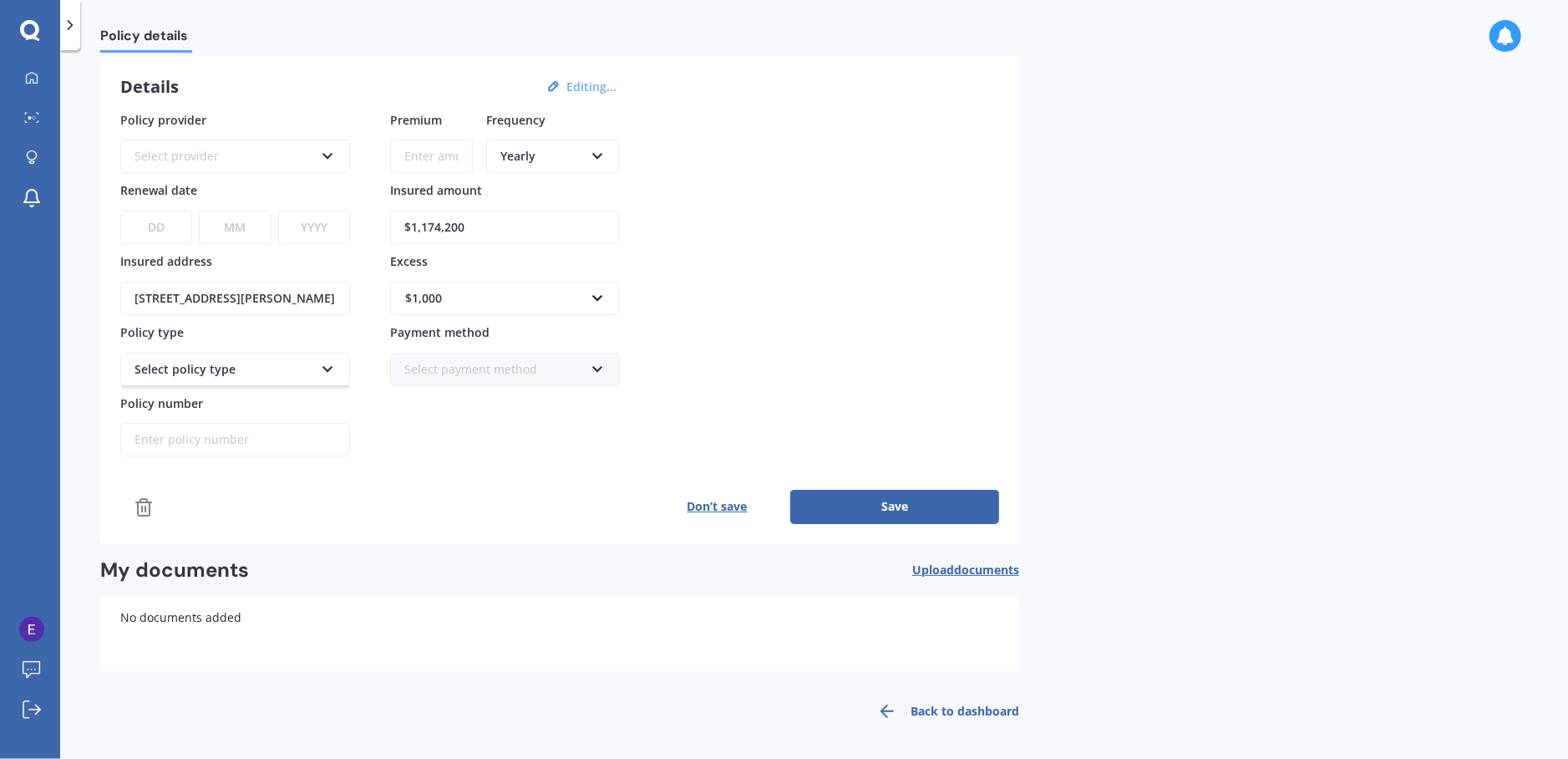click at bounding box center (327, 366) 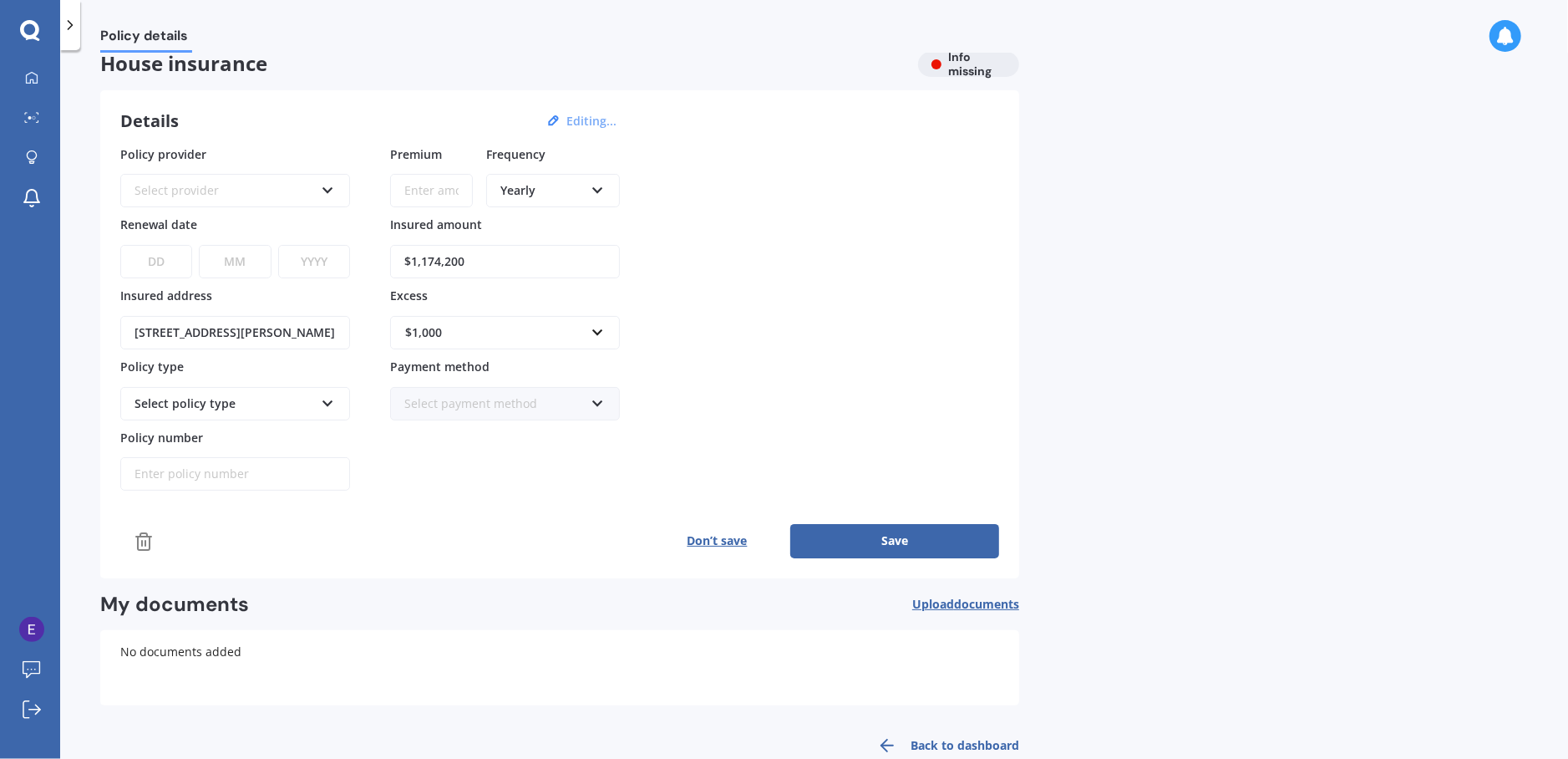 scroll, scrollTop: 0, scrollLeft: 0, axis: both 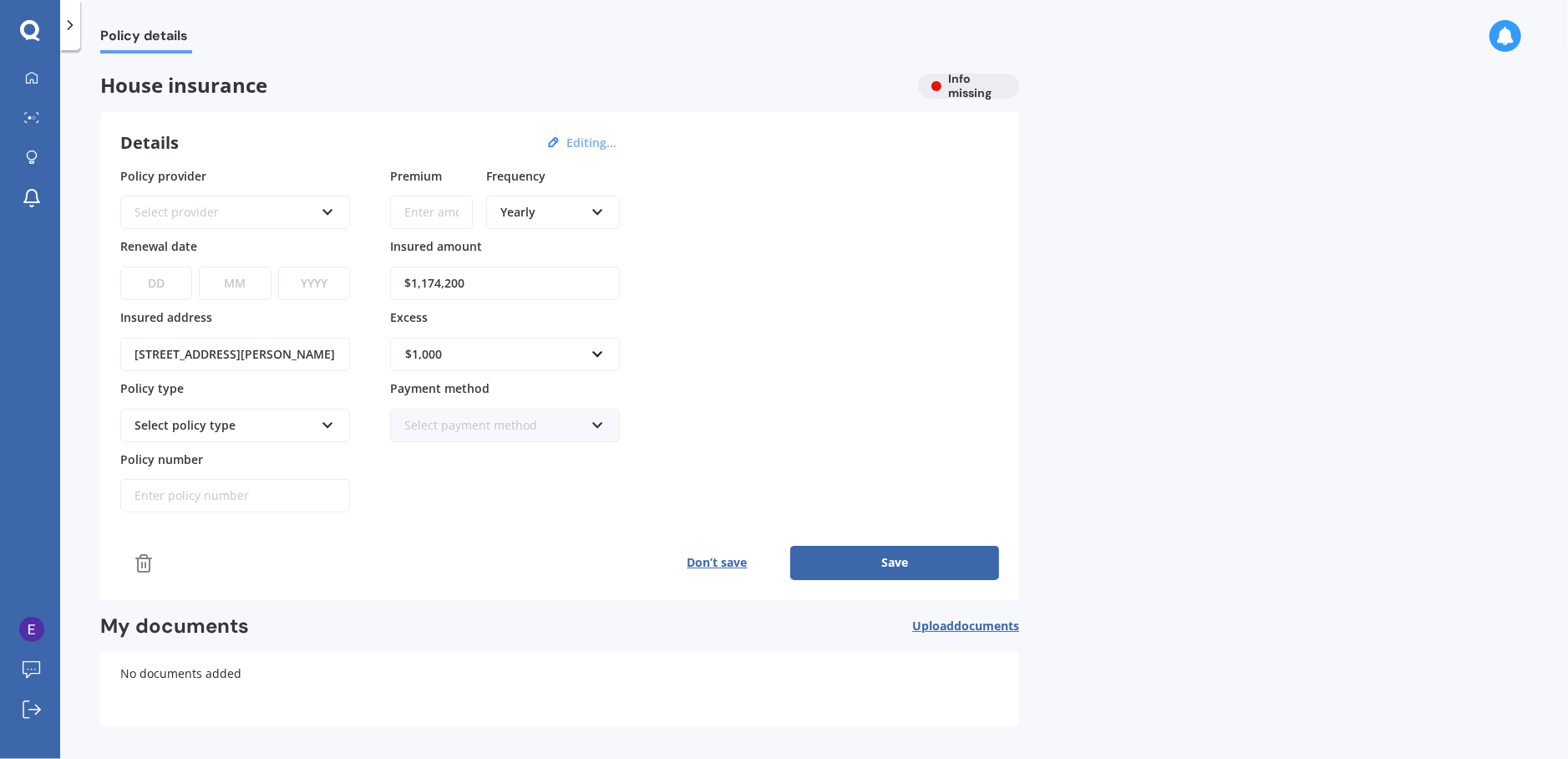 click on "Select provider" at bounding box center (224, 212) 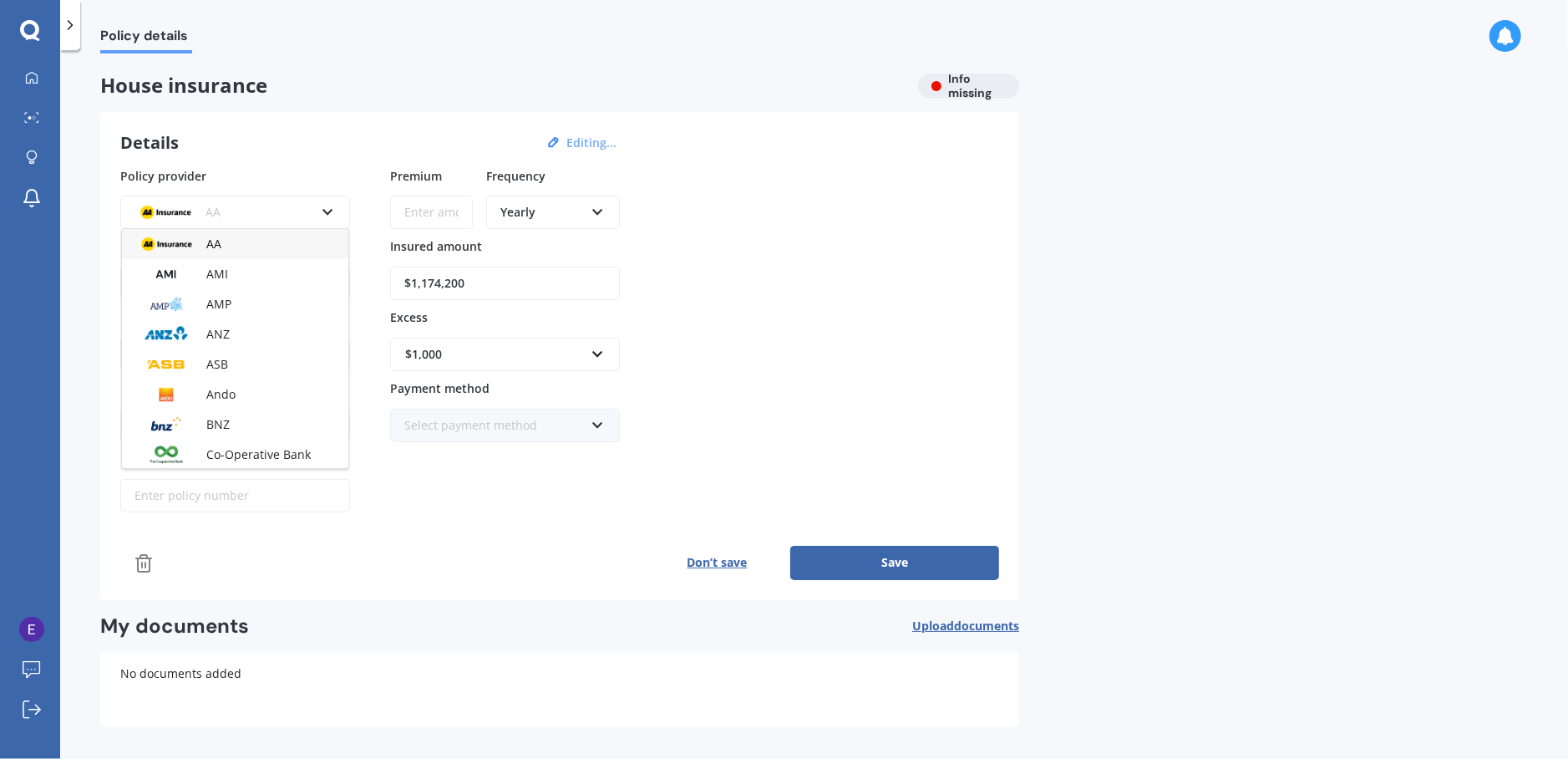 click on "Policy details House insurance Info missing Details Editing... Policy provider AA AA AMI AMP ANZ ASB Ando BNZ Co-Operative Bank FMG Initio Kiwibank Lantern MAS NZI Other SBS State TSB Tower Trade Me Insurance Vero Westpac YOUI Renewal date DD 01 02 03 04 05 06 07 08 09 10 11 12 13 14 15 16 17 18 19 20 21 22 23 24 25 26 27 28 29 30 31 MM 01 02 03 04 05 06 07 08 09 10 11 12 YYYY 2027 2026 2025 2024 2023 2022 2021 2020 2019 2018 2017 2016 2015 2014 2013 2012 2011 2010 2009 2008 2007 2006 2005 2004 2003 2002 2001 2000 1999 1998 1997 1996 1995 1994 1993 1992 1991 1990 1989 1988 1987 1986 1985 1984 1983 1982 1981 1980 1979 1978 1977 1976 1975 1974 1973 1972 1971 1970 1969 1968 1967 1966 1965 1964 1963 1962 1961 1960 1959 1958 1957 1956 1955 1954 1953 1952 1951 1950 1949 1948 1947 1946 1945 1944 1943 1942 1941 1940 1939 1938 1937 1936 1935 1934 1933 1932 1931 1930 1929 1928 Insured address [STREET_ADDRESS][PERSON_NAME] Policy type Select policy type Policy number Premium Frequency Yearly Yearly Six-Monthly Monthly" at bounding box center (814, 408) 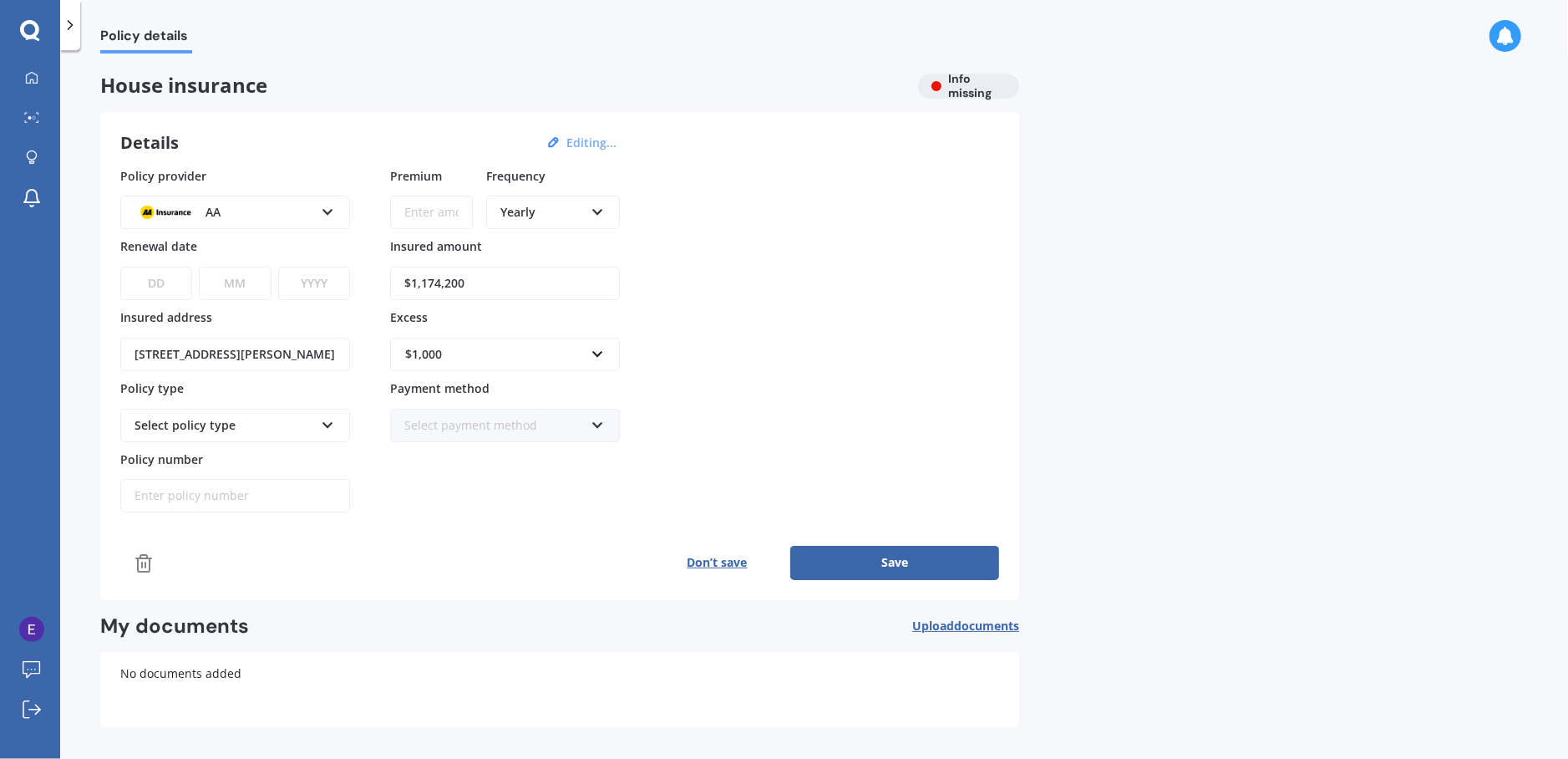 click on "Editing..." at bounding box center [591, 143] 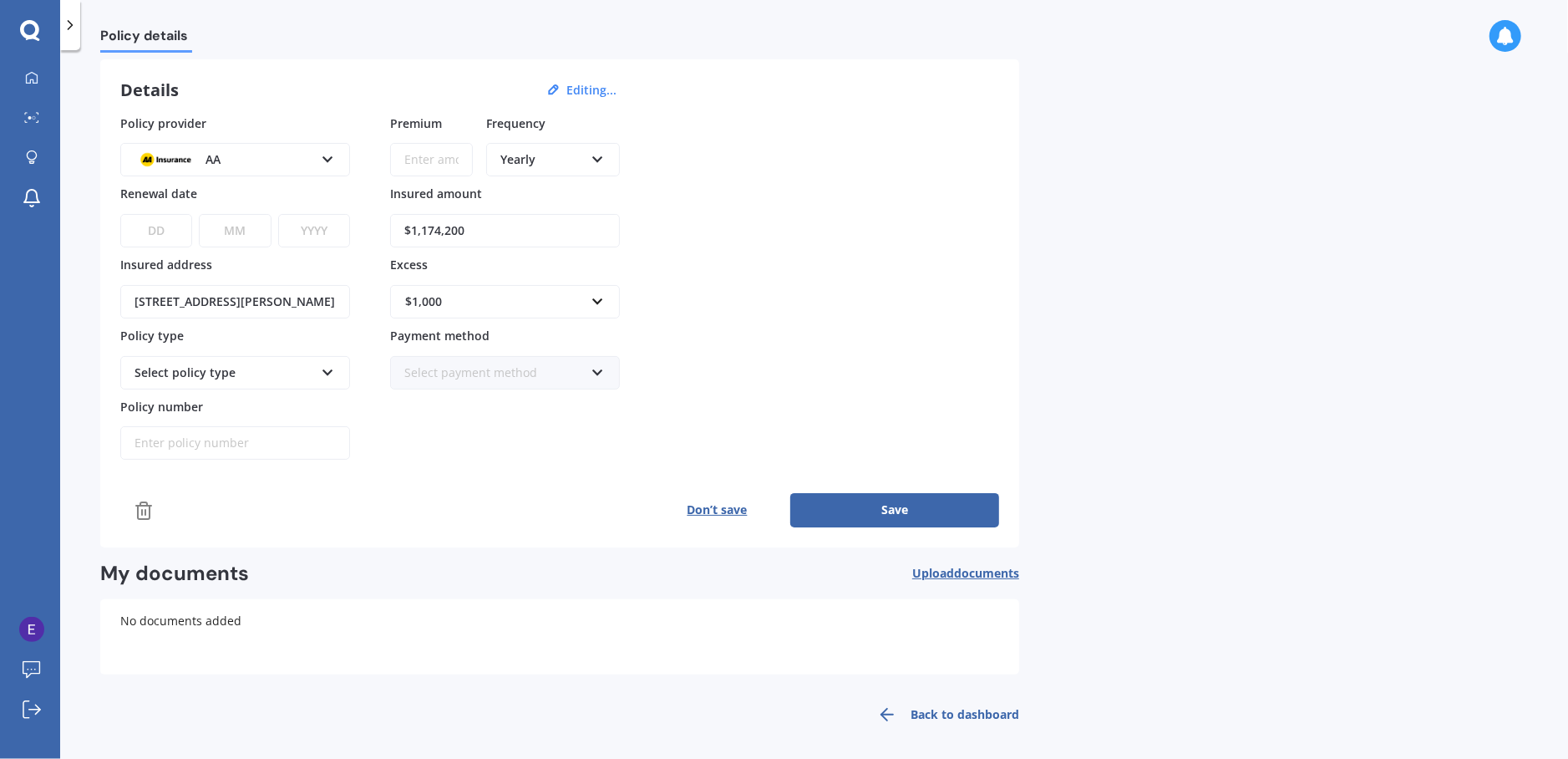 scroll, scrollTop: 56, scrollLeft: 0, axis: vertical 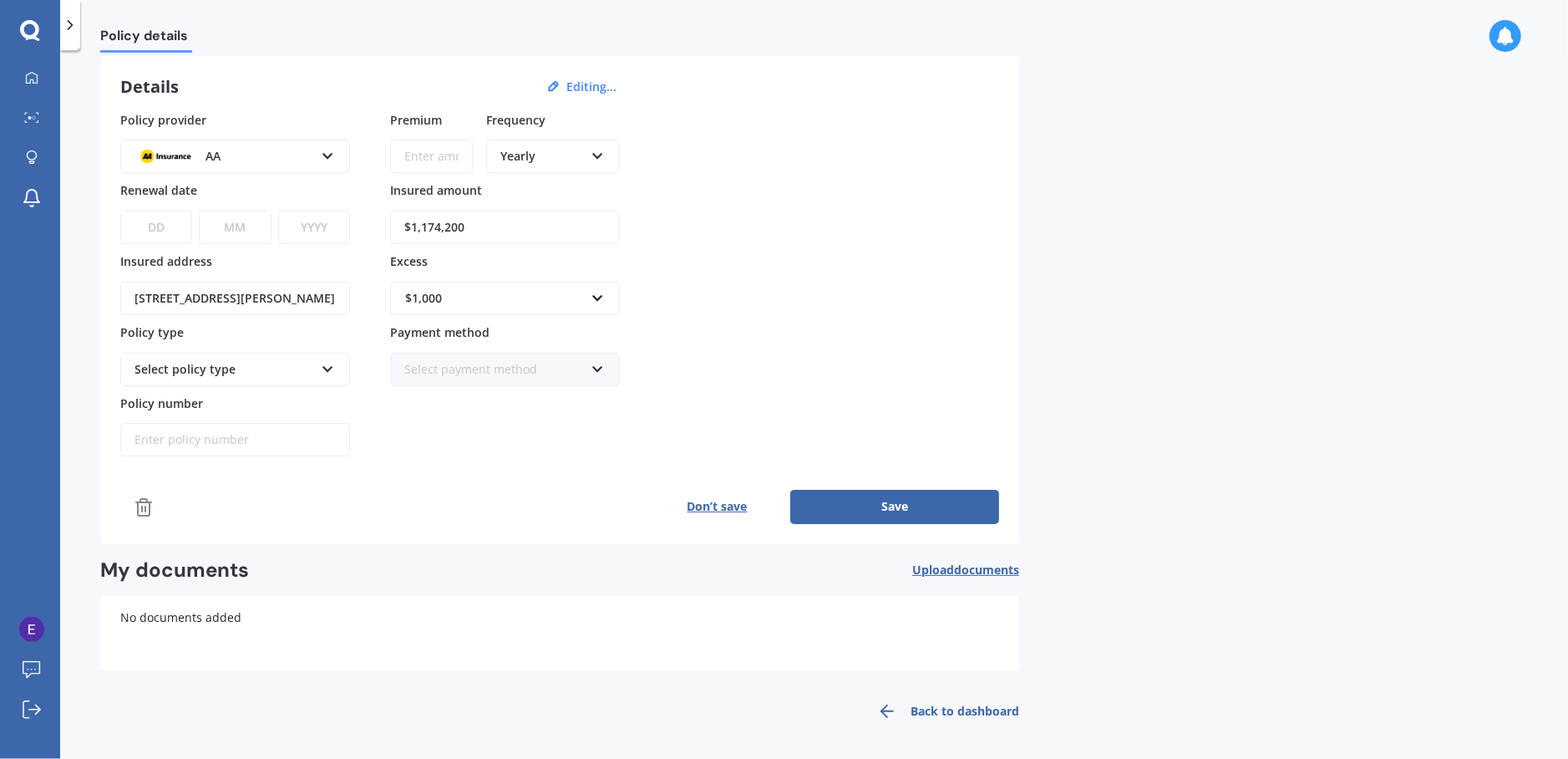 click on "Back to dashboard" at bounding box center [943, 711] 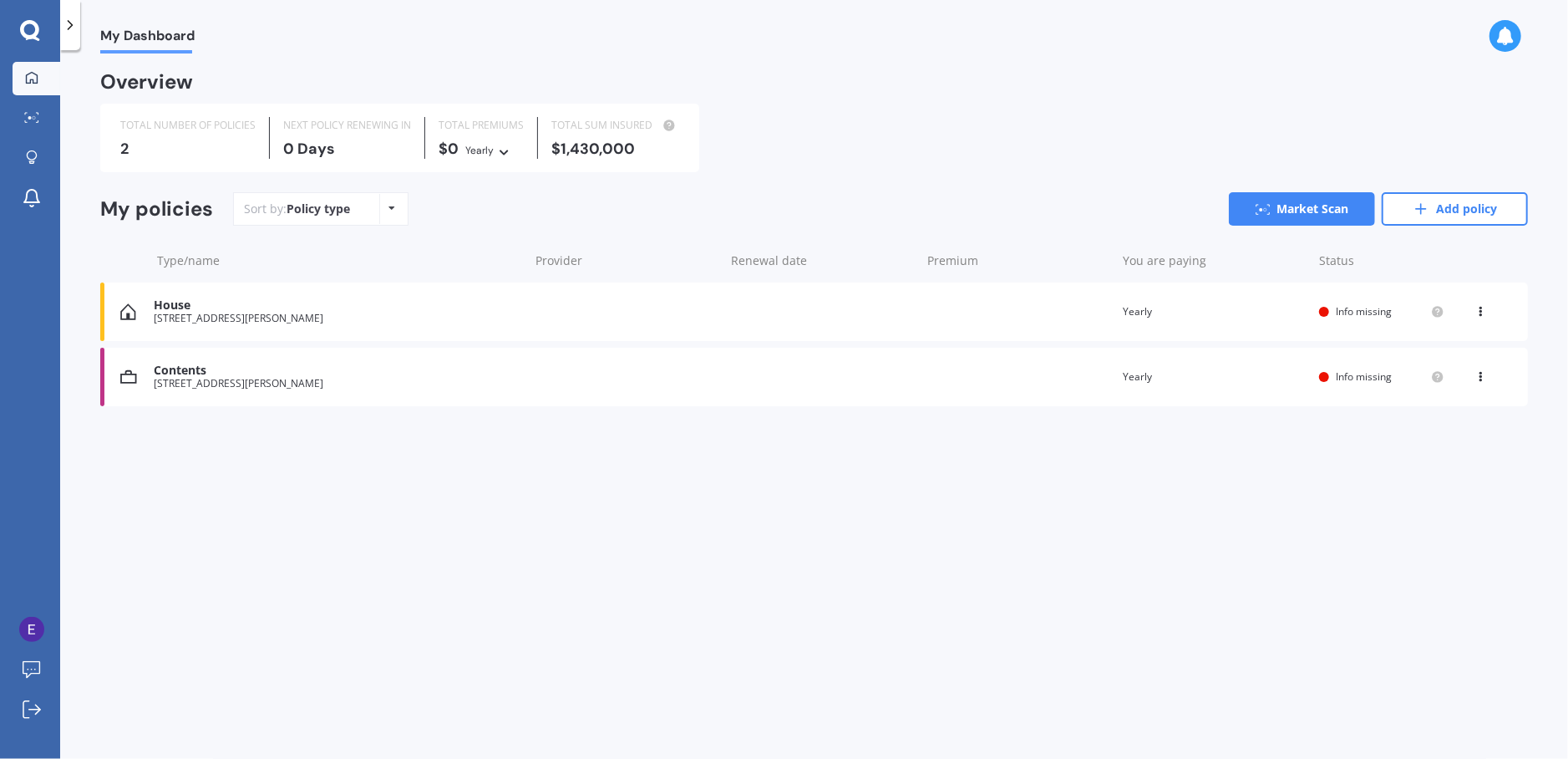 scroll, scrollTop: 0, scrollLeft: 0, axis: both 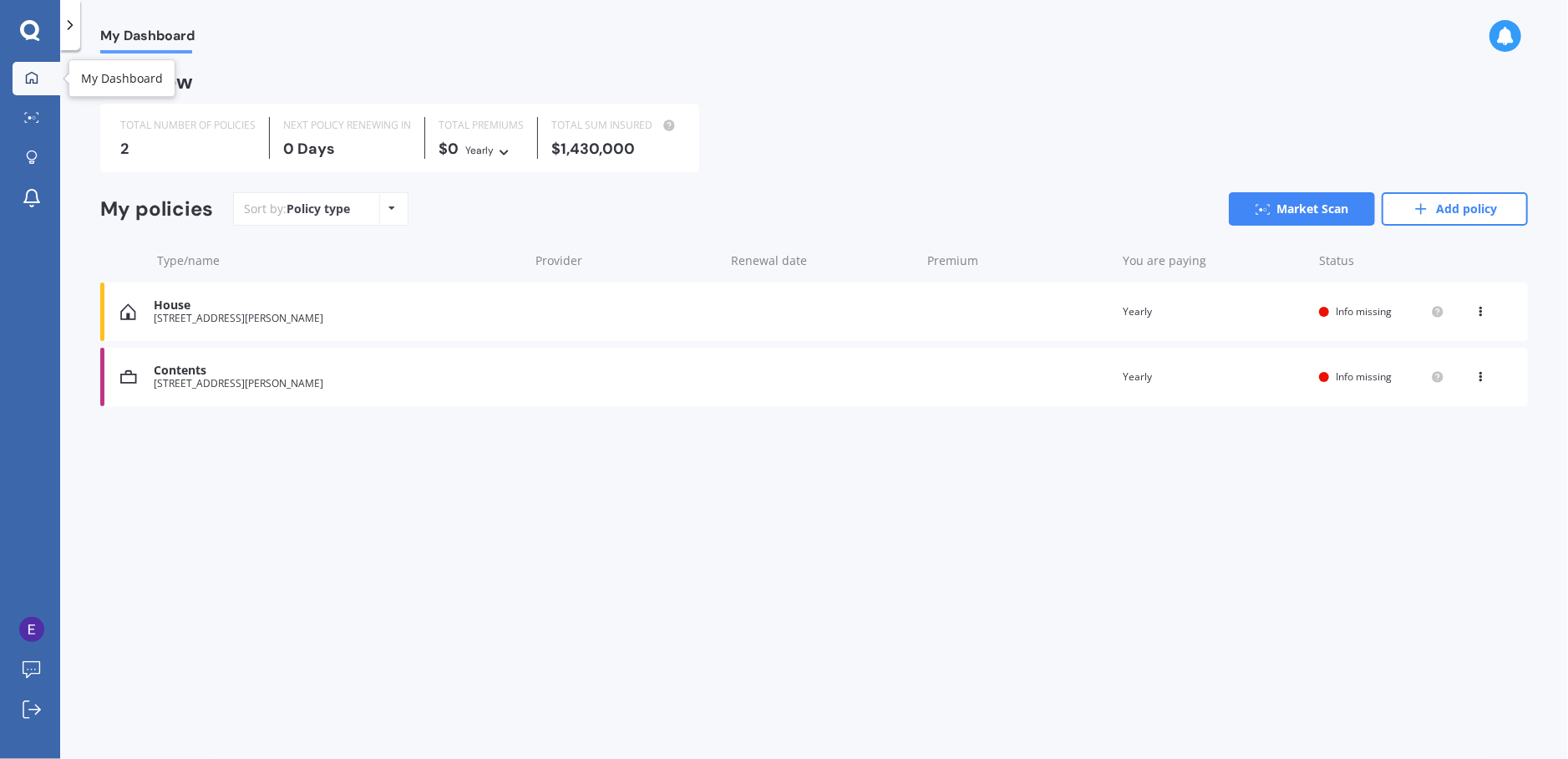 click on "My Dashboard" at bounding box center [36, 79] 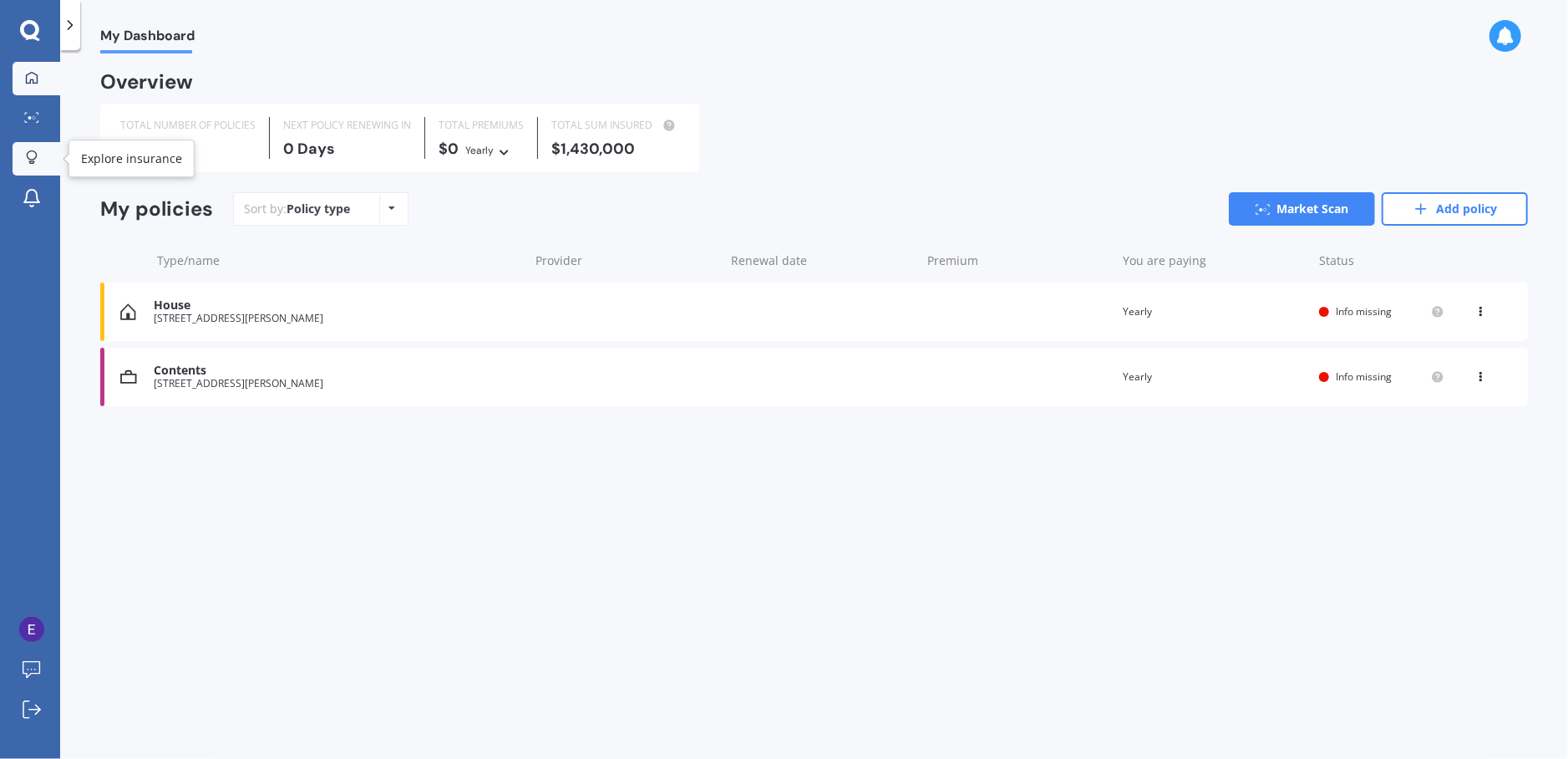 click at bounding box center (32, 158) 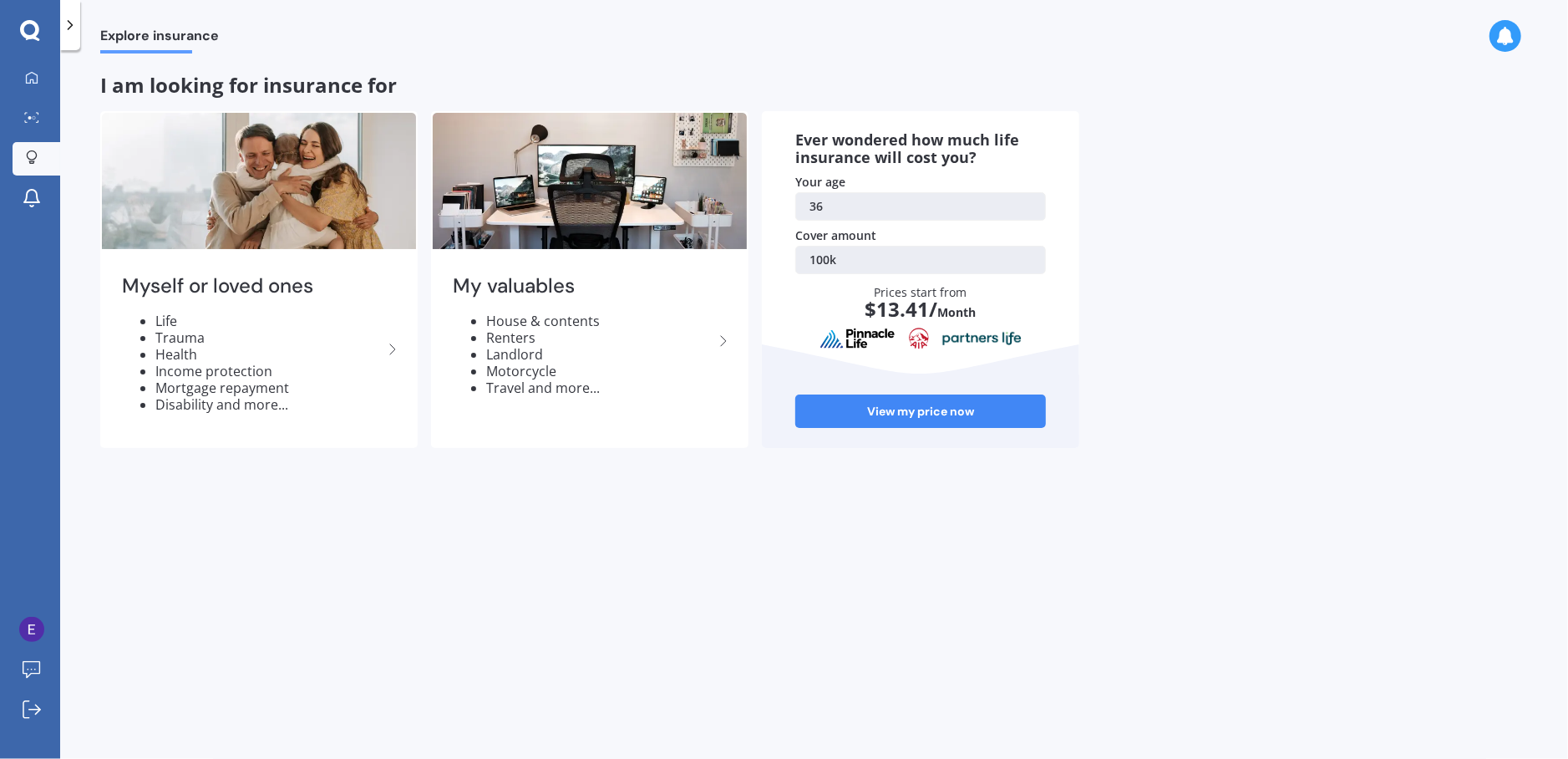 click 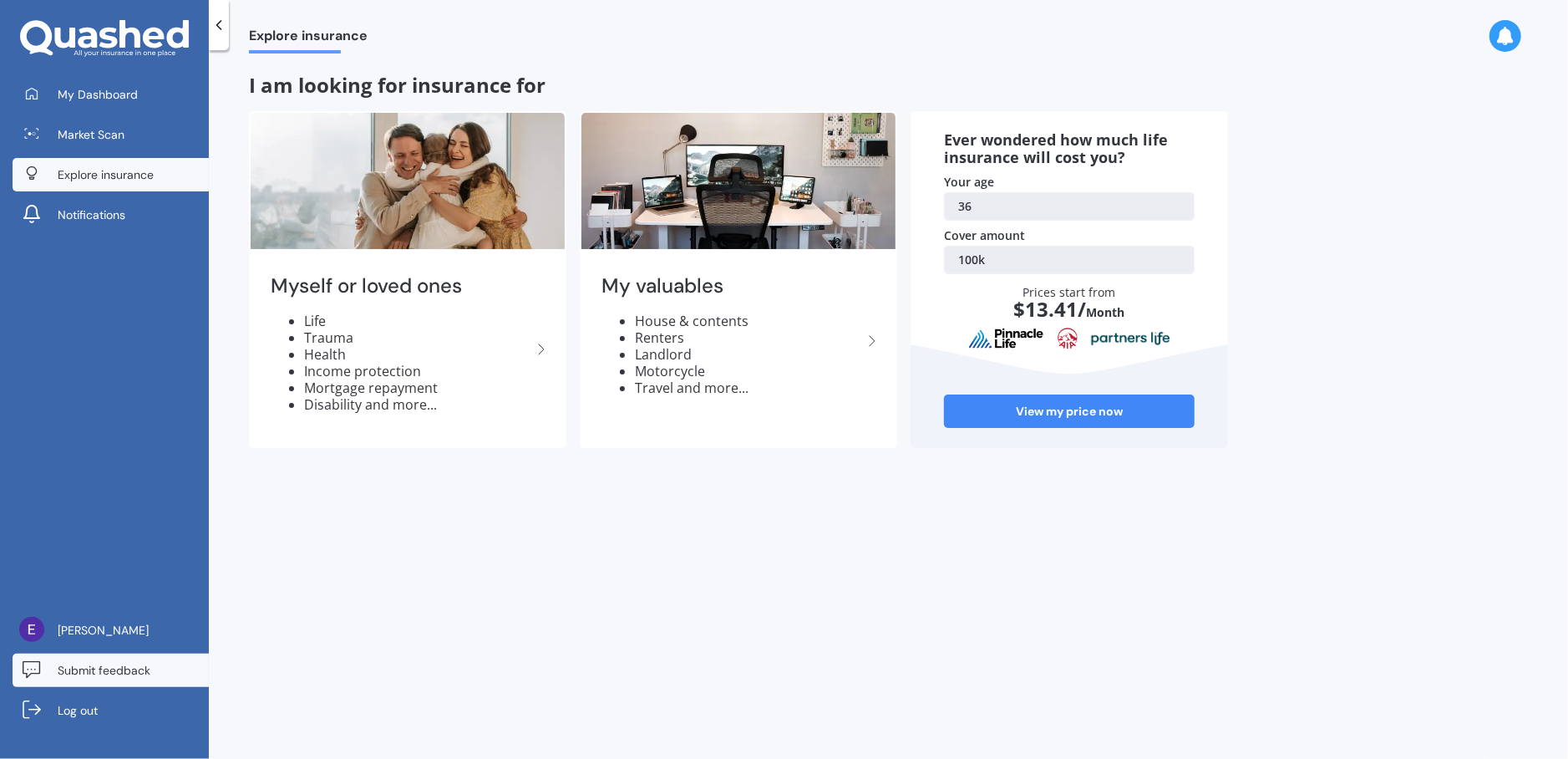 click on "Submit feedback" at bounding box center (104, 670) 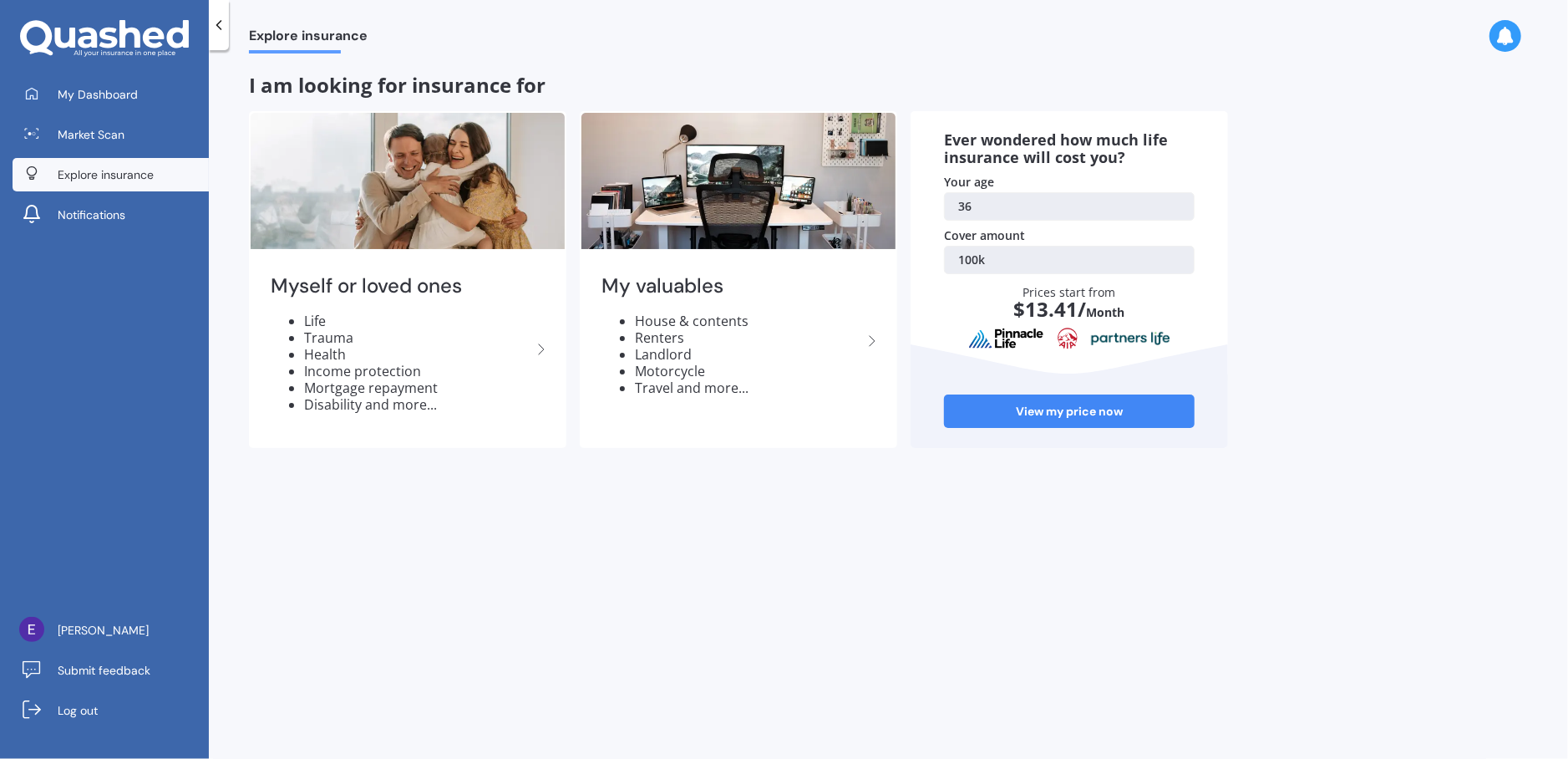 click on "Explore insurance I am looking for insurance for Myself or loved ones Life Trauma Health Income protection Mortgage repayment Disability and more... My valuables House & contents Renters Landlord Motorcycle Travel and more... Ever wondered how much life insurance will cost you? Your age [DEMOGRAPHIC_DATA] Cover amount 100k Prices start from $ 13.41 / Month View my price now" at bounding box center [888, 408] 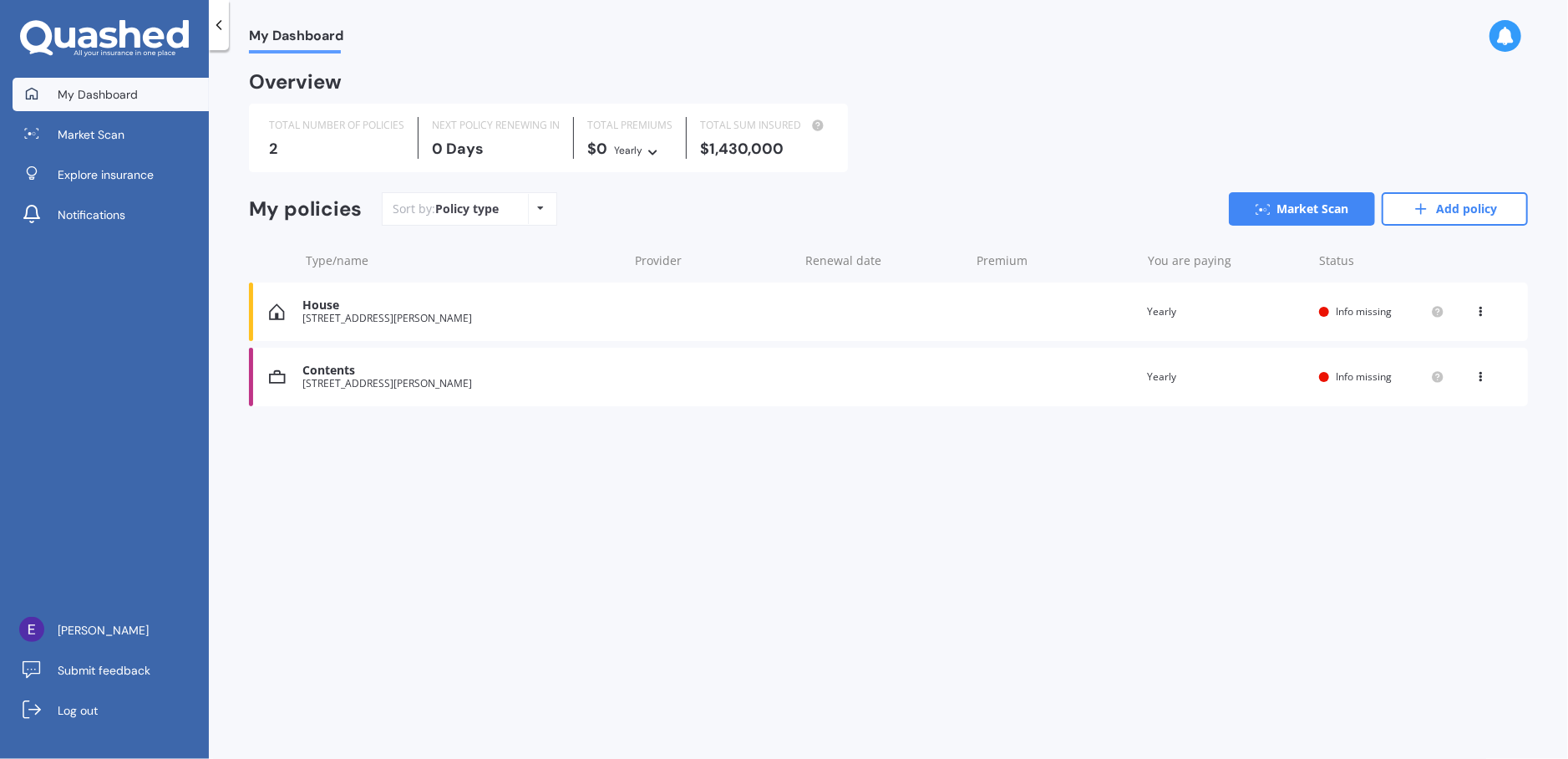 click at bounding box center (1505, 36) 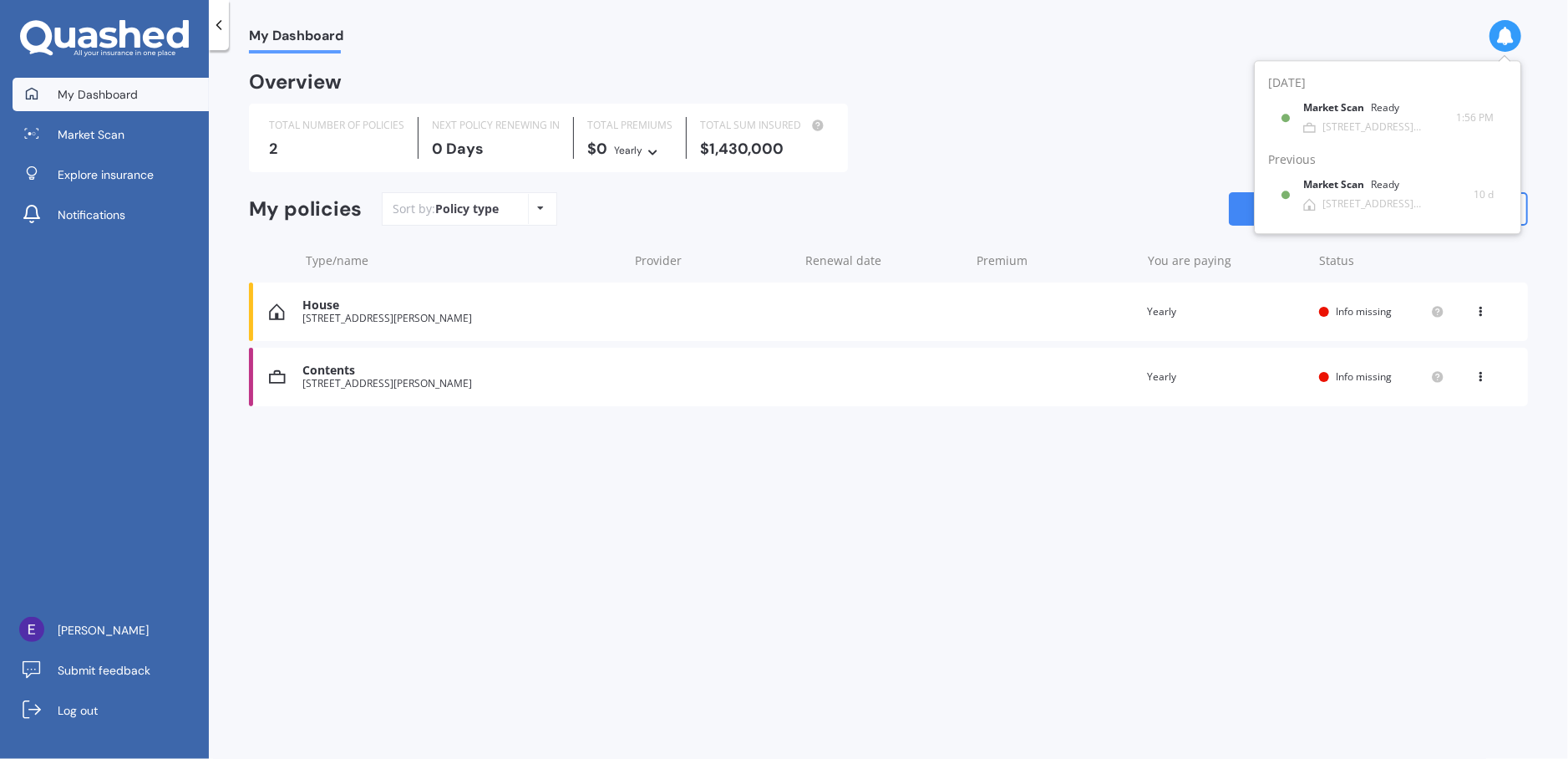click on "My Dashboard" at bounding box center [888, 27] 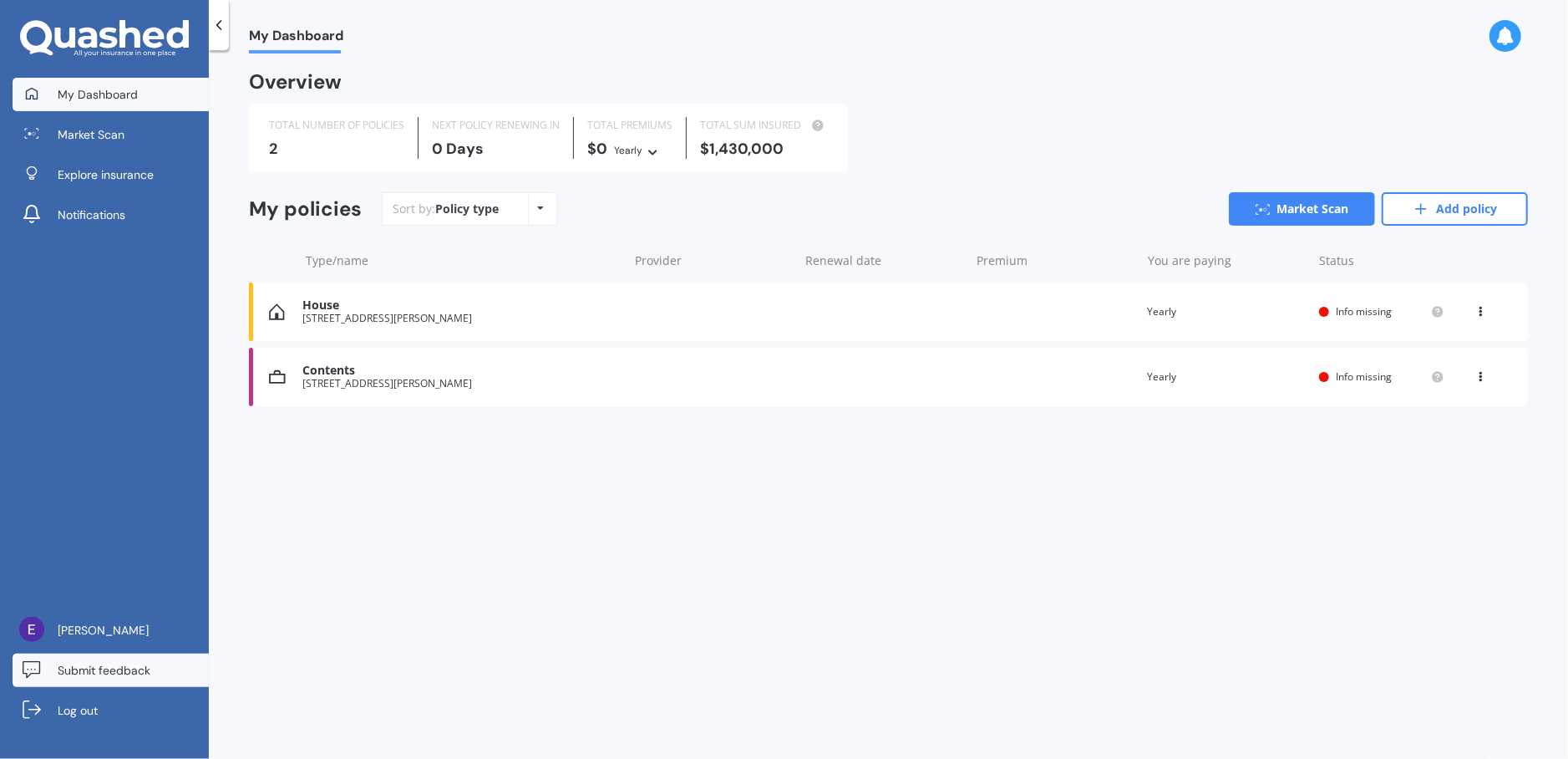 click on "Submit feedback" at bounding box center (104, 670) 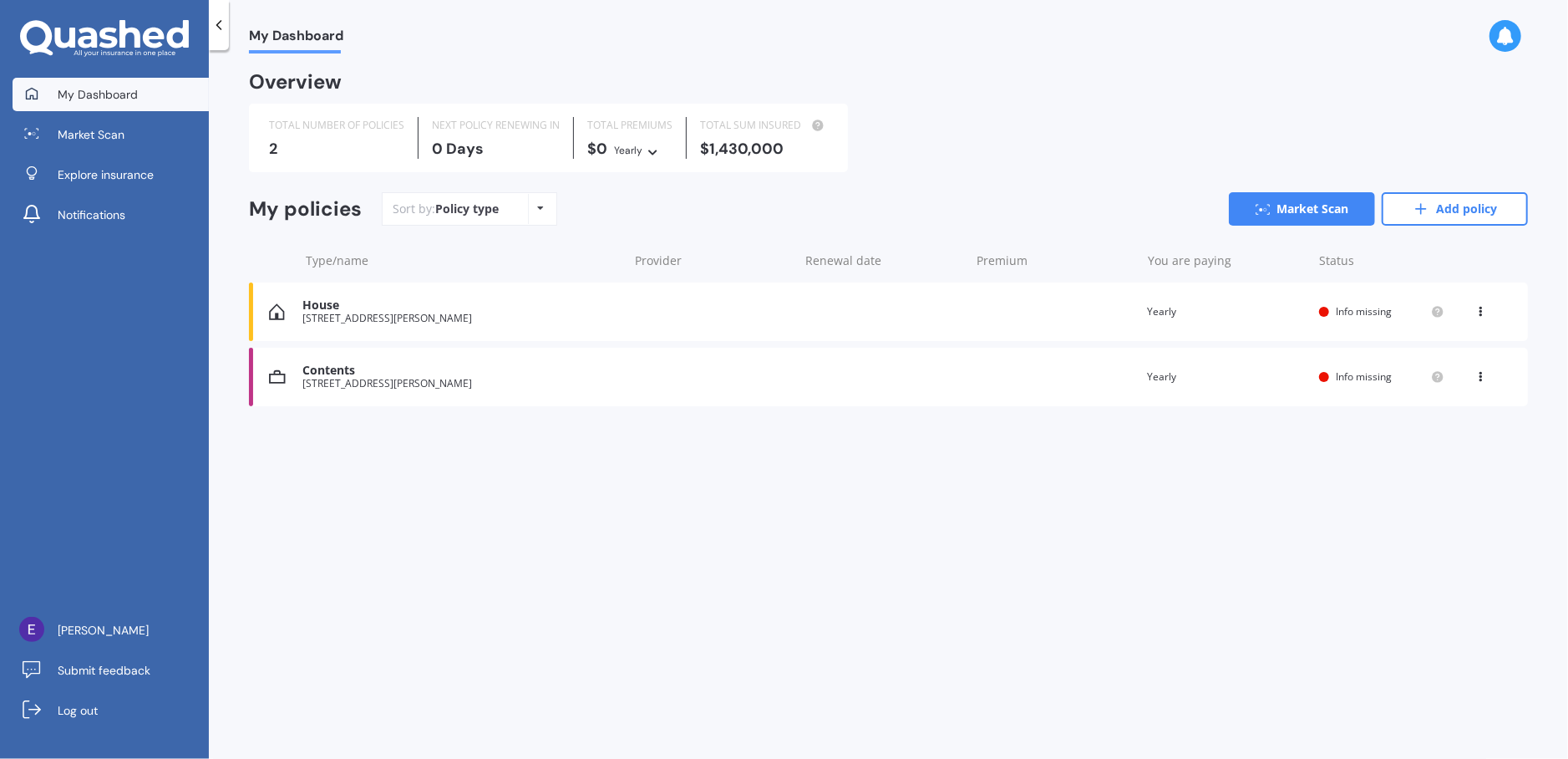 click on "[STREET_ADDRESS][PERSON_NAME]" at bounding box center [460, 318] 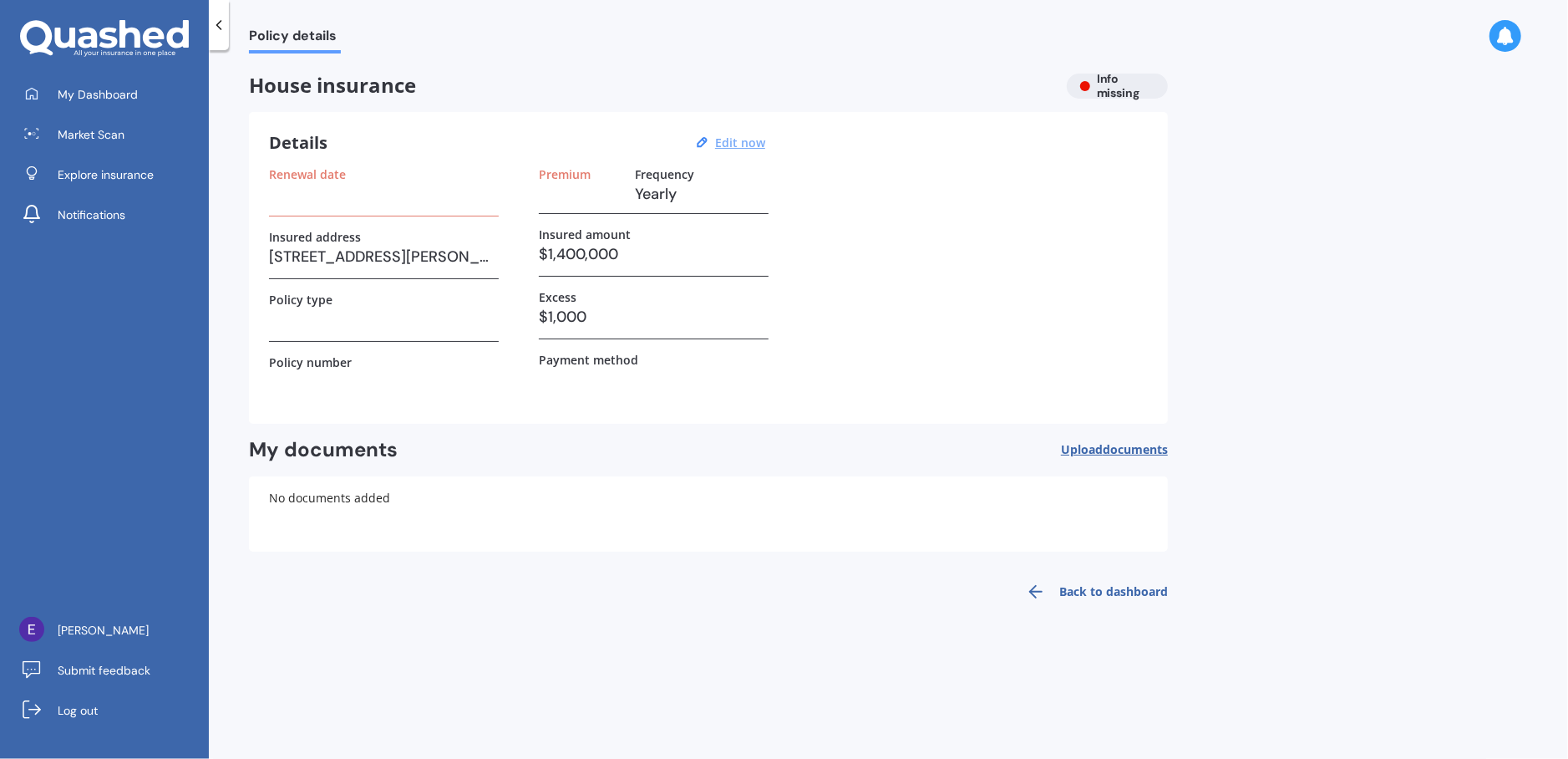 click on "Edit now" at bounding box center (740, 142) 